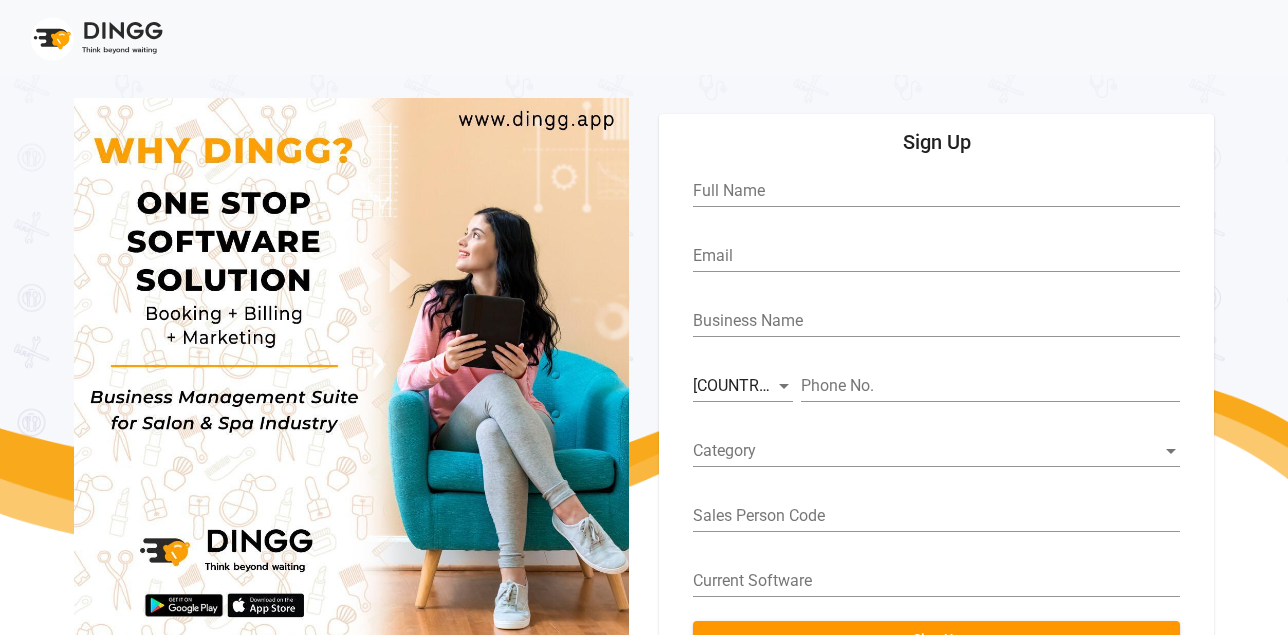 scroll, scrollTop: 0, scrollLeft: 0, axis: both 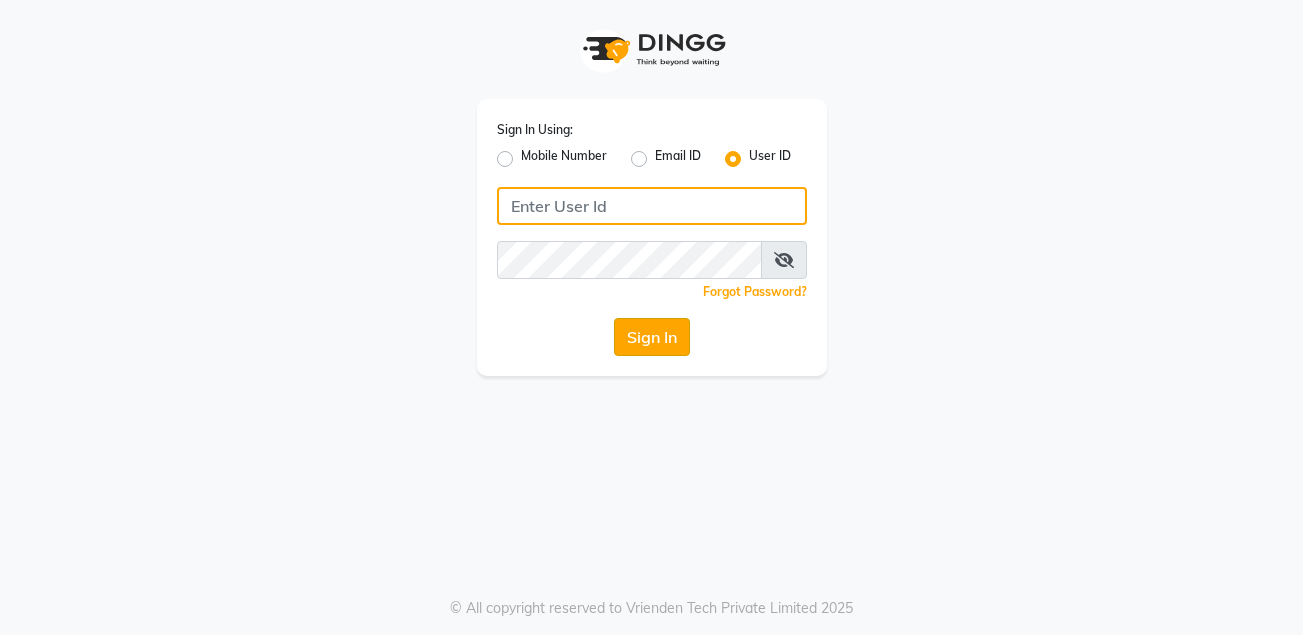 type on "loris" 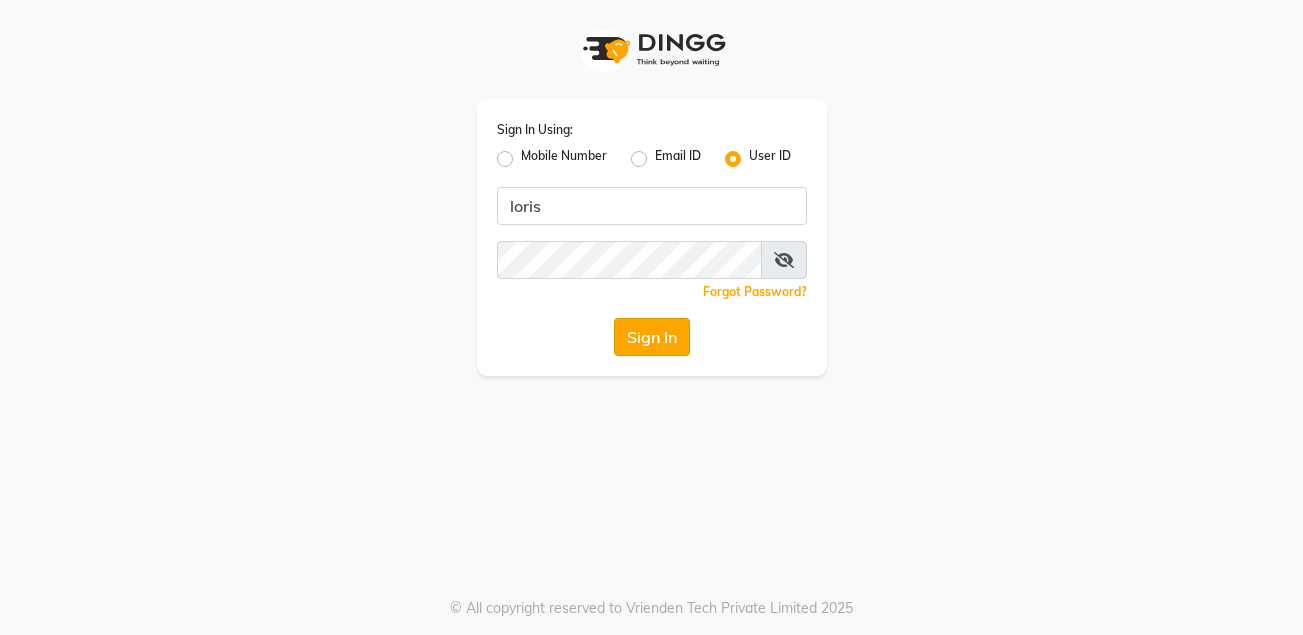click on "Sign In" 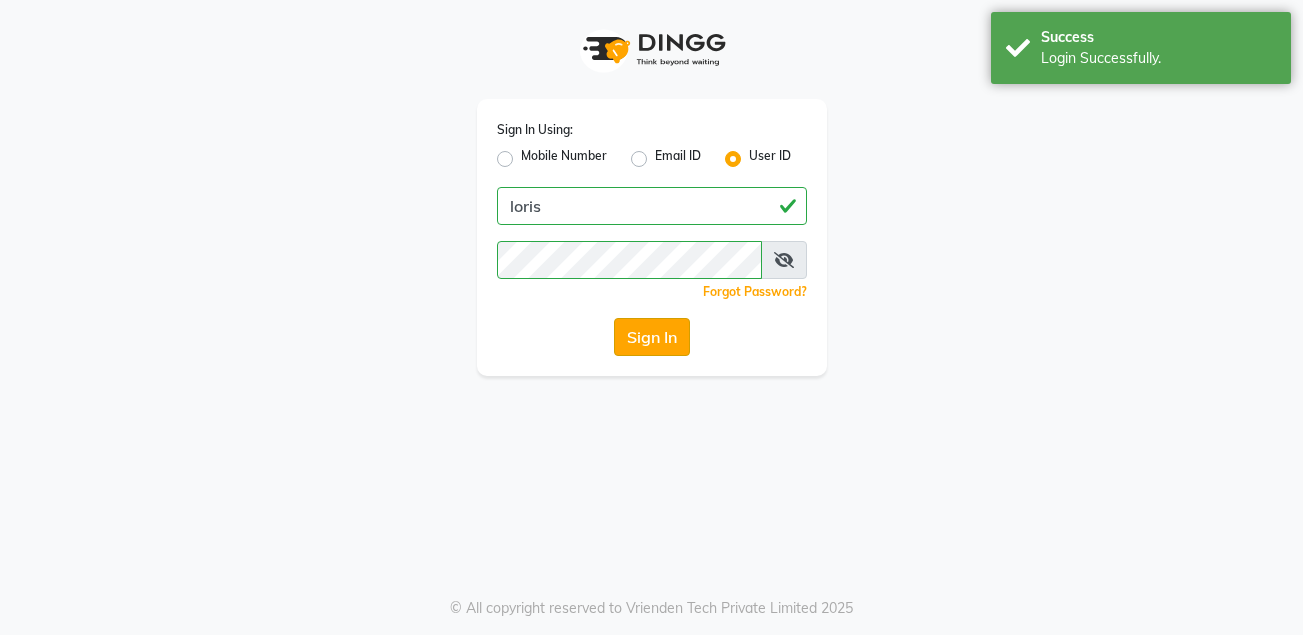 select on "service" 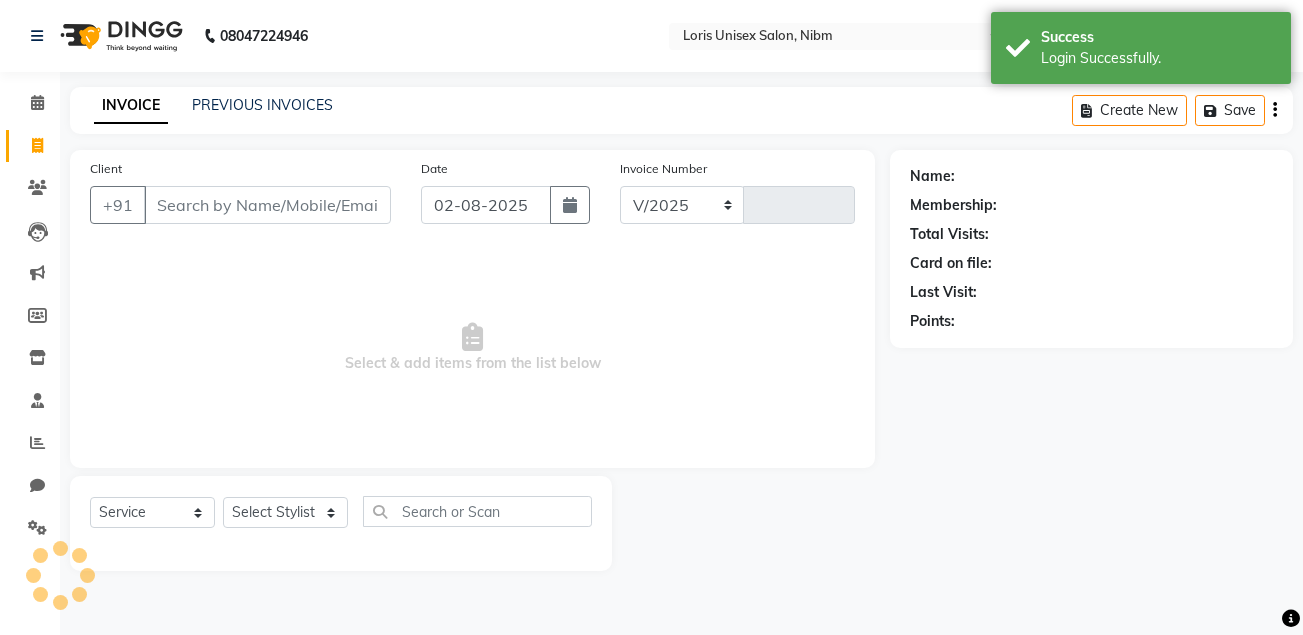 select on "en" 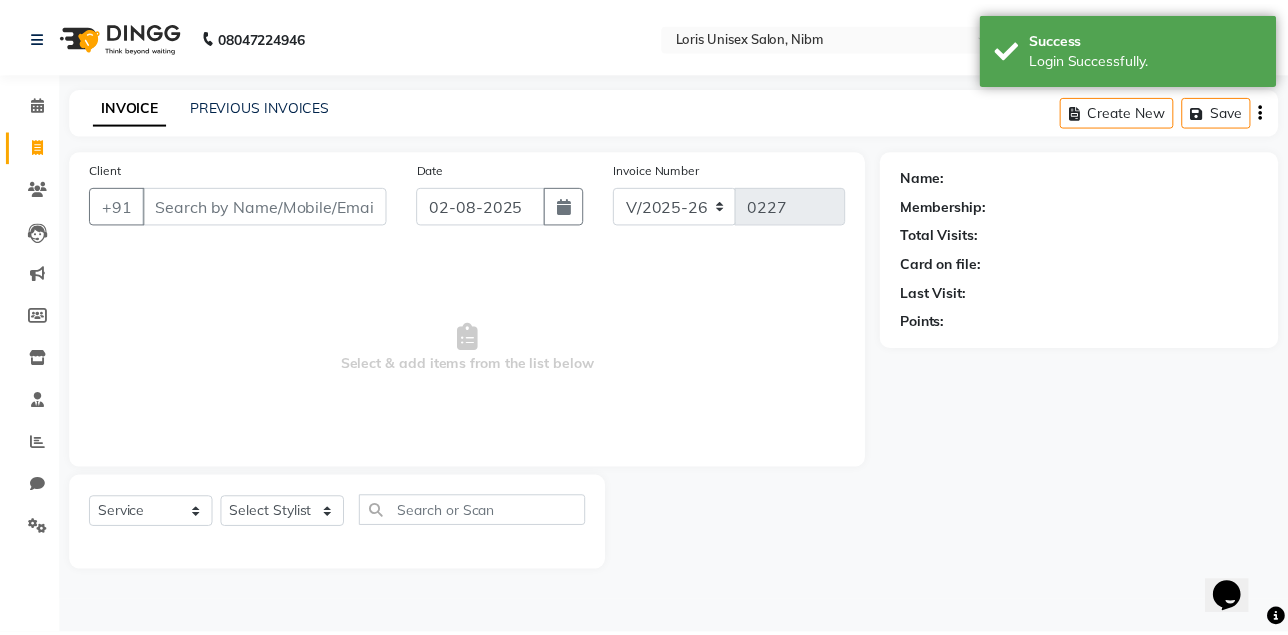 scroll, scrollTop: 0, scrollLeft: 0, axis: both 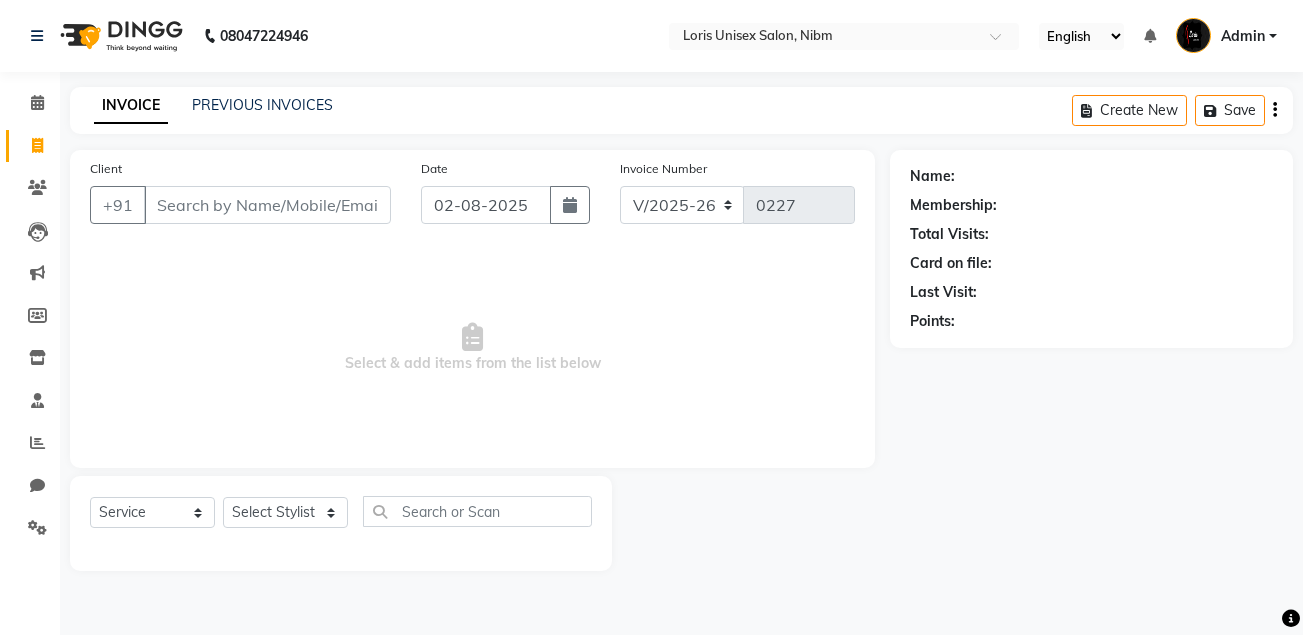 click on "Client" at bounding box center (267, 205) 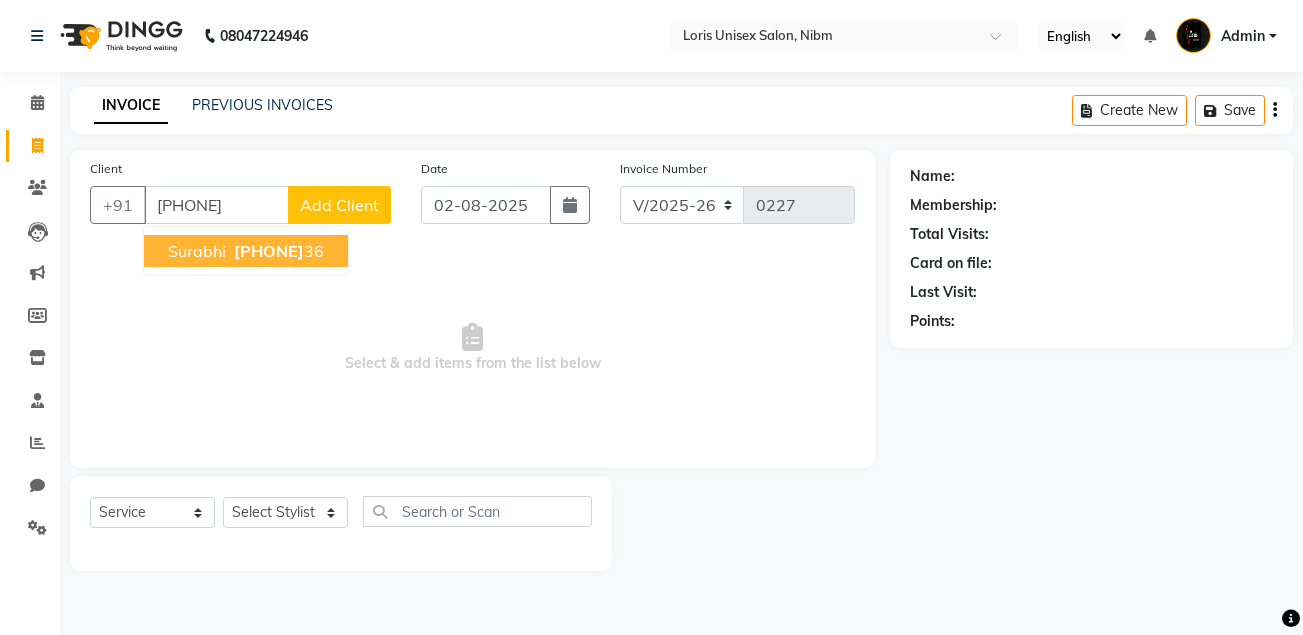 click on "[PHONE]" at bounding box center [269, 251] 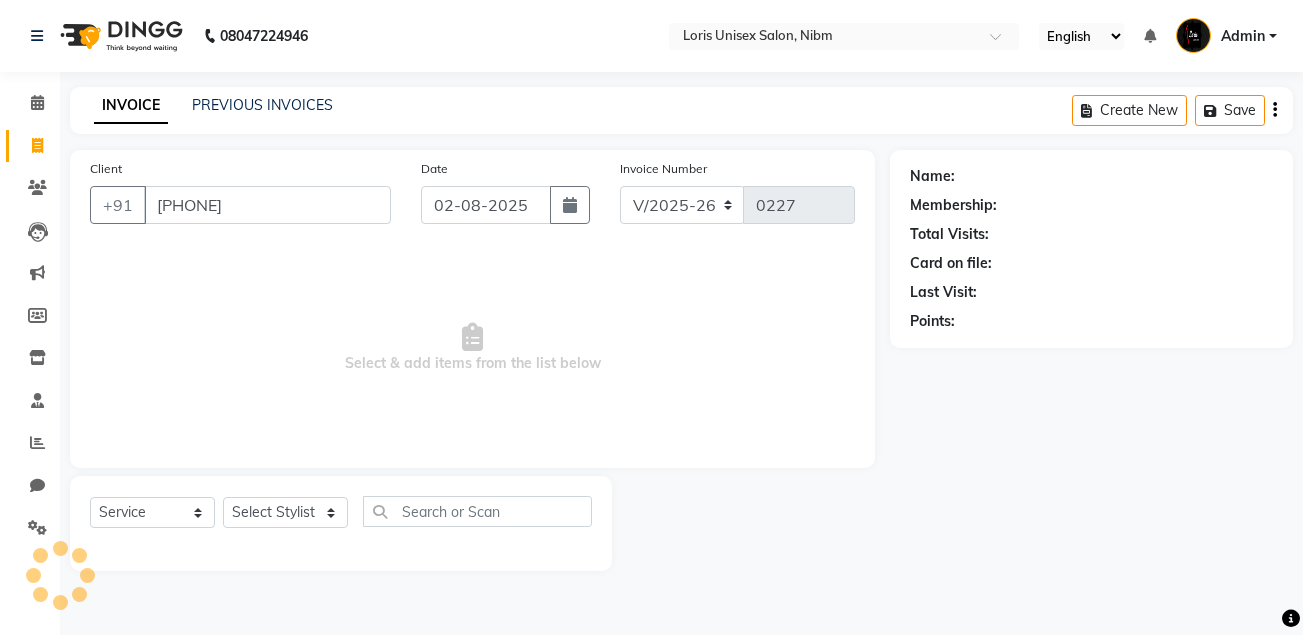 type on "[PHONE]" 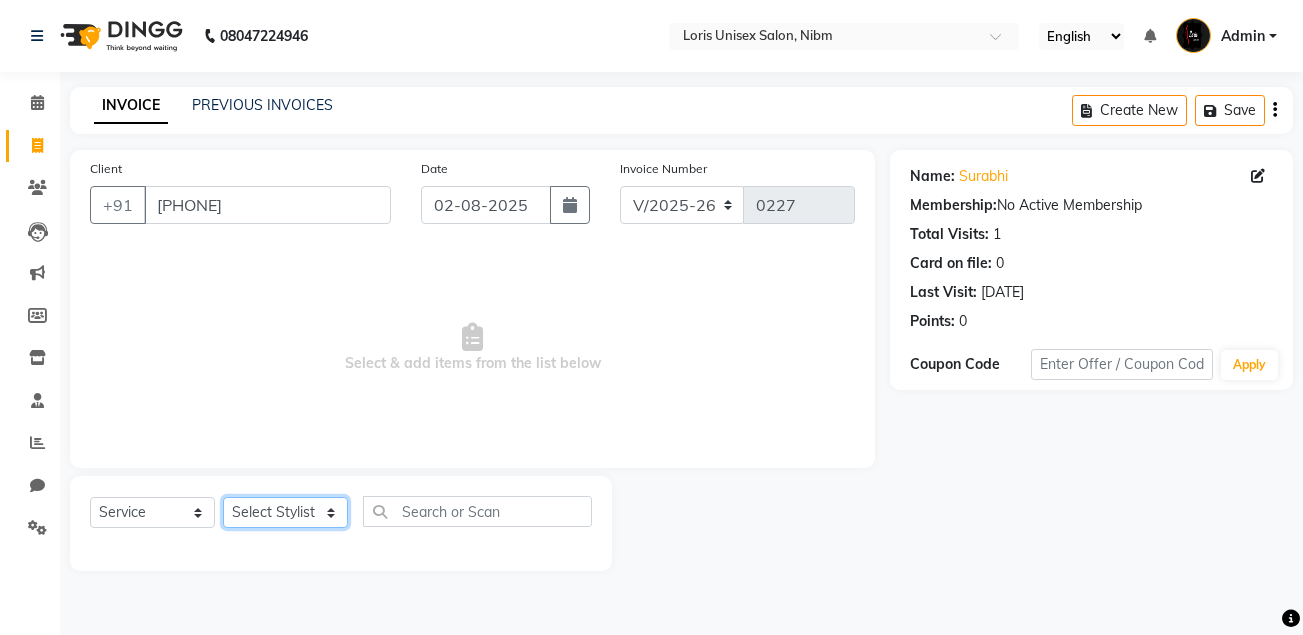 click on "Select Stylist AHMED Diksha Lucky MAJIT Manager Monu Naseem prajakta Salman sofiya  VAISHALIE MAM WASIM SIR" 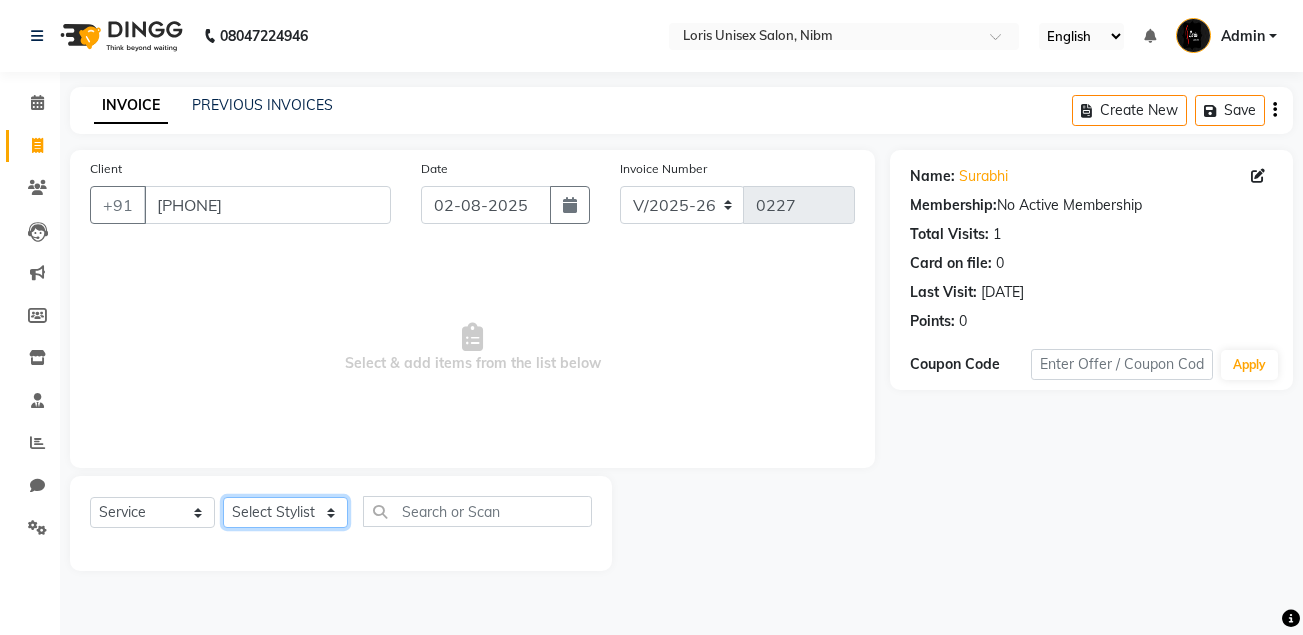 select on "2080" 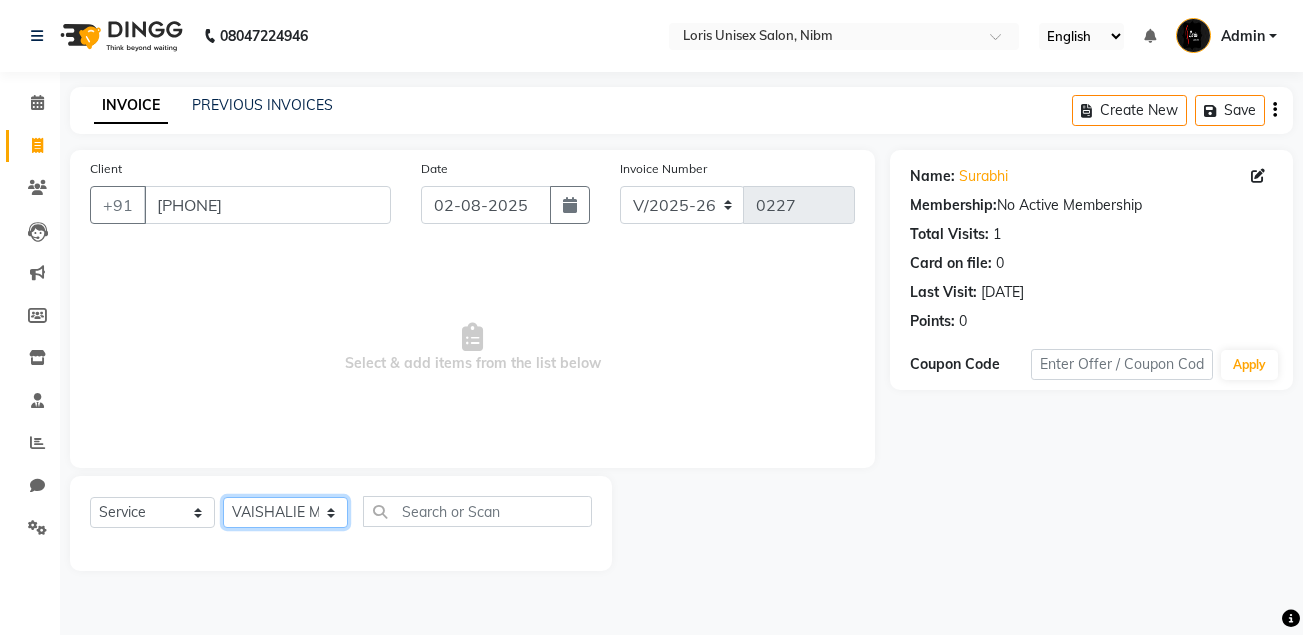 click on "Select Stylist AHMED Diksha Lucky MAJIT Manager Monu Naseem prajakta Salman sofiya  VAISHALIE MAM WASIM SIR" 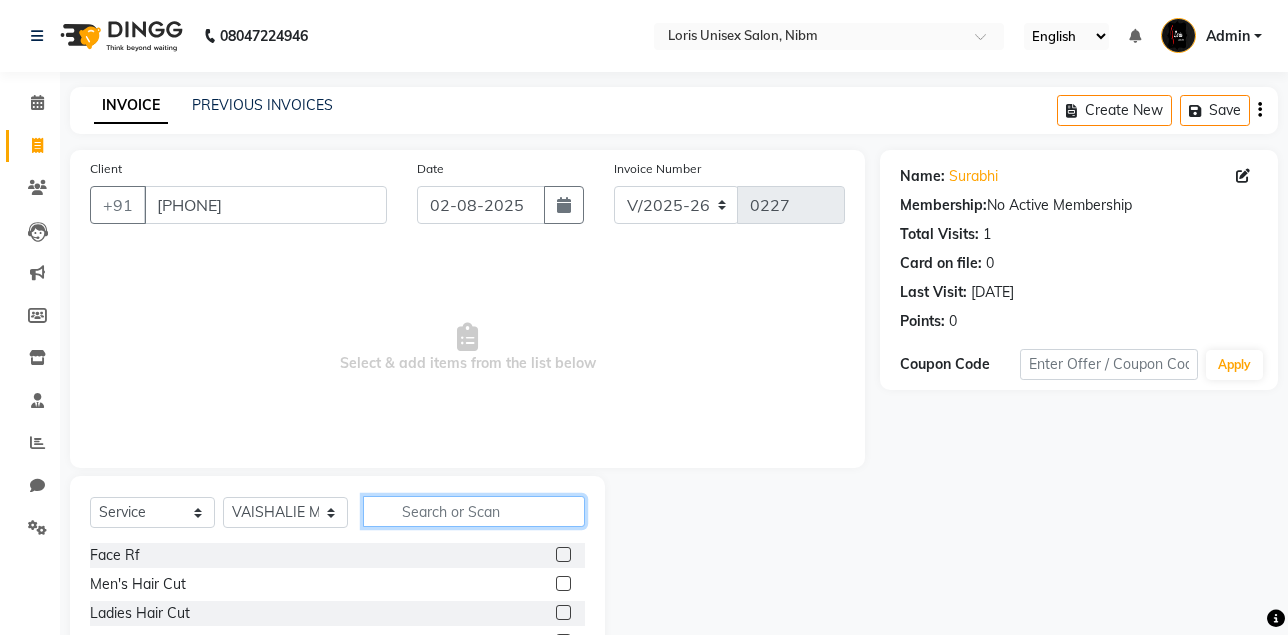 click 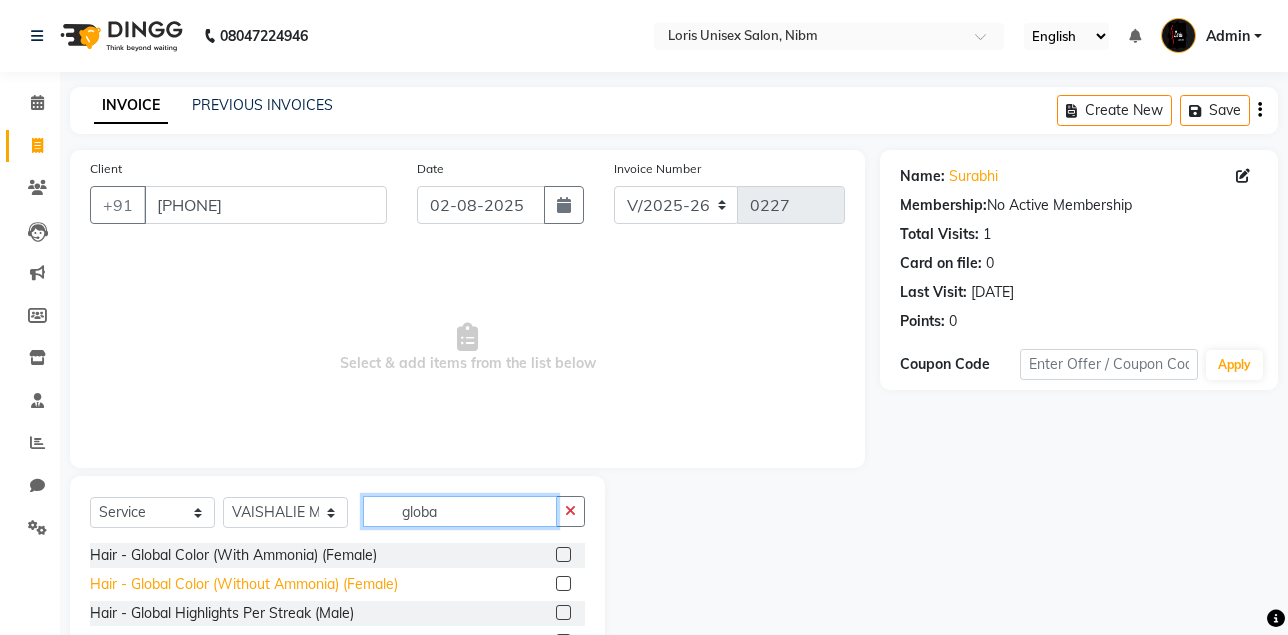 type on "globa" 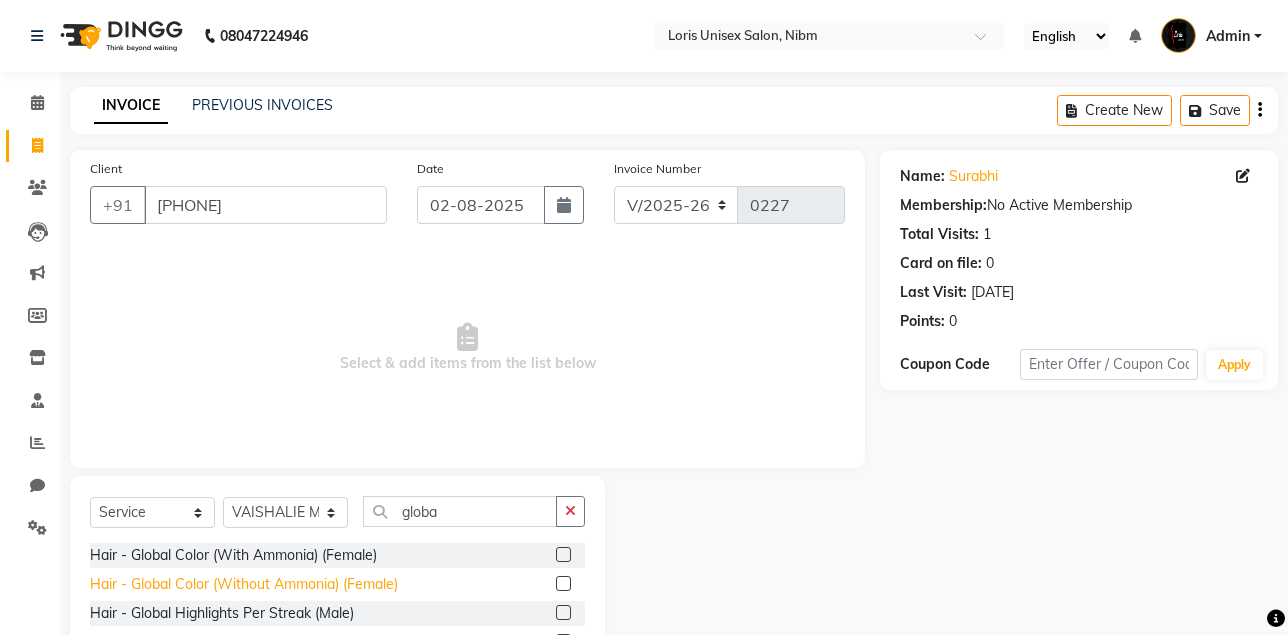 click on "Hair - Global Color (Without Ammonia) (Female)" 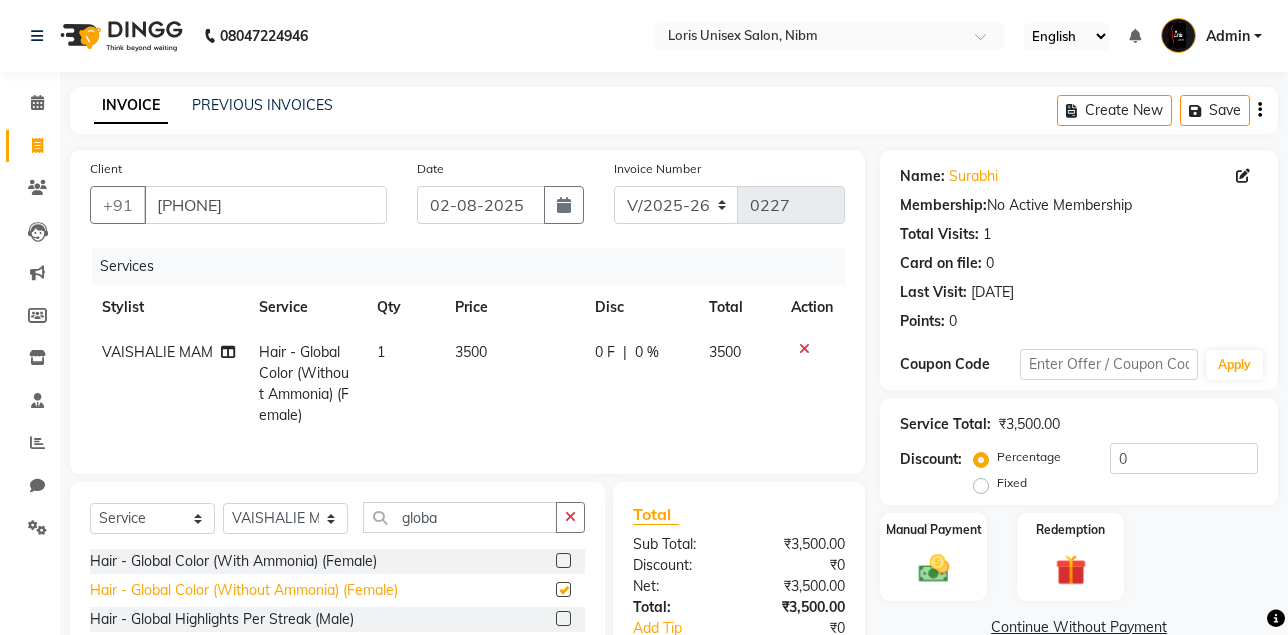checkbox on "false" 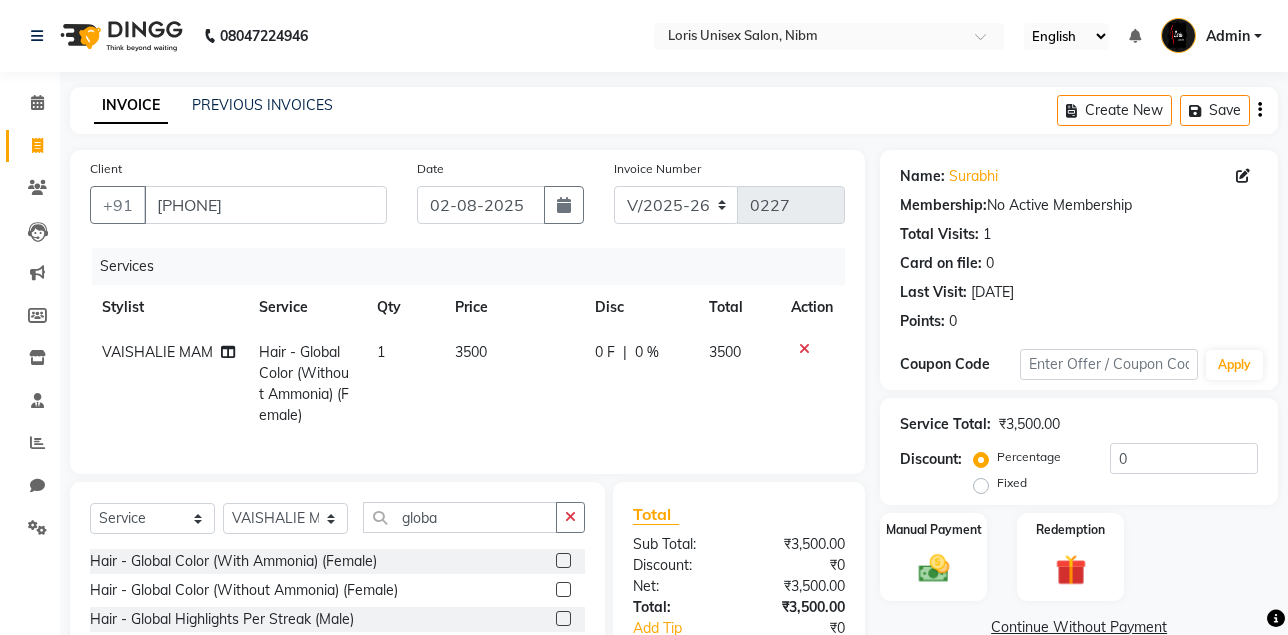 click on "3500" 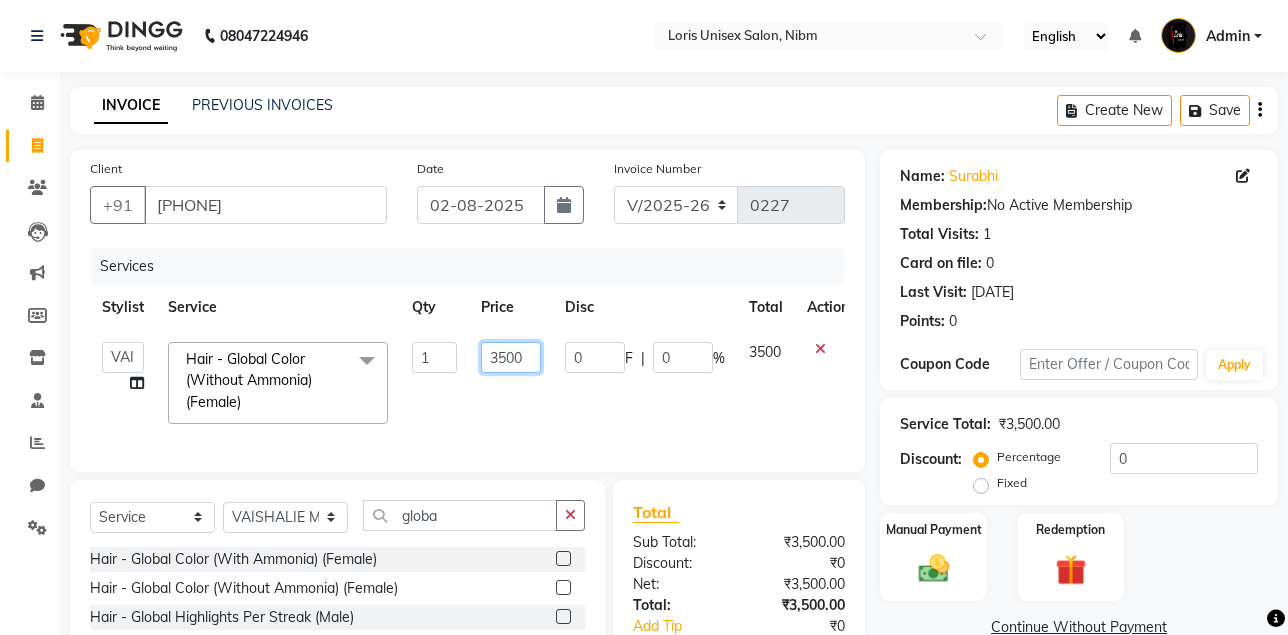 click on "3500" 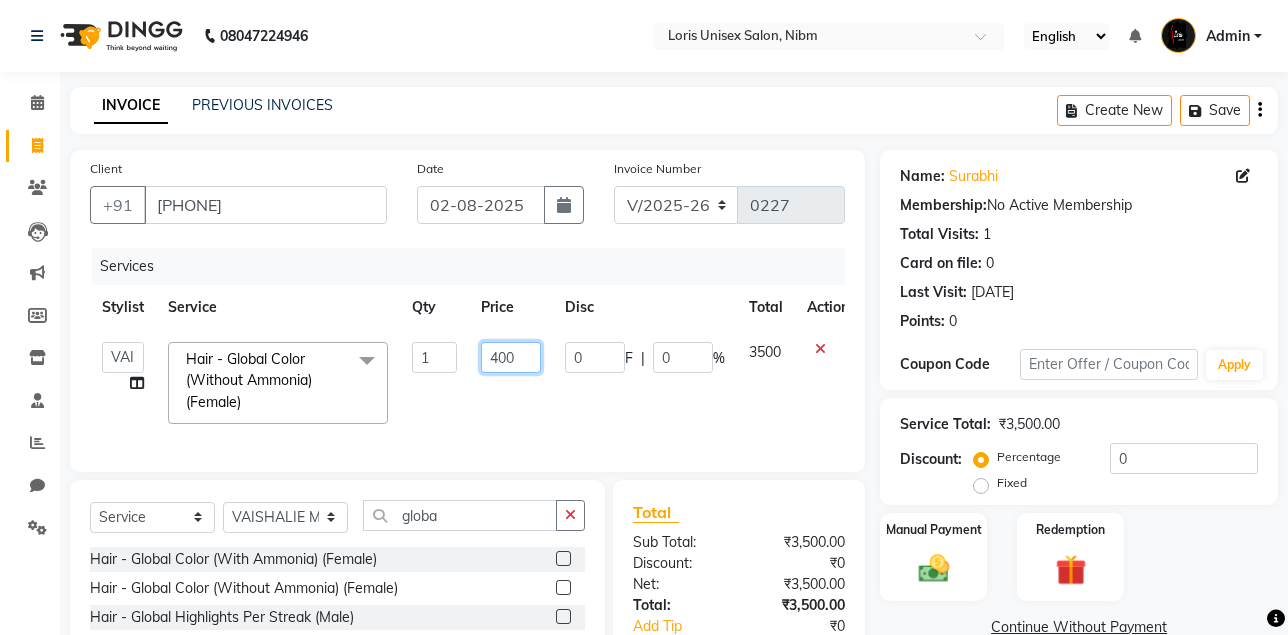 type on "4000" 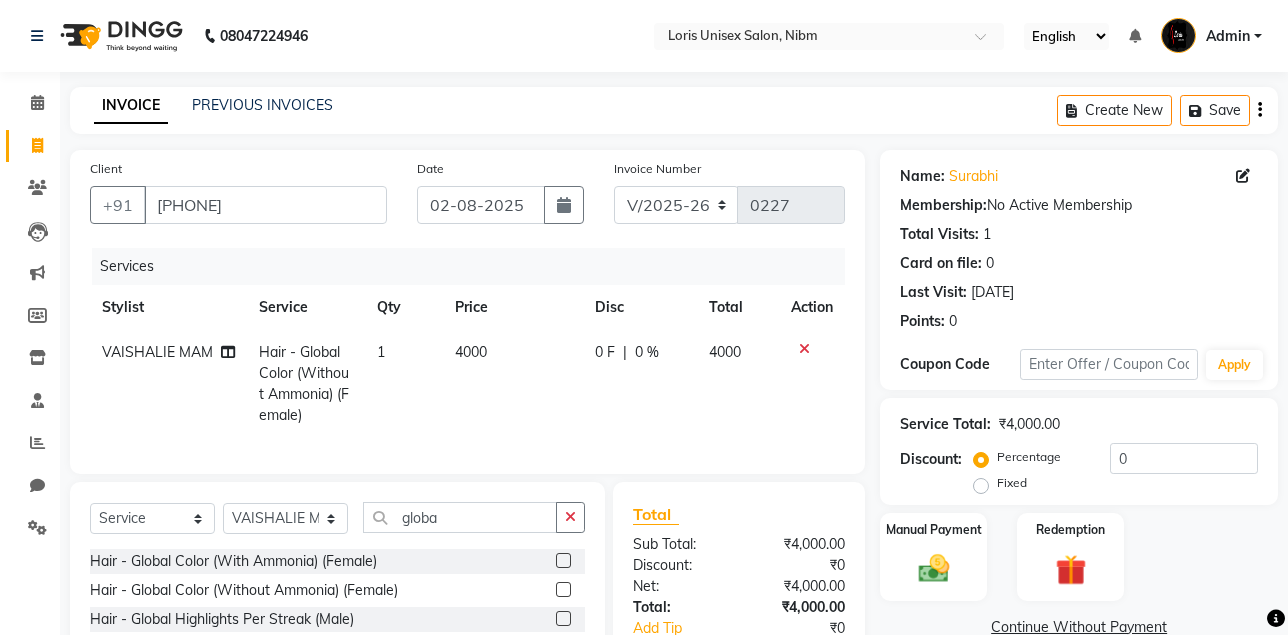 click on "4000" 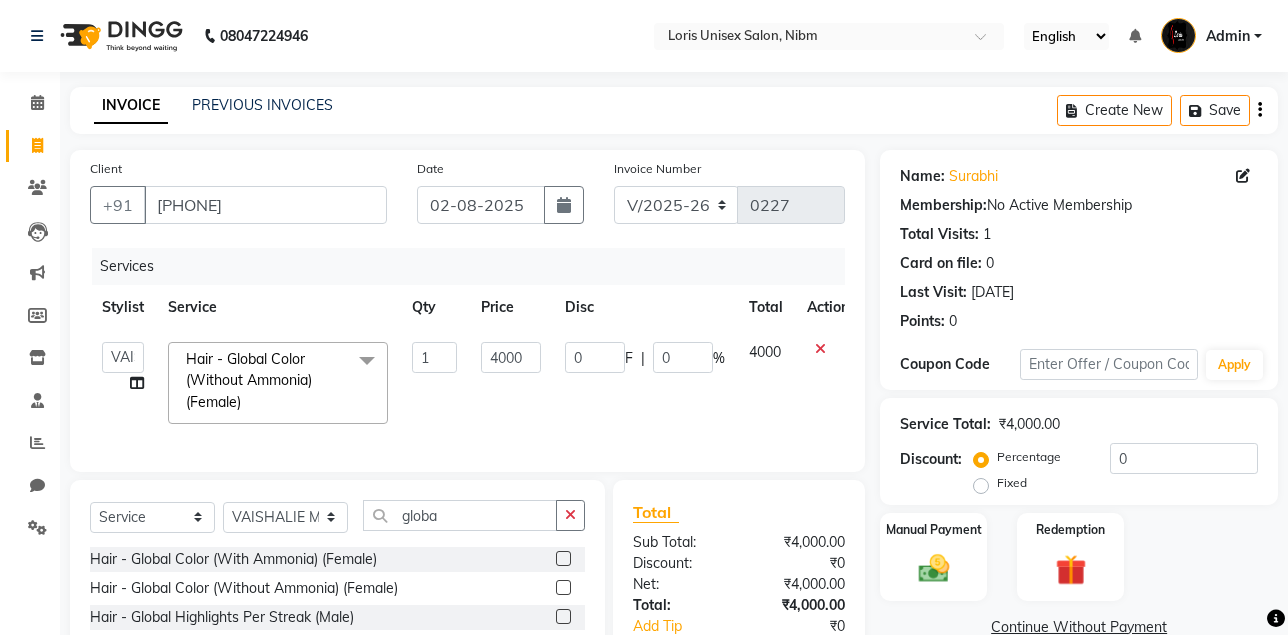 scroll, scrollTop: 142, scrollLeft: 0, axis: vertical 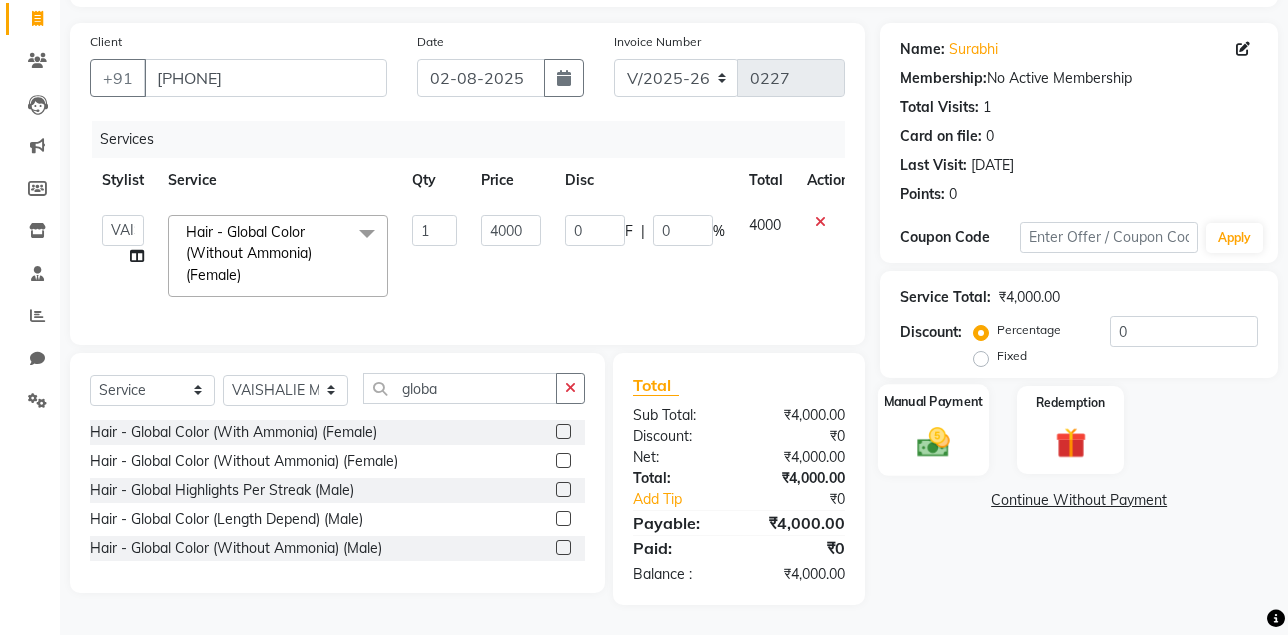 click on "Manual Payment" 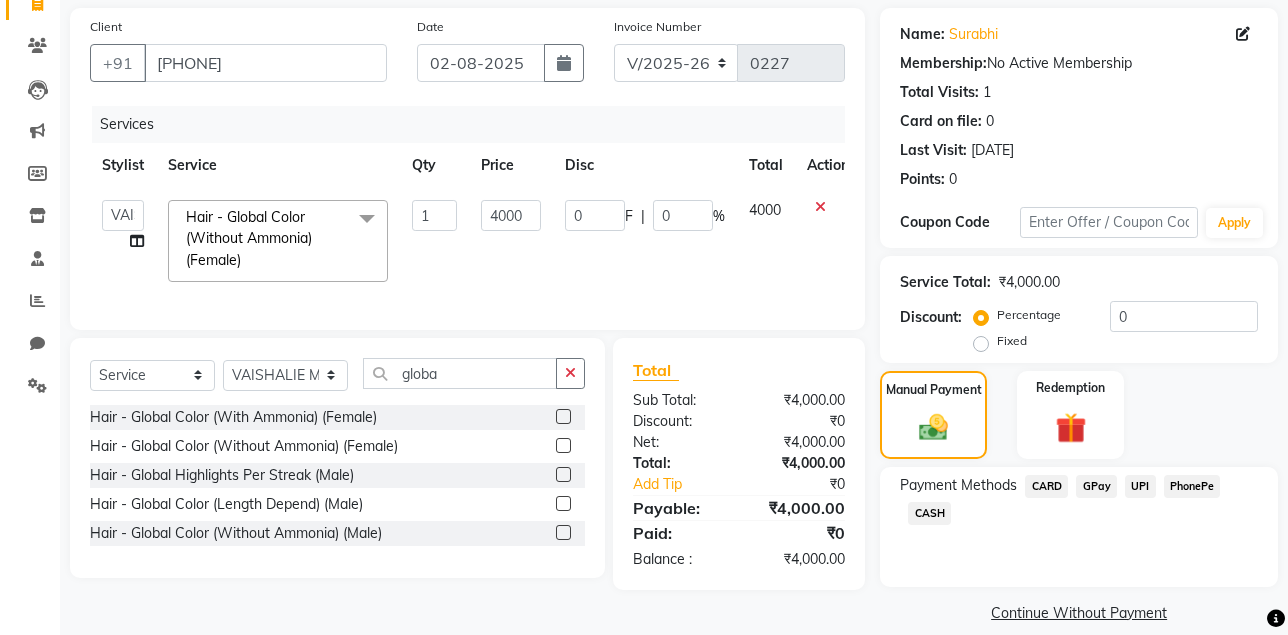 click on "GPay" 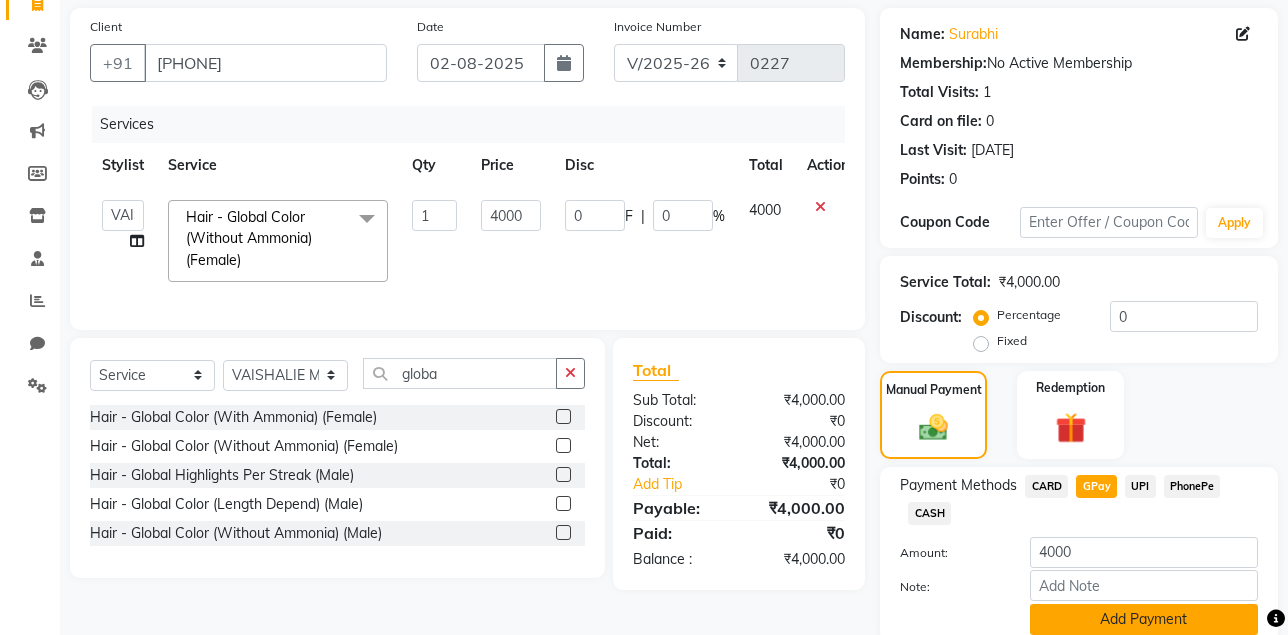 click on "Add Payment" 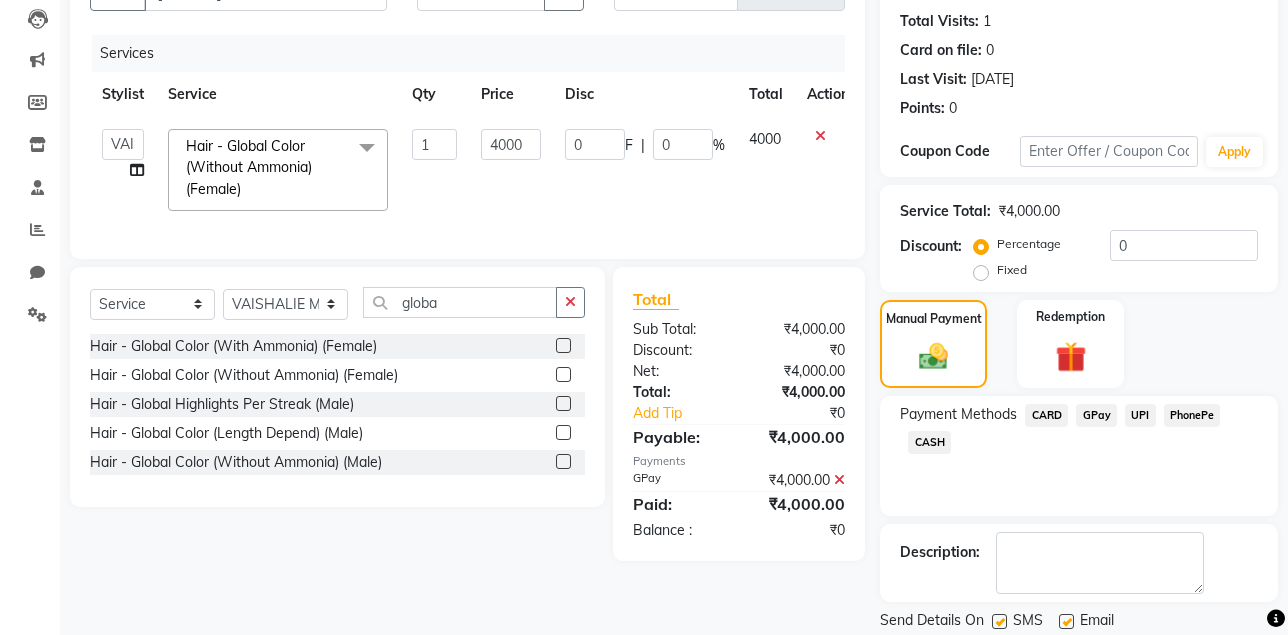 scroll, scrollTop: 226, scrollLeft: 0, axis: vertical 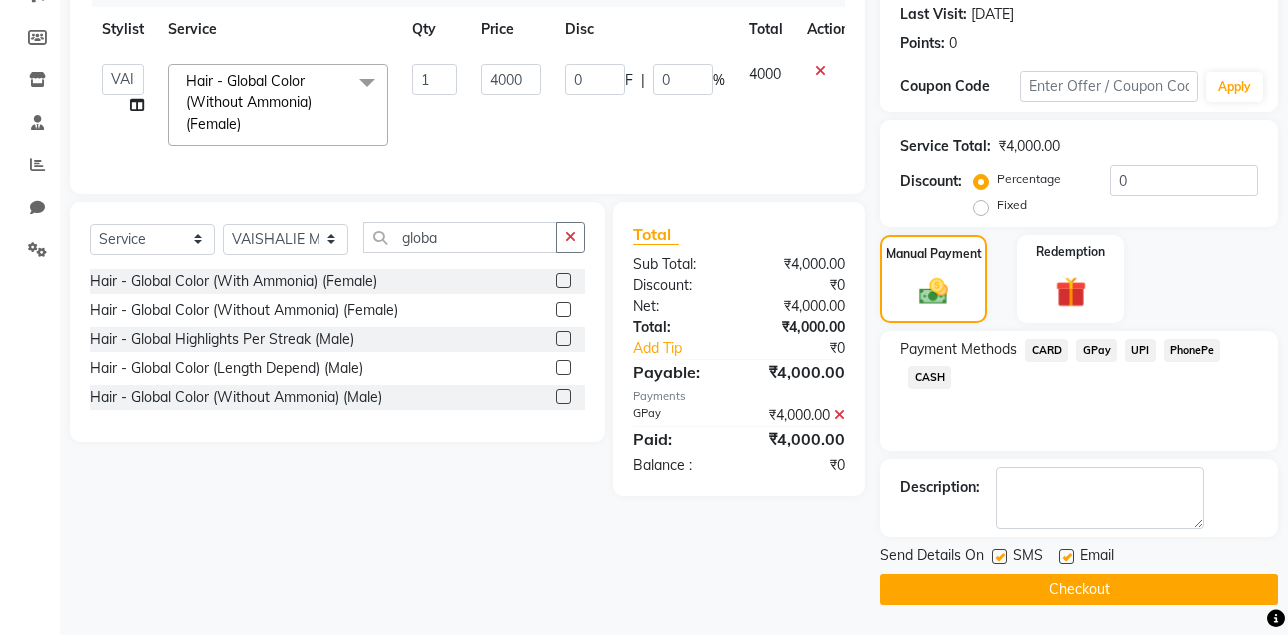 click on "Checkout" 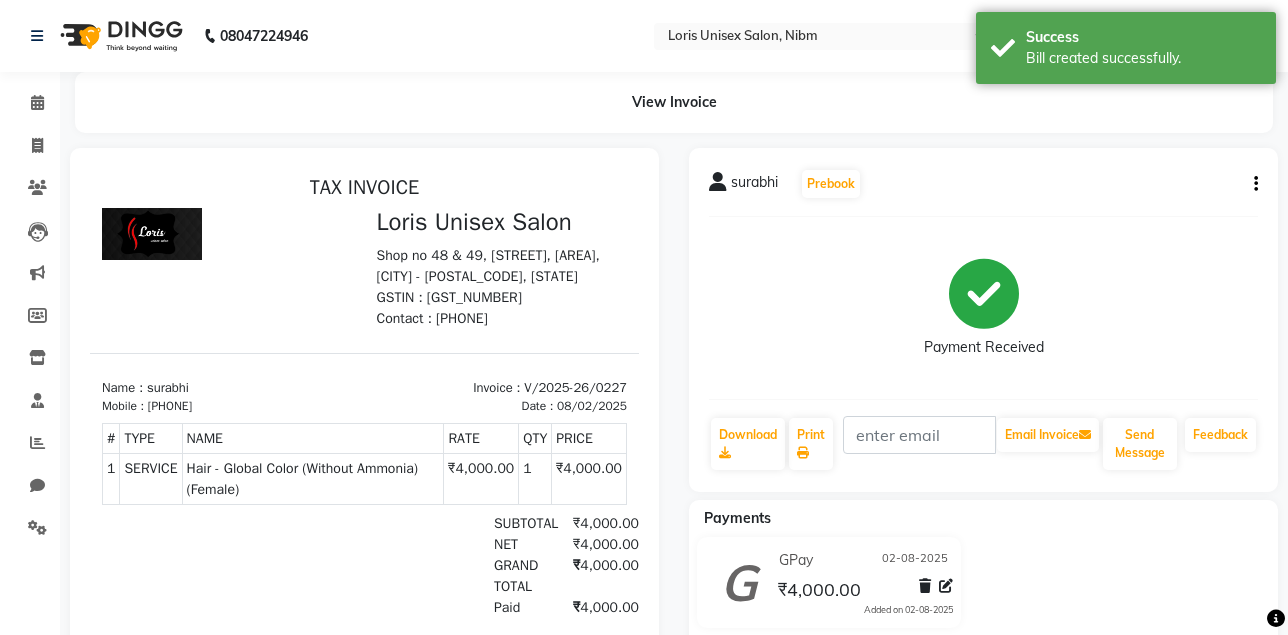 scroll, scrollTop: 0, scrollLeft: 0, axis: both 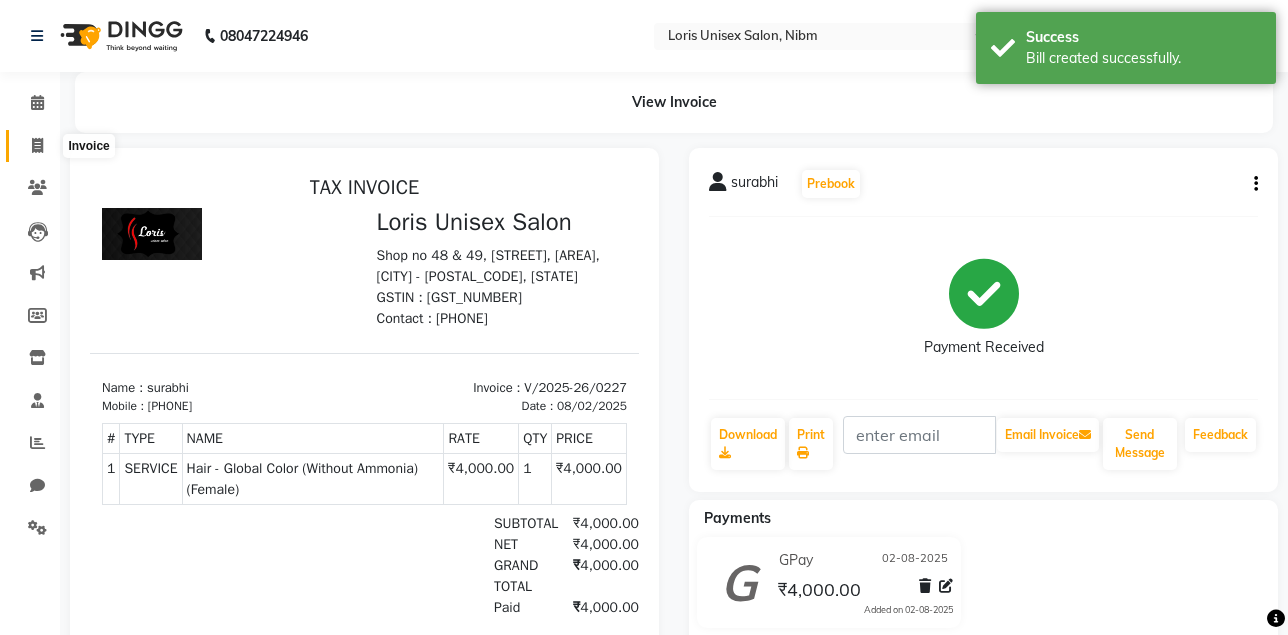 click 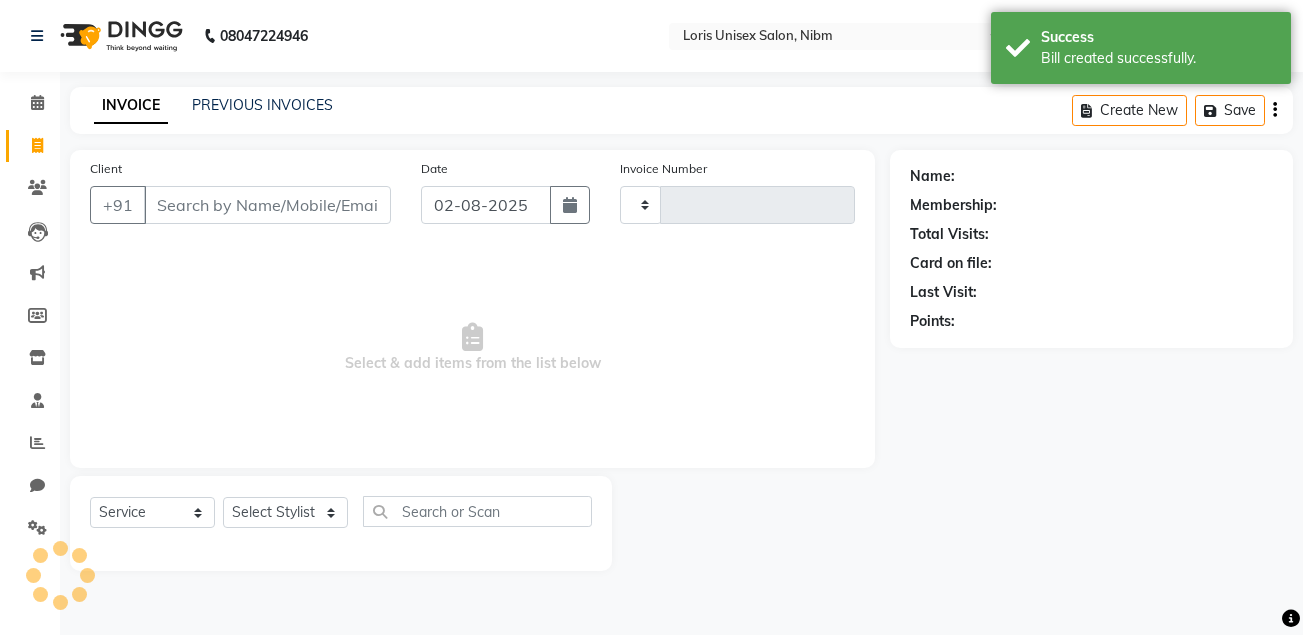 type on "0228" 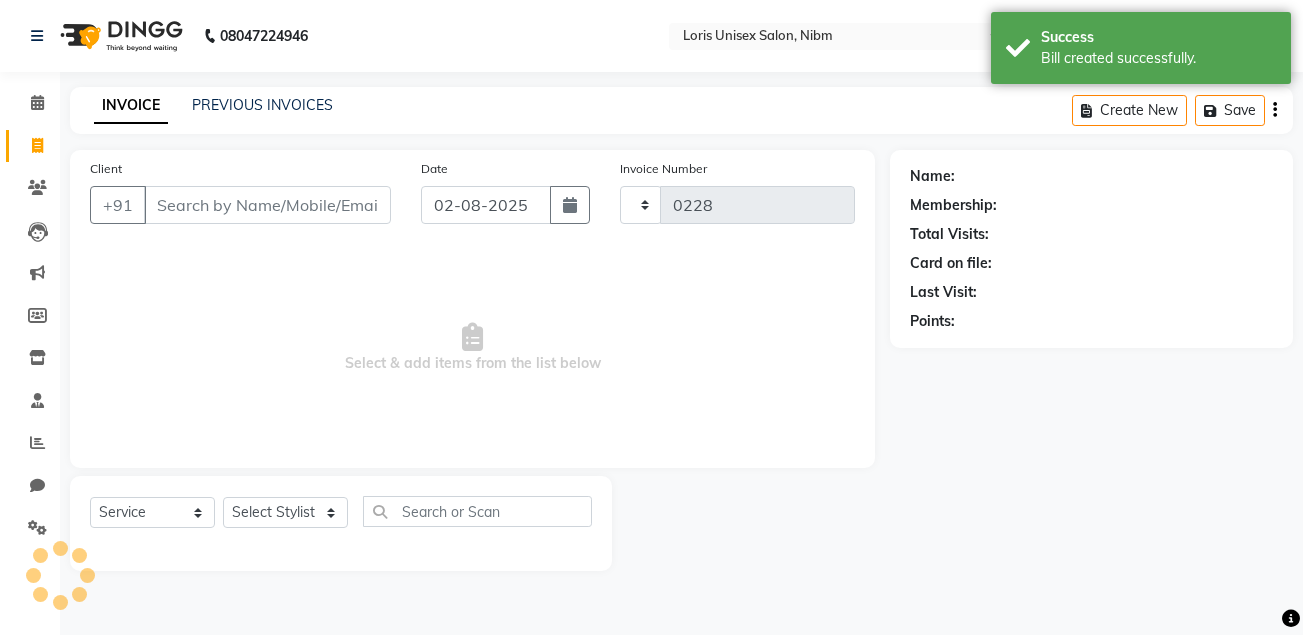 select on "2893" 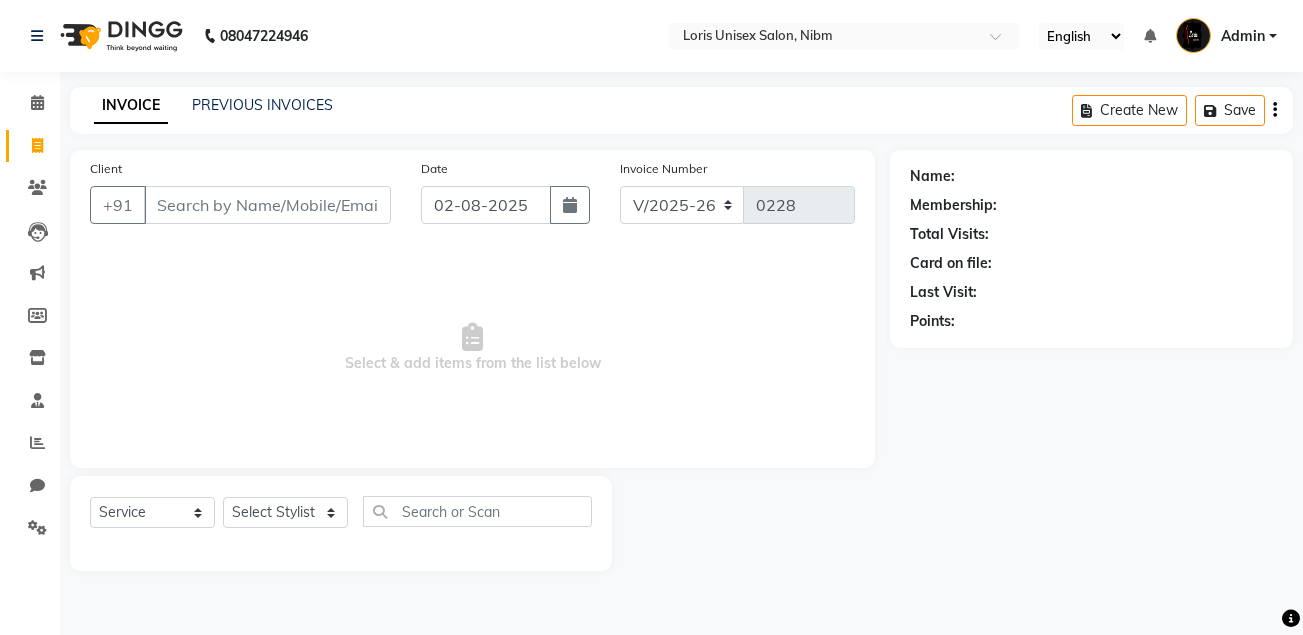 click 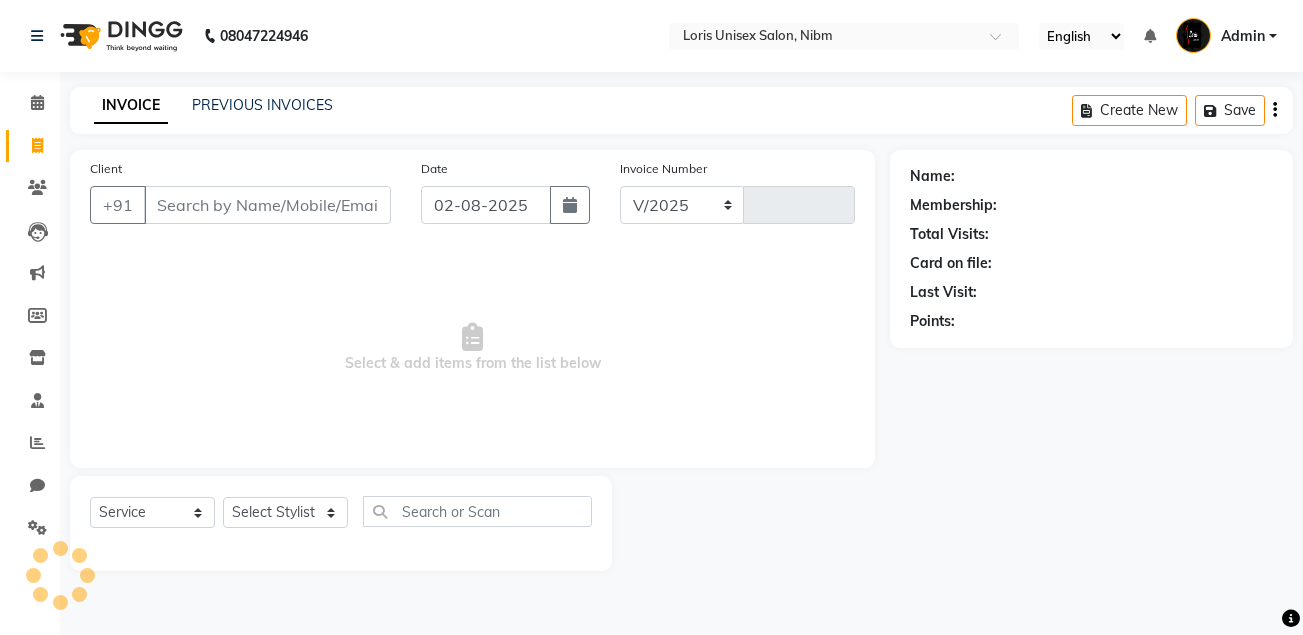 select on "2893" 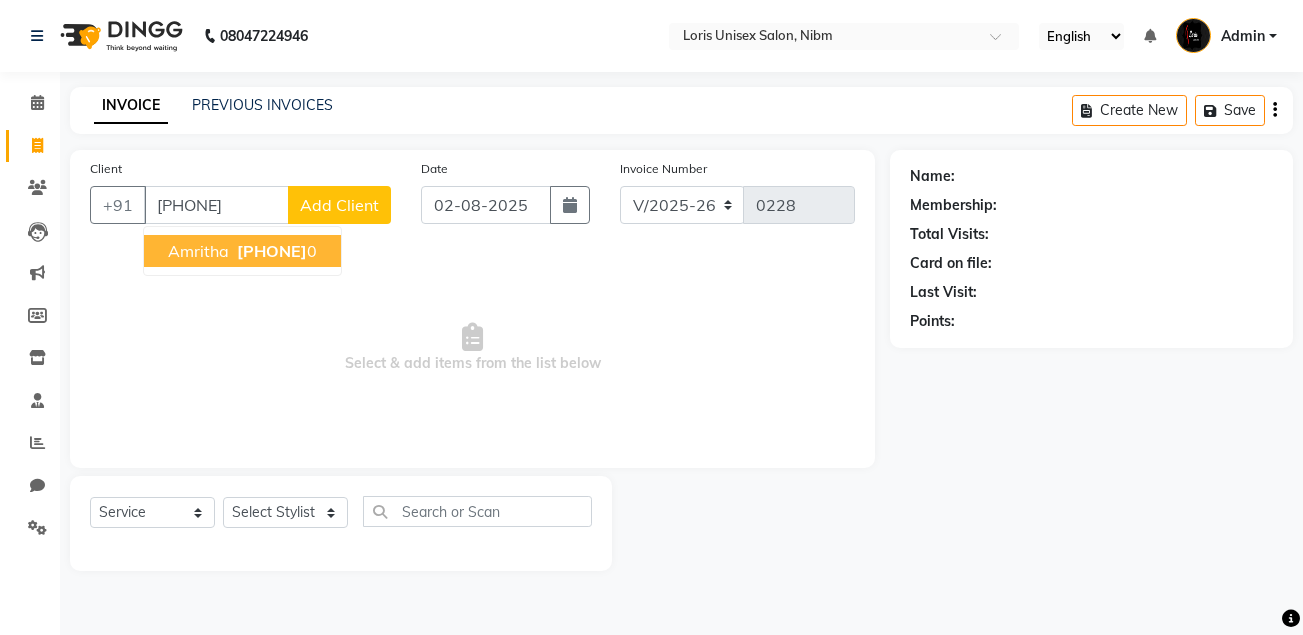 click on "[PHONE]" at bounding box center [272, 251] 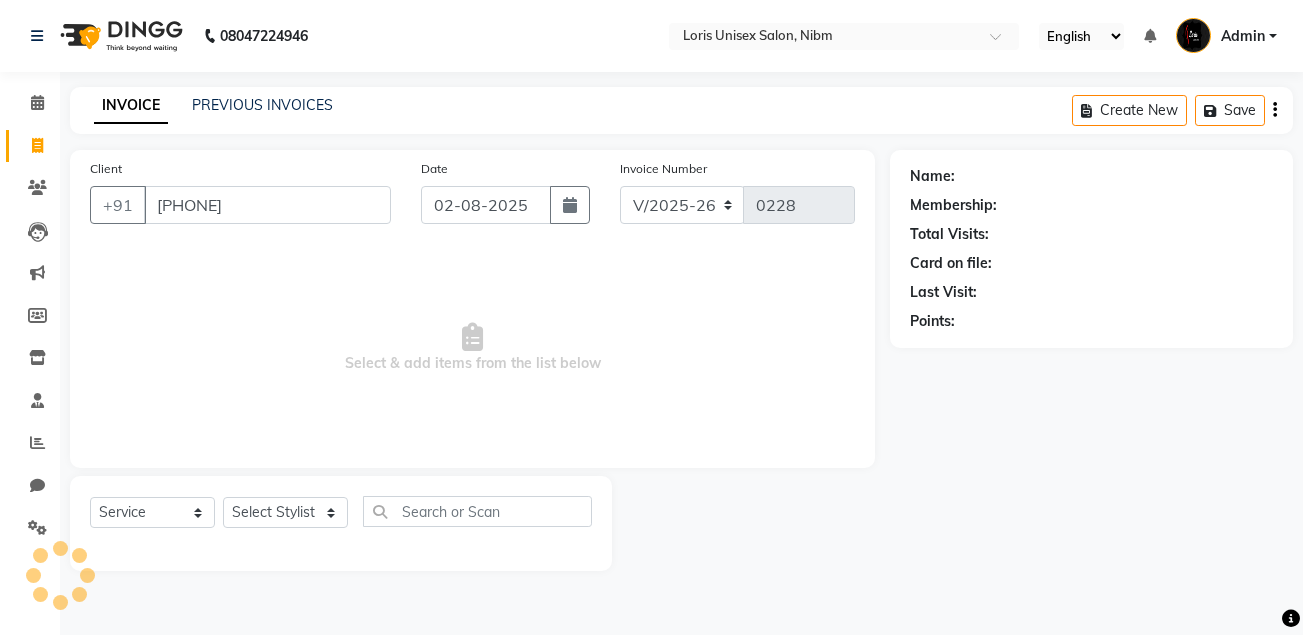 type on "[PHONE]" 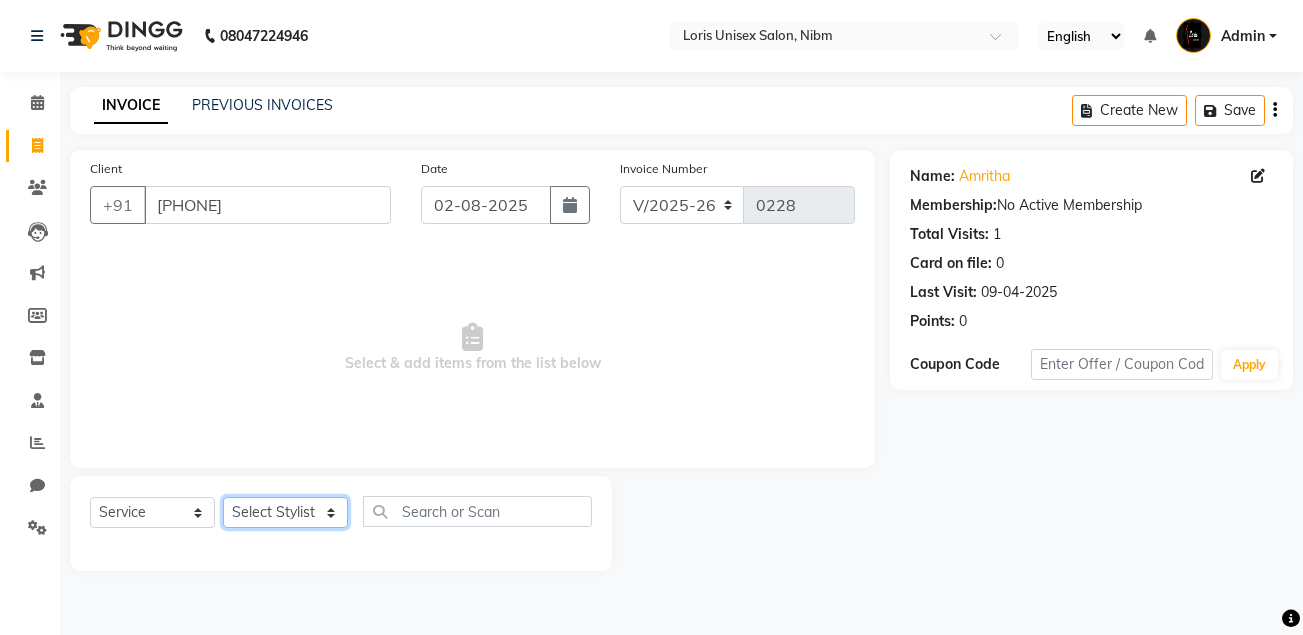 click on "Select Stylist AHMED Diksha Lucky MAJIT Manager Monu Naseem prajakta Salman sofiya  VAISHALIE MAM WASIM SIR" 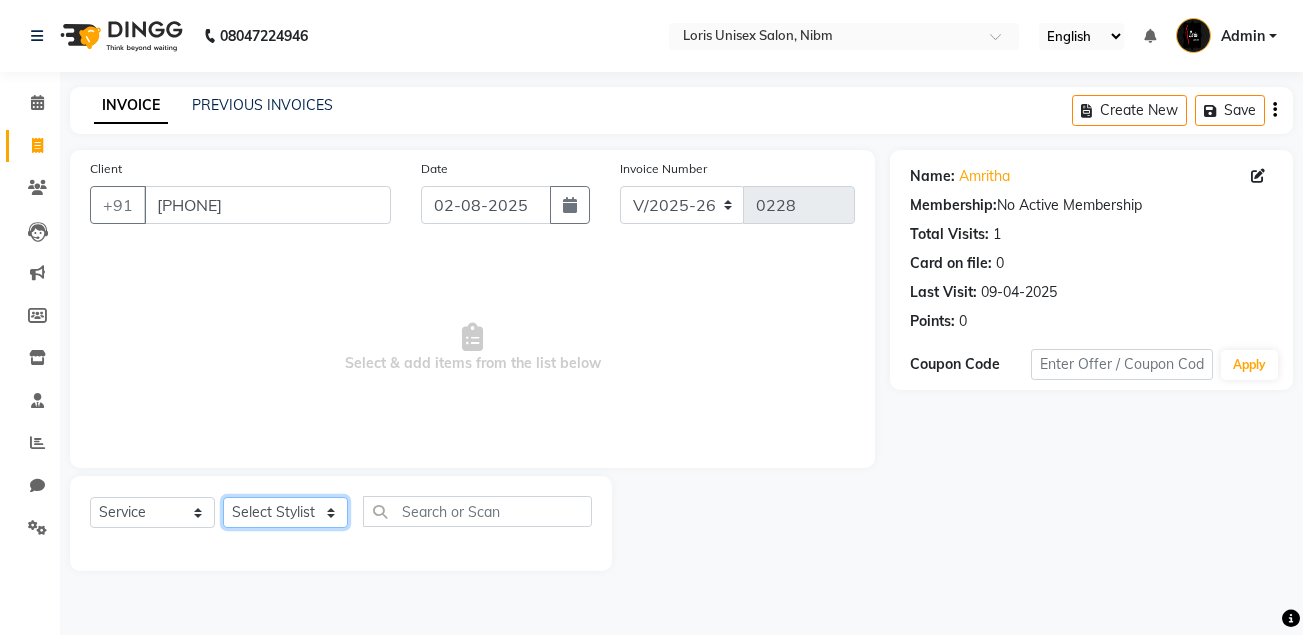 select on "28572" 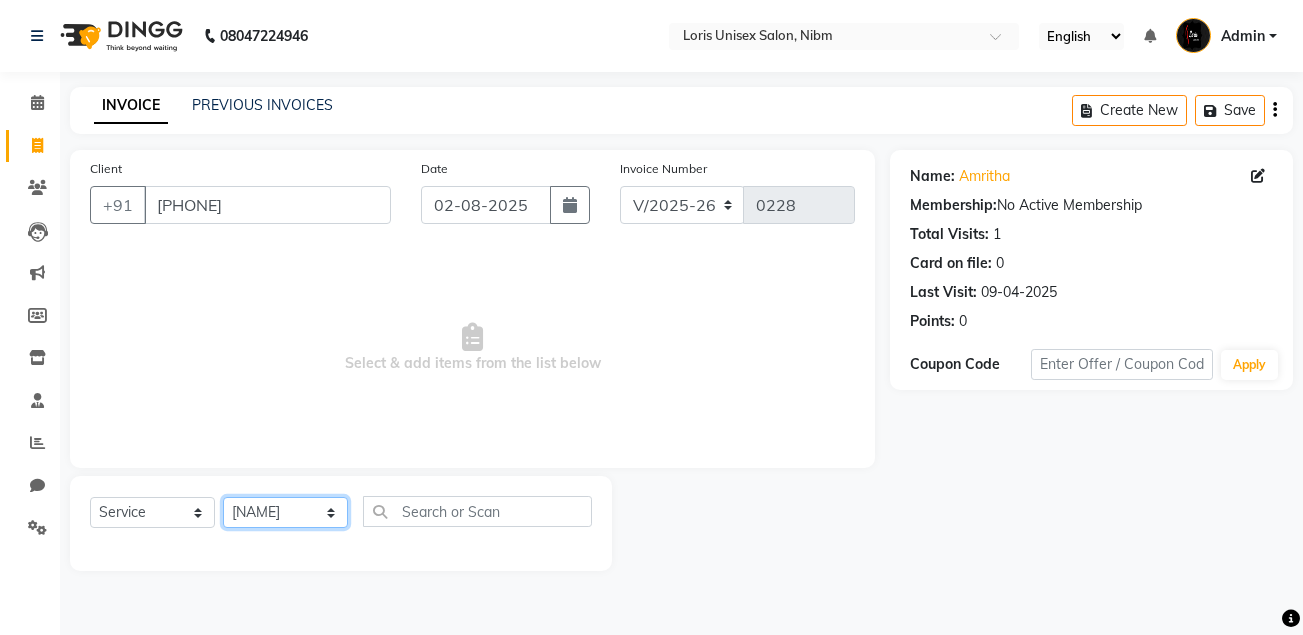 click on "Select Stylist AHMED Diksha Lucky MAJIT Manager Monu Naseem prajakta Salman sofiya  VAISHALIE MAM WASIM SIR" 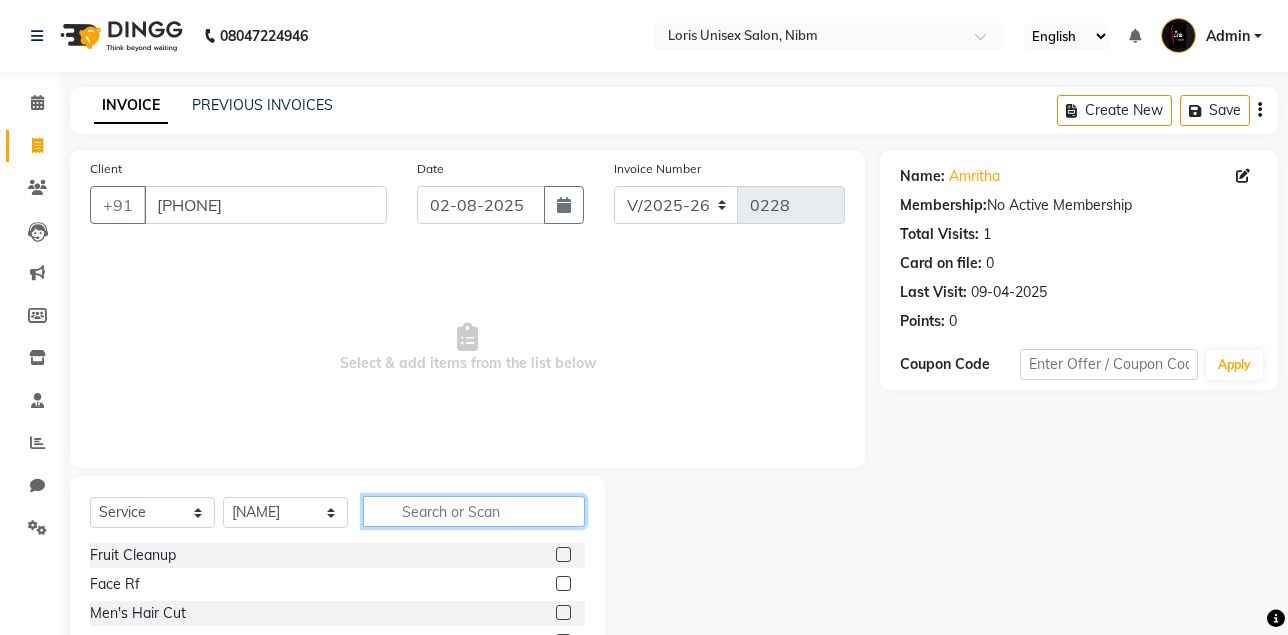 click 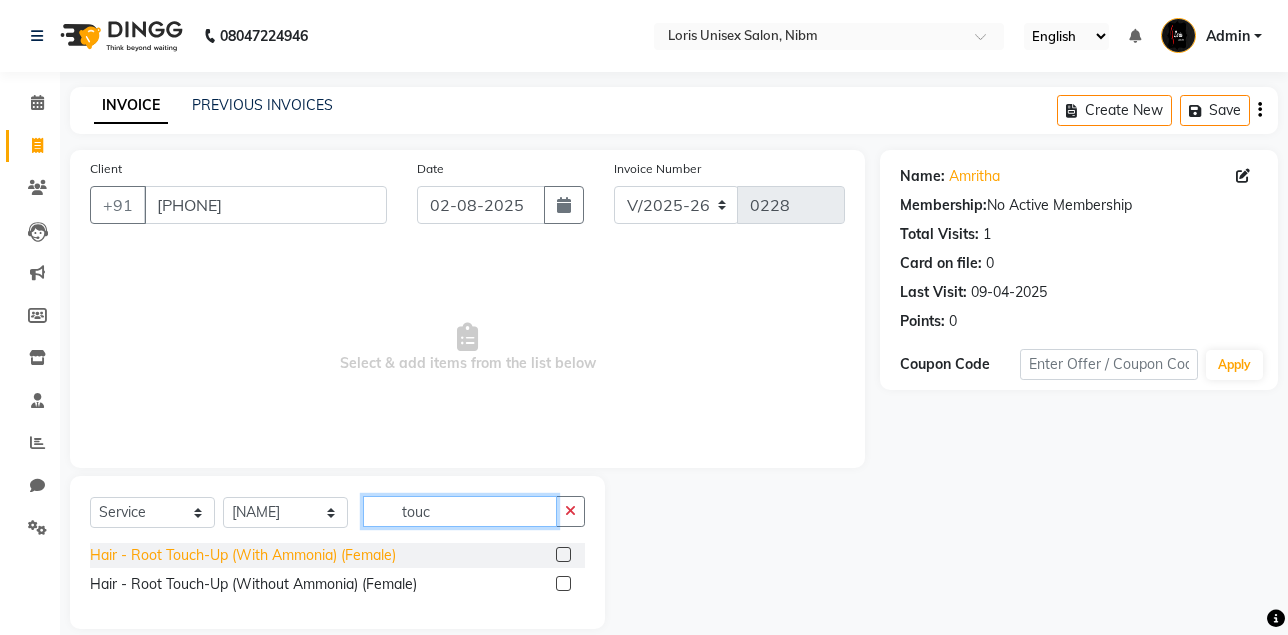 type on "touc" 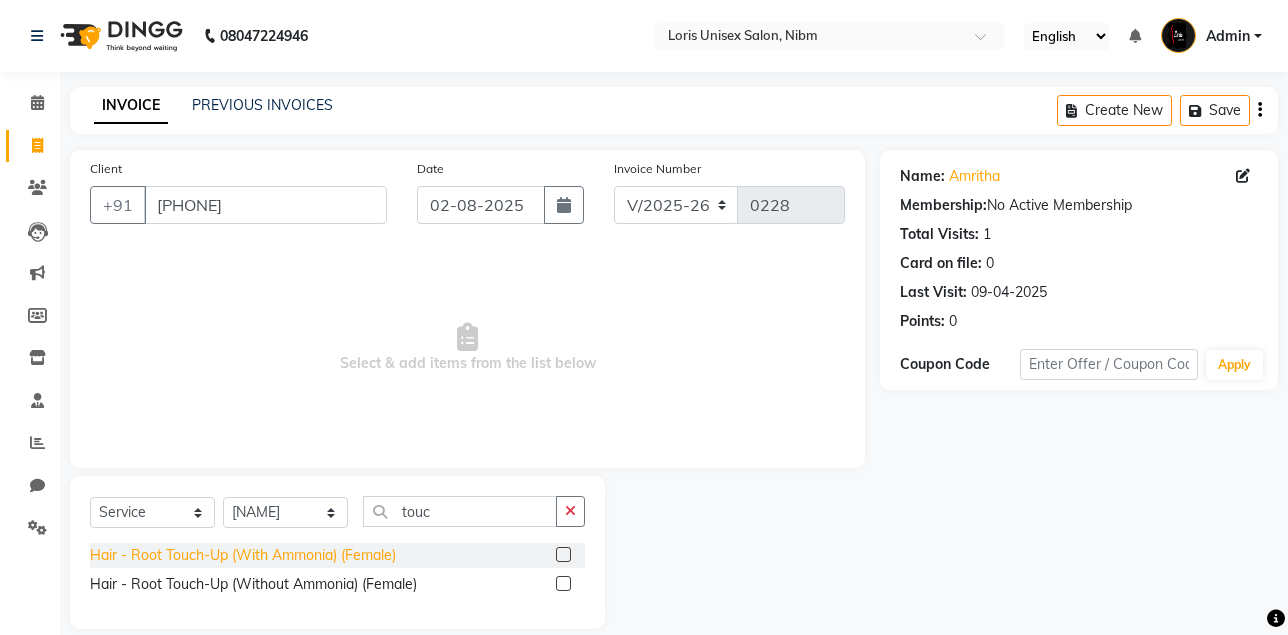click on "Hair - Root Touch-Up (With Ammonia) (Female)" 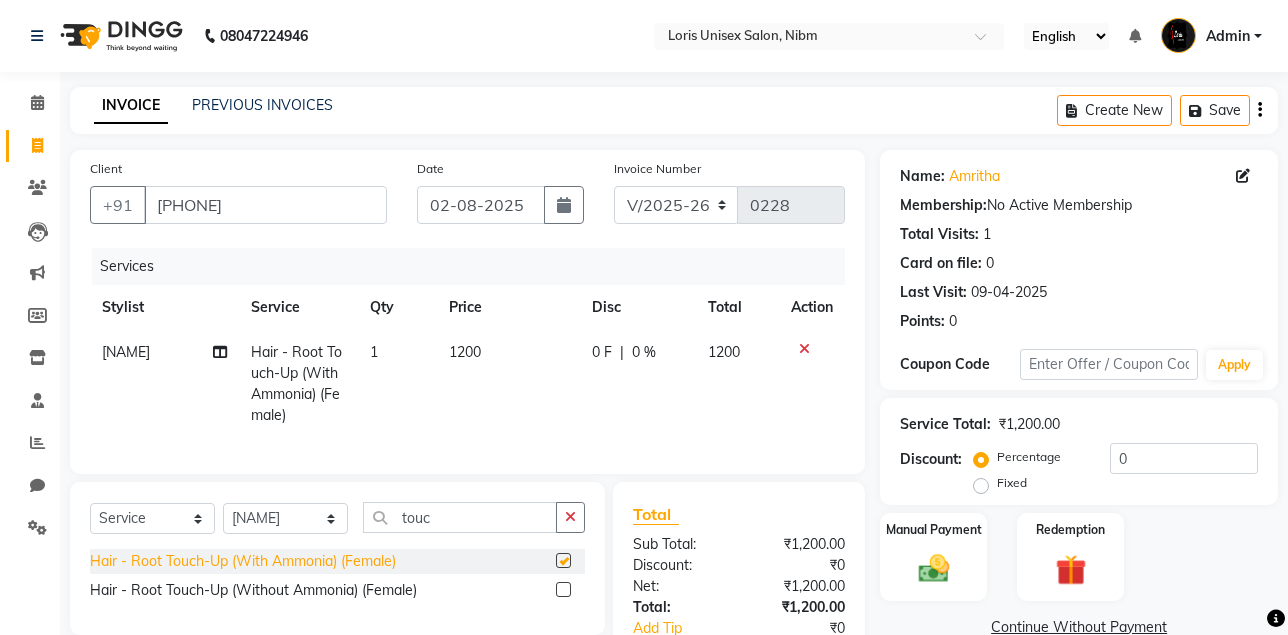 checkbox on "false" 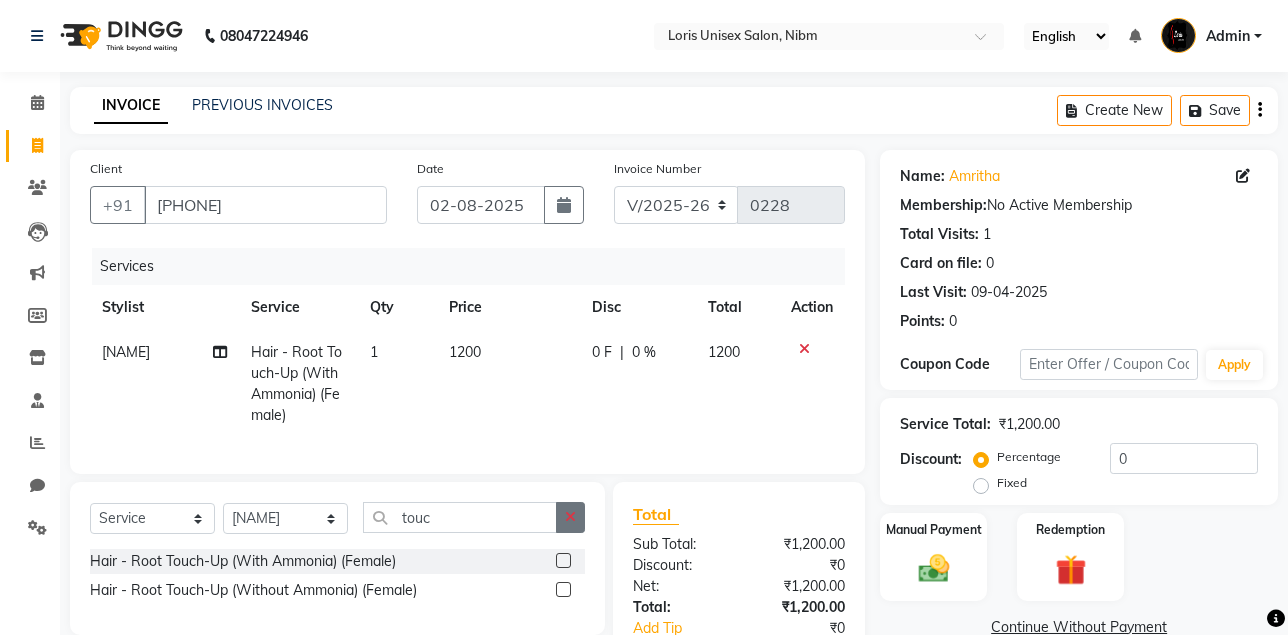 click 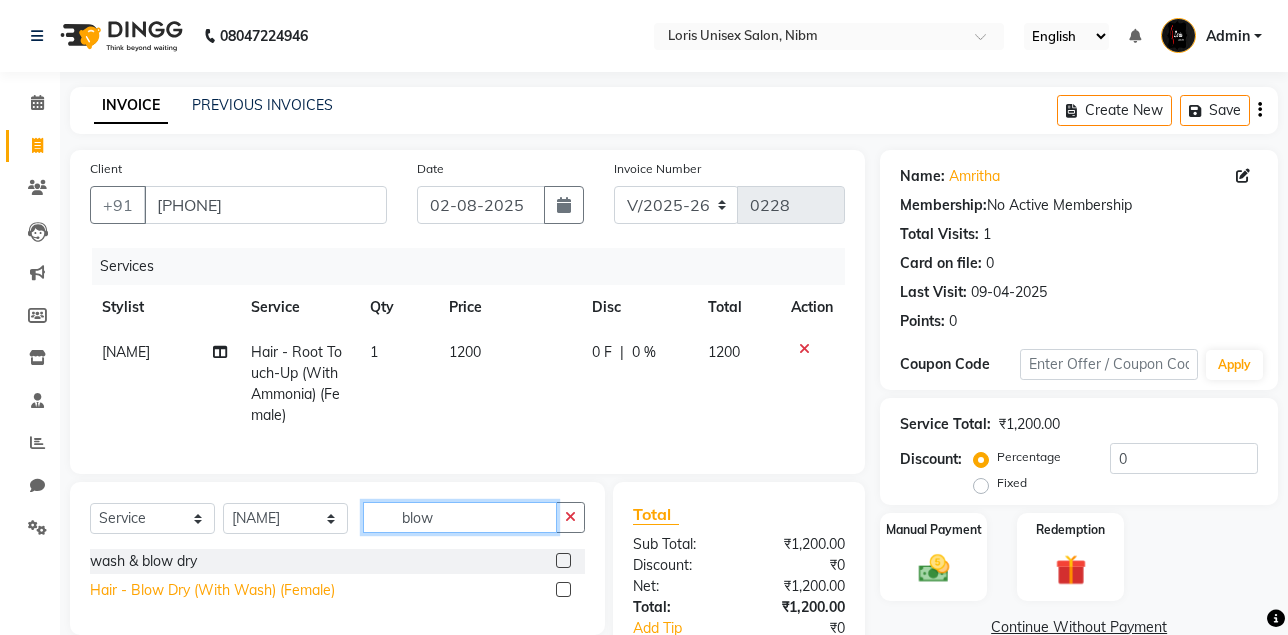 type on "blow" 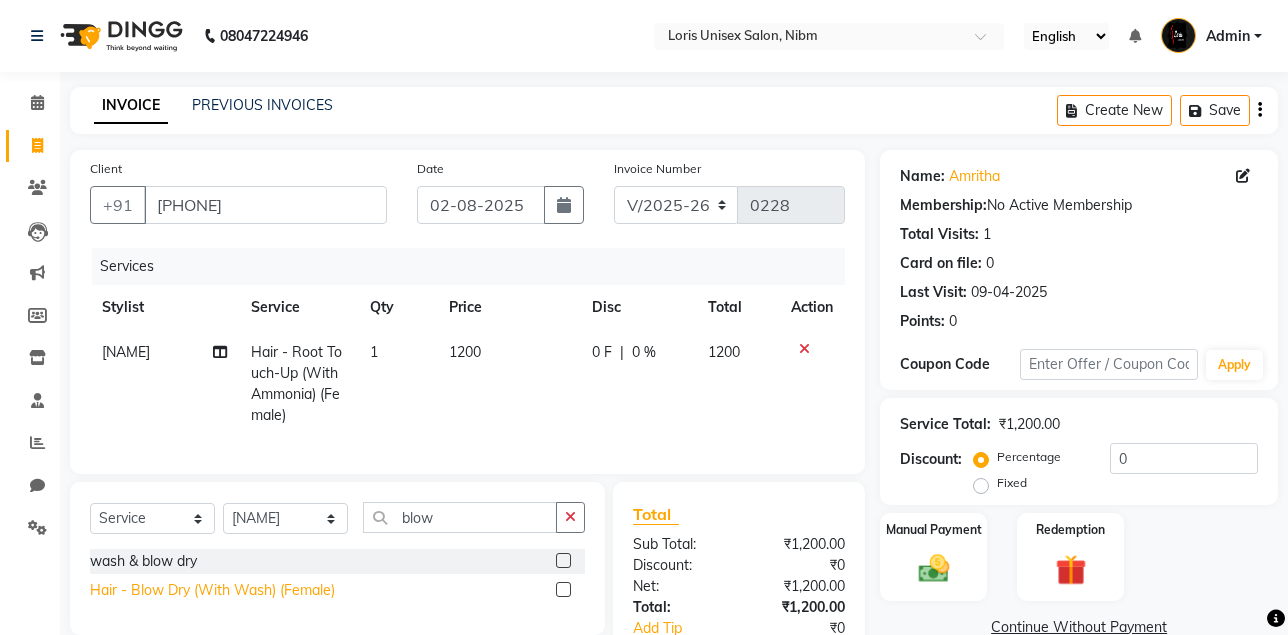 click on "Hair - Blow Dry (With Wash) (Female)" 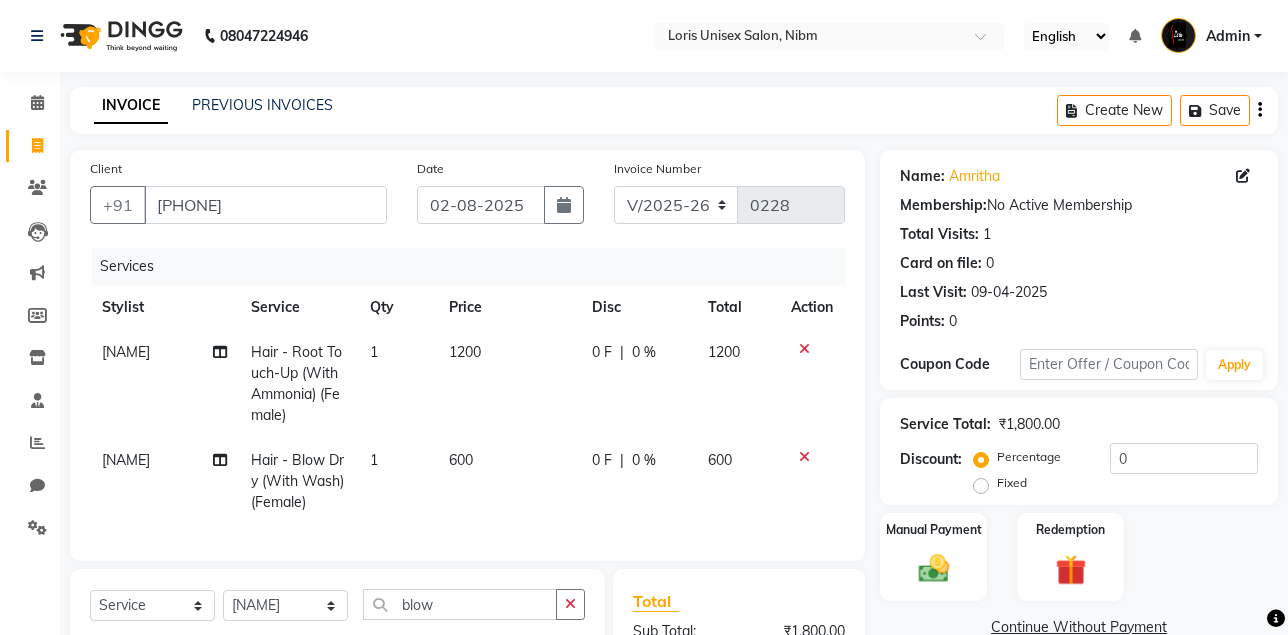 checkbox on "false" 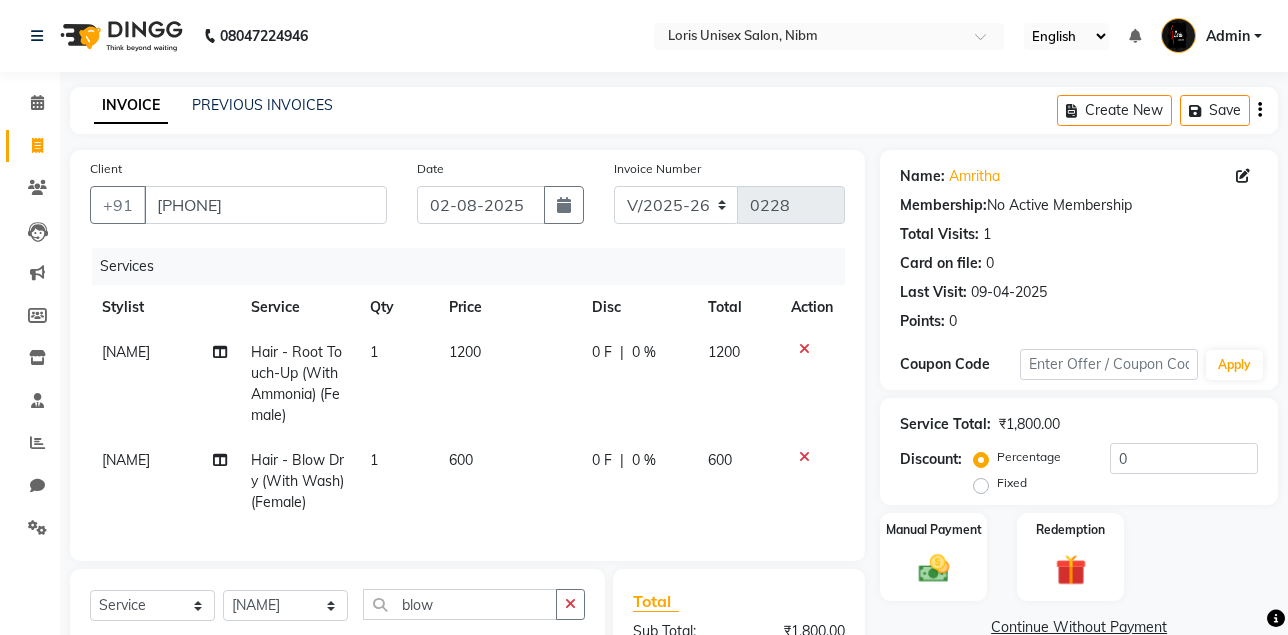 click on "600" 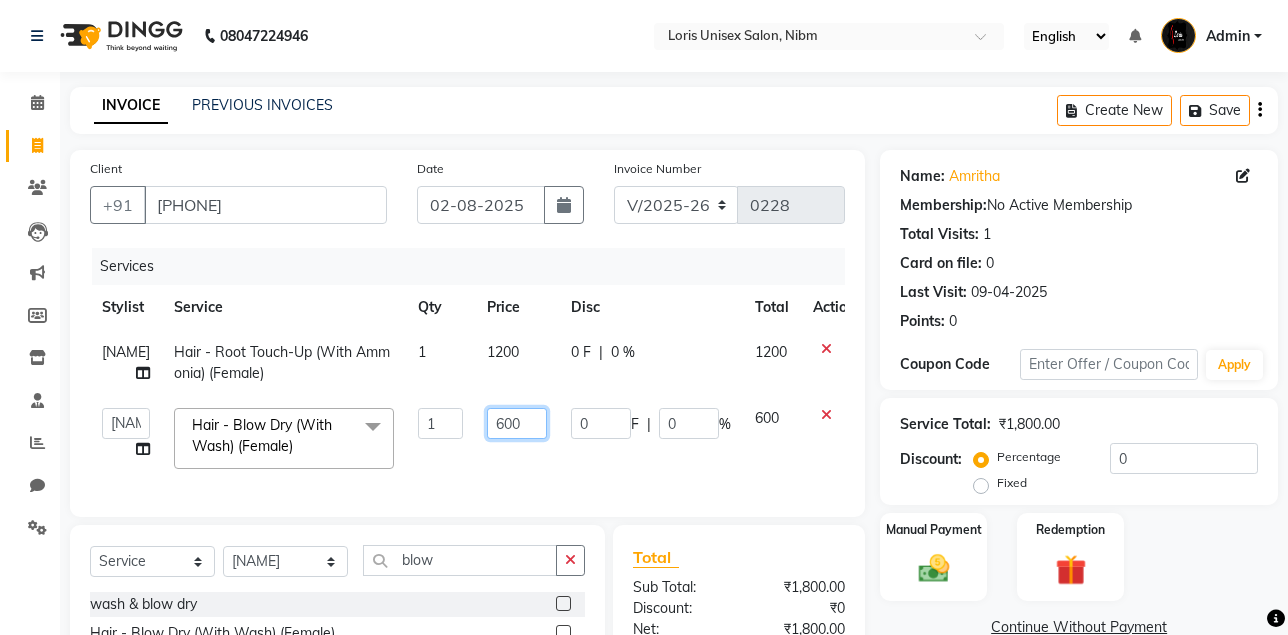 click on "600" 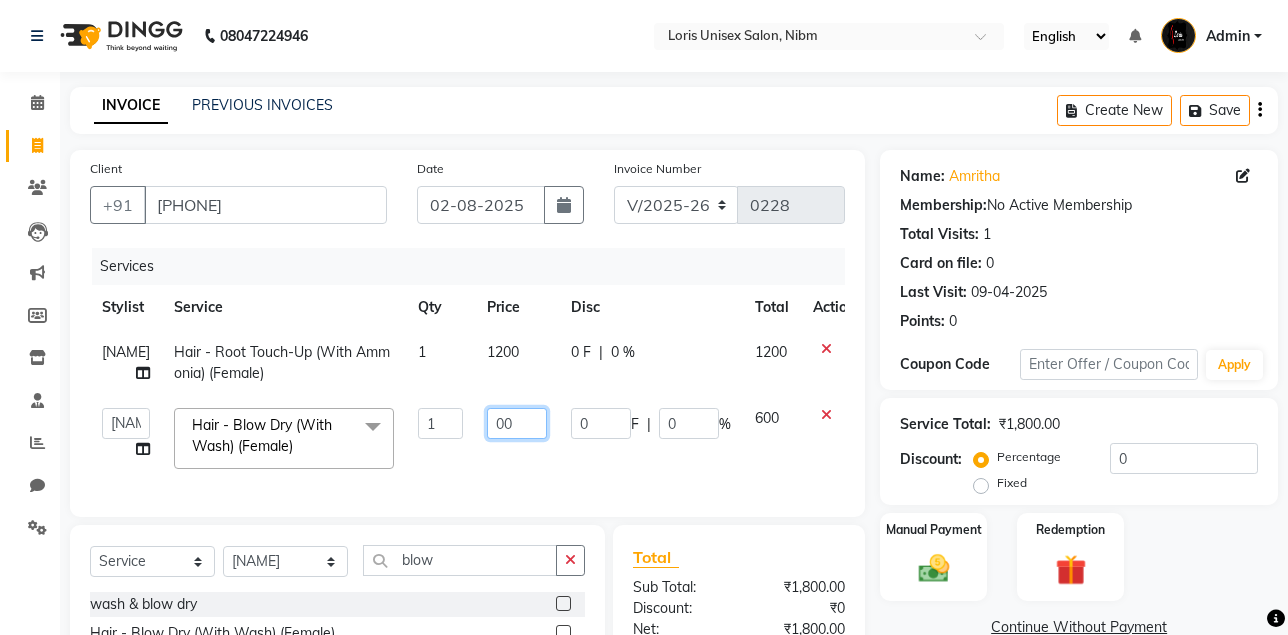 type on "400" 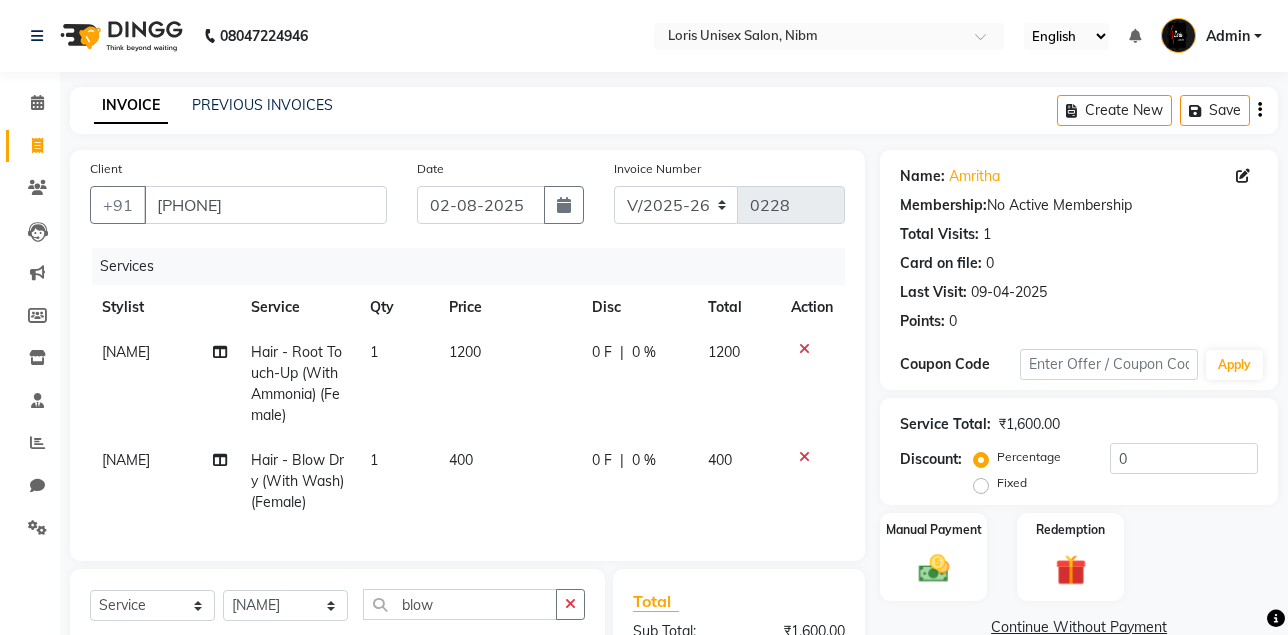 click on "400" 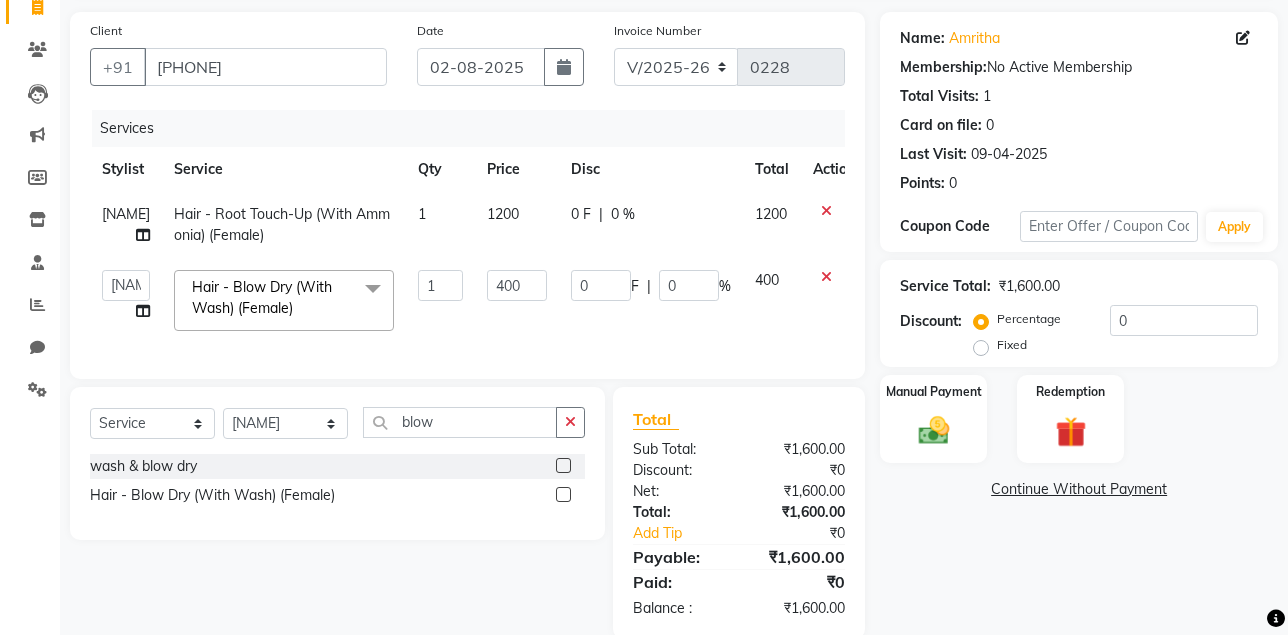 scroll, scrollTop: 187, scrollLeft: 0, axis: vertical 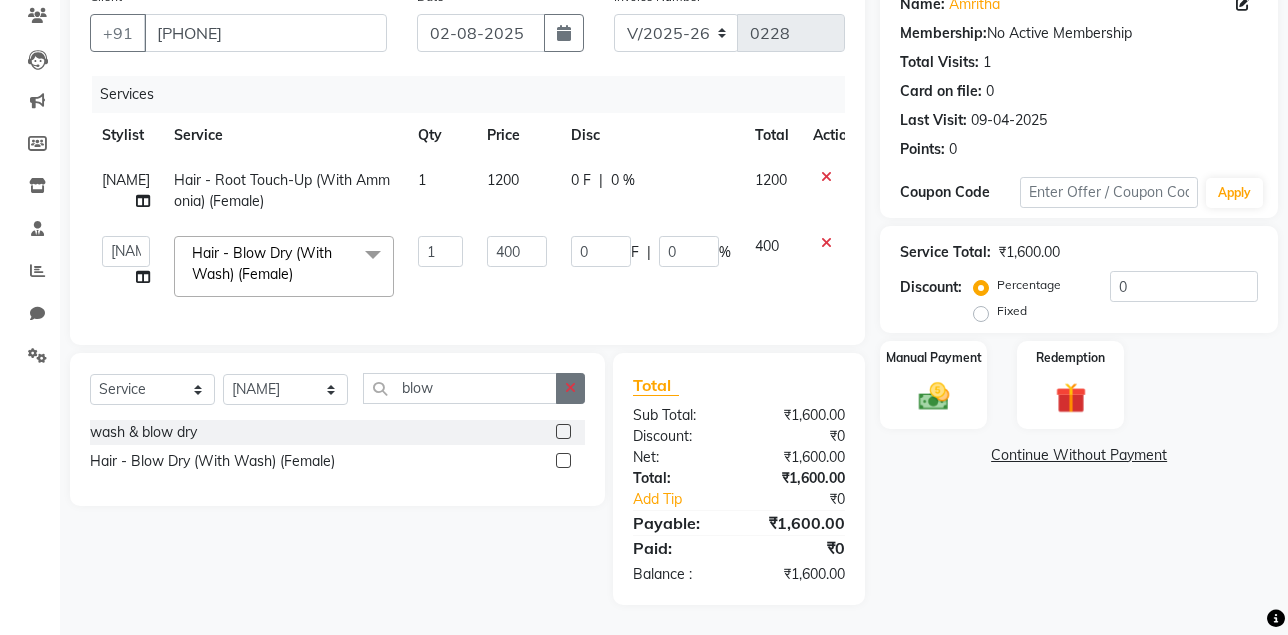 click 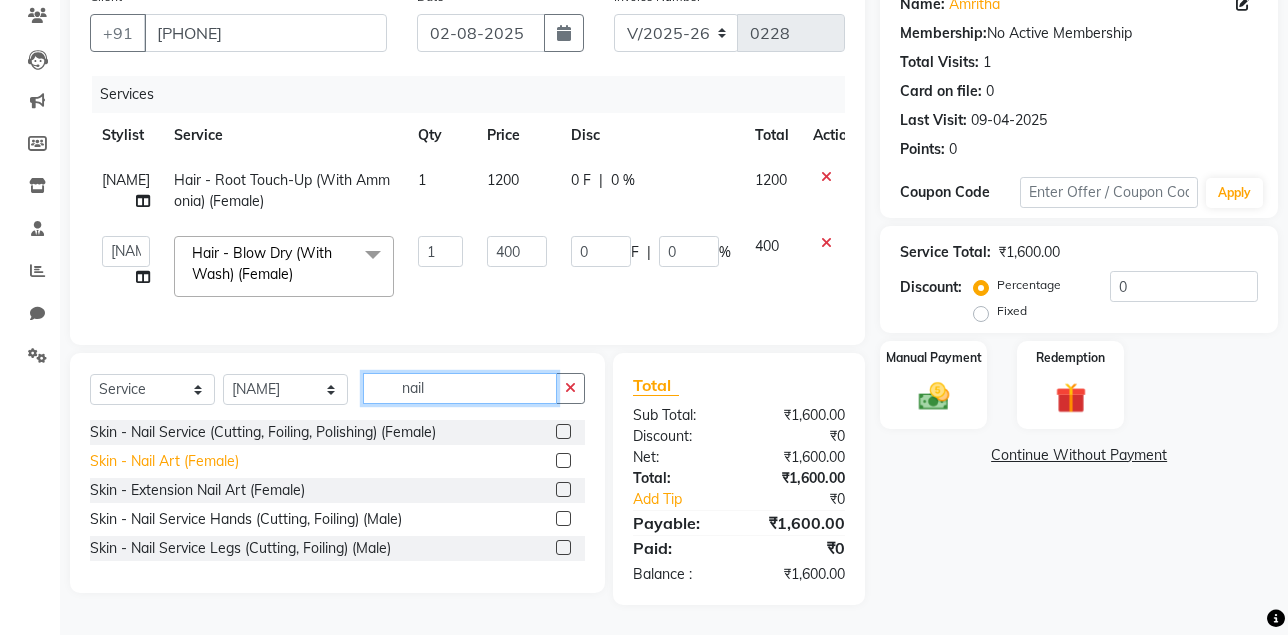 type on "nail" 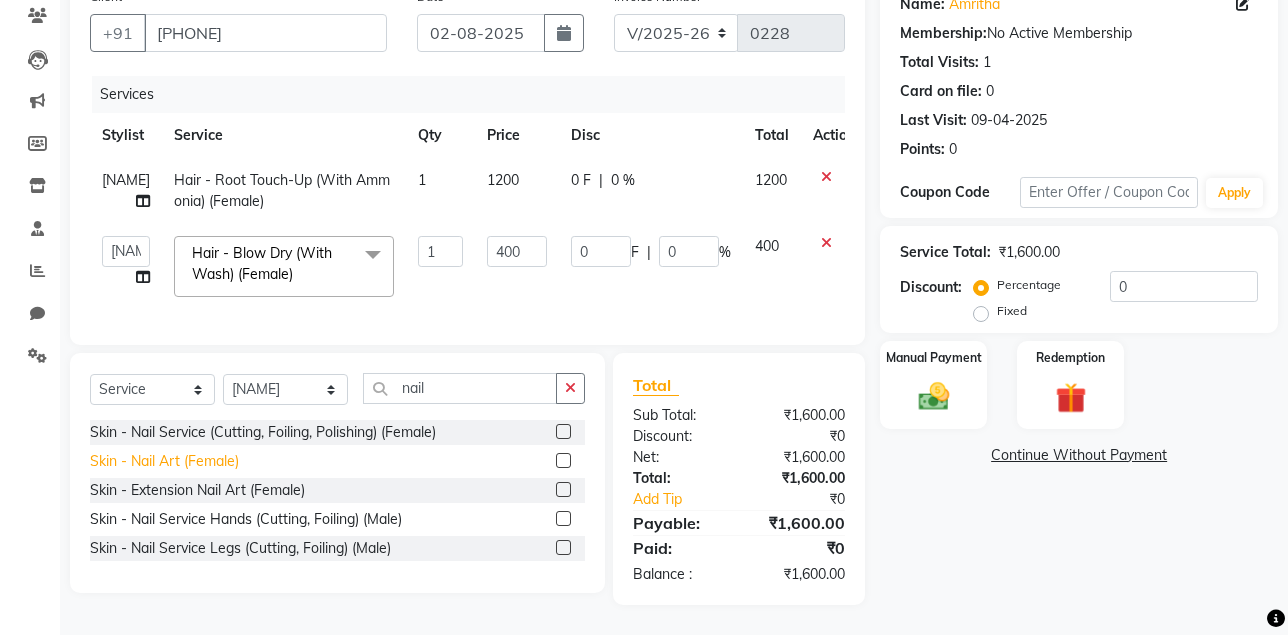 click on "Skin - Nail Art (Female)" 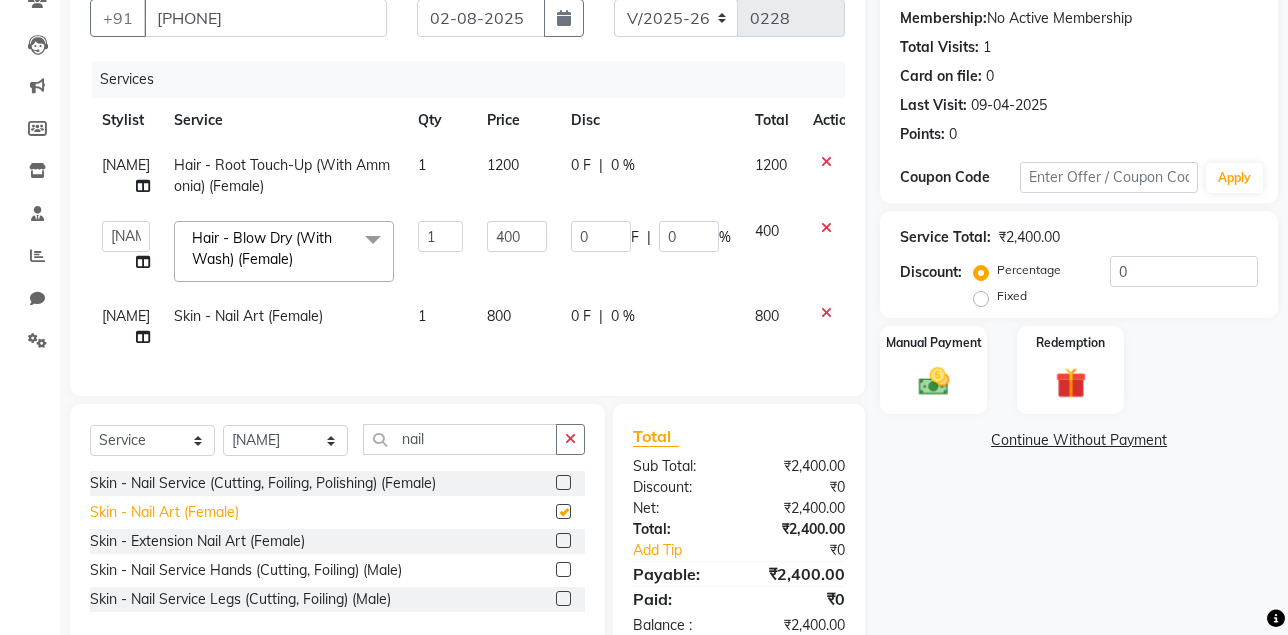 checkbox on "false" 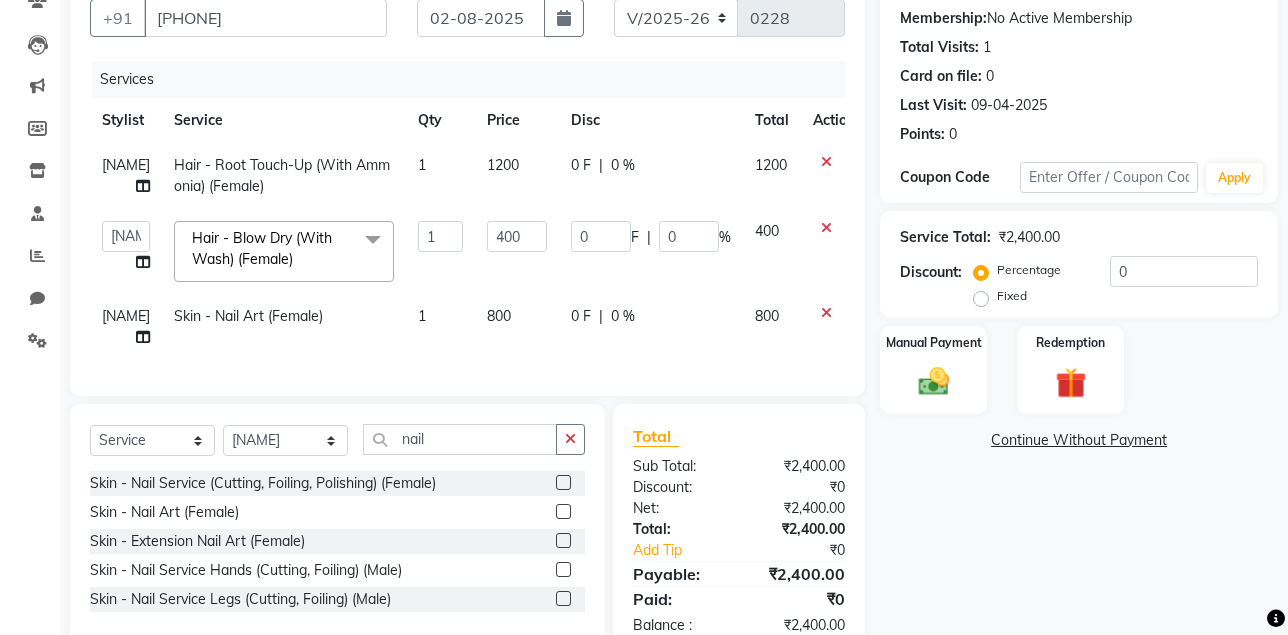 click on "800" 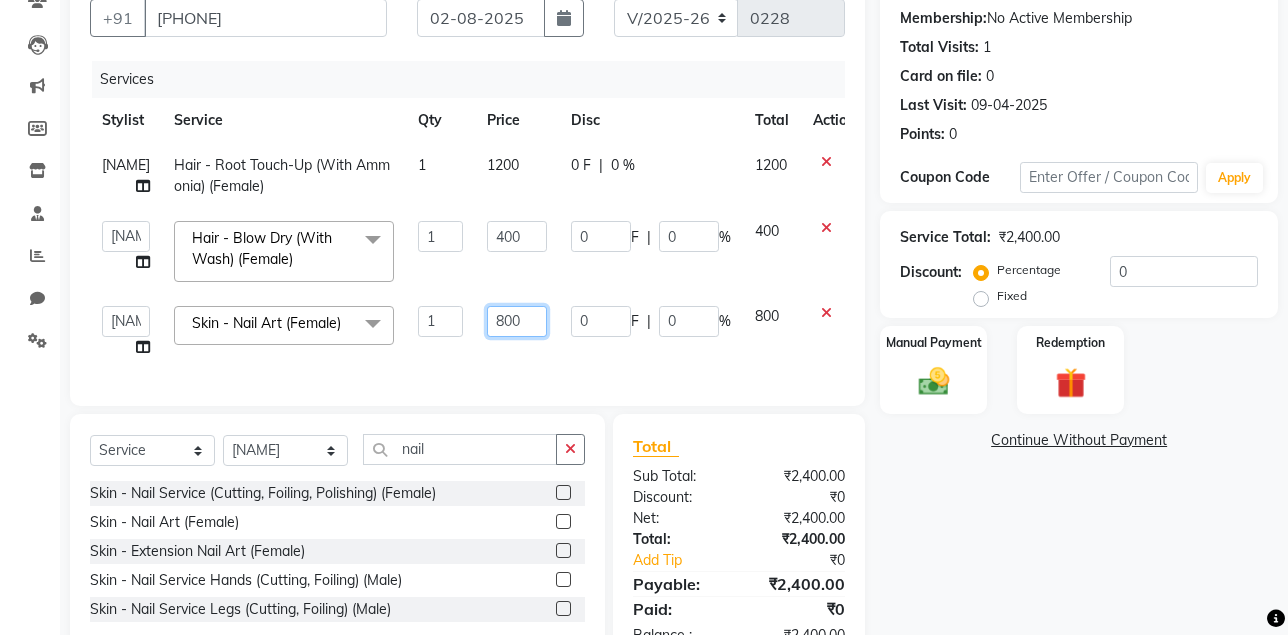 click on "800" 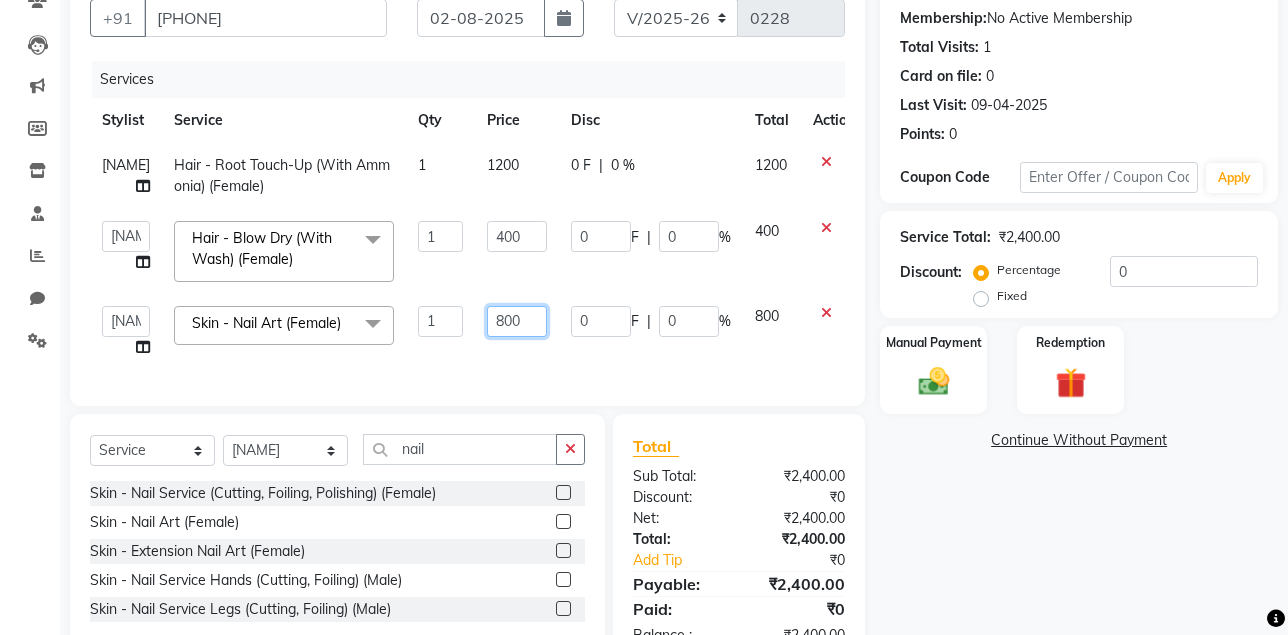 click on "800" 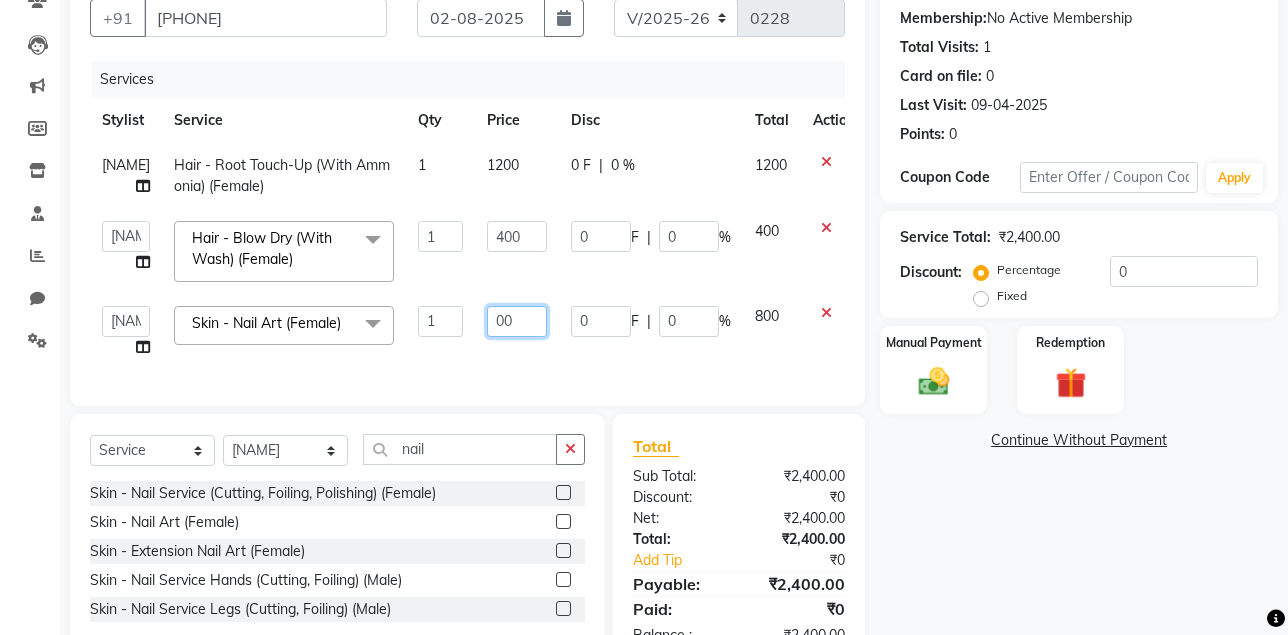 type on "600" 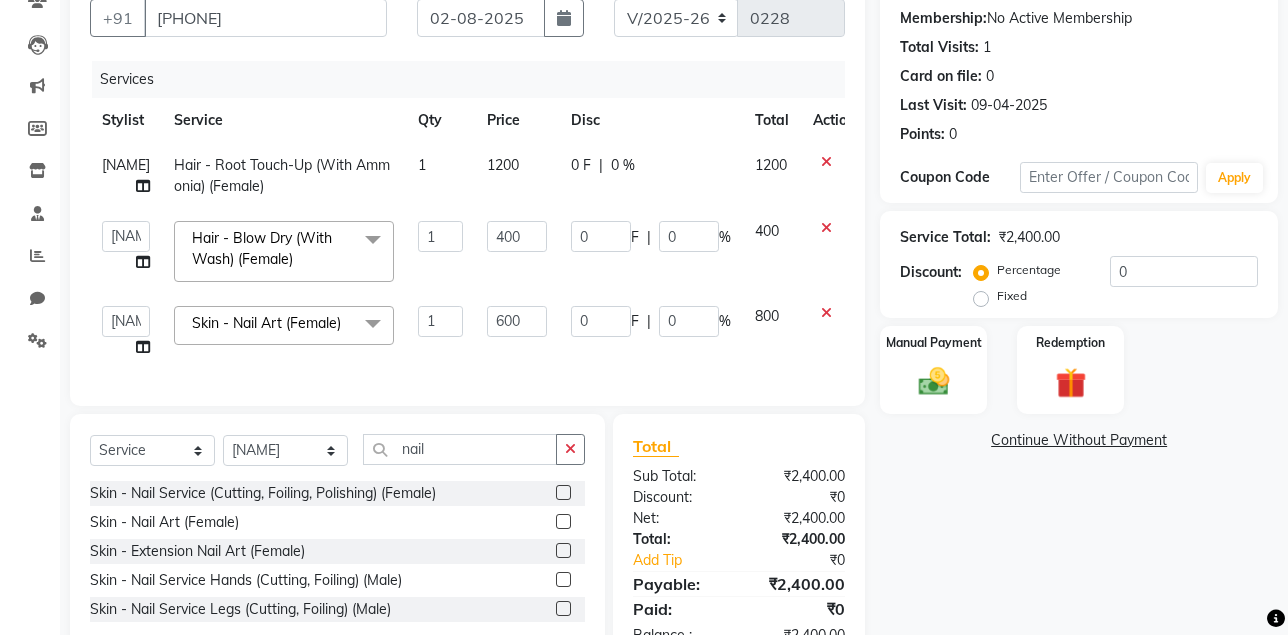 click on "Services Stylist Service Qty Price Disc Total Action [NAME] Hair - Root Touch-Up (With Ammonia) (Female) 1 1200 0 F | 0 % 1200 [NAME] Diksha Lucky [NAME] Manager Monu Naseem prajakta Salman [NAME] VAISHALIE MAM [NAME] Hair - Blow Dry (With Wash) (Female) x Fruit Cleanup Face Rf Men's Hair Cut Ladies Hair Cut Kids Hair Cut Hair - Fringe / Flicks Cut (With Out Wash) (Female) Hair - O Degree Cut (With Out Wash) (Female) Hair - Layer Cut (With Out Wash) (Female) Hair - Bob Cut (With Out Wash) (Female) wash & blow dry Hair - Pixie Cut (Female) Hair - Basic Cut (Male) Hair - Stylish Cut (Male) Hair - Premium Cut (Male) Hair - Basic Cream Shave (Male) Hair - Beard Trimming (Male) Hair - Stylish Beard (Male) Hair - Premium Beard (Male) Hair - D - Tan Beard (Male) Hair - Hair Cut/Style Cut (Female Kid) Hair - Shampoo Wash (Female Kid) Hair - Style Cut (Female Kid) Hair - Deep Conditioning (Female Kid) Hair - Basic Spa (Female Kid) Hair - Wash (Male Kid) Hair - School Cut (Male Kid) 1 400" 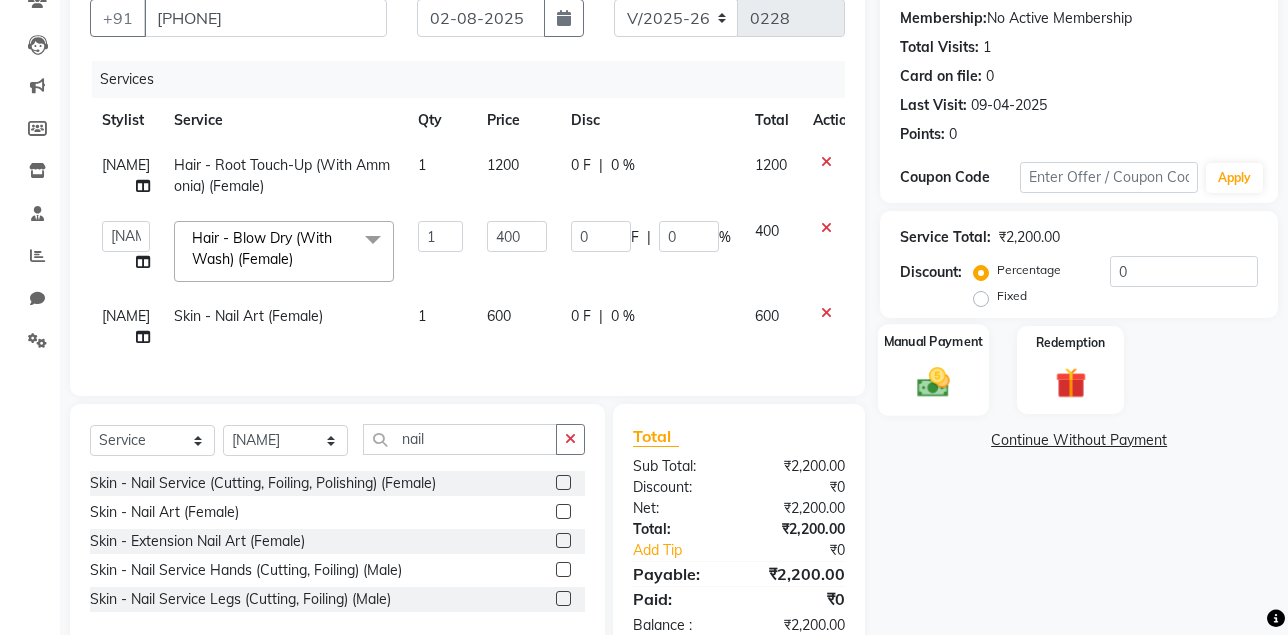 click on "Manual Payment" 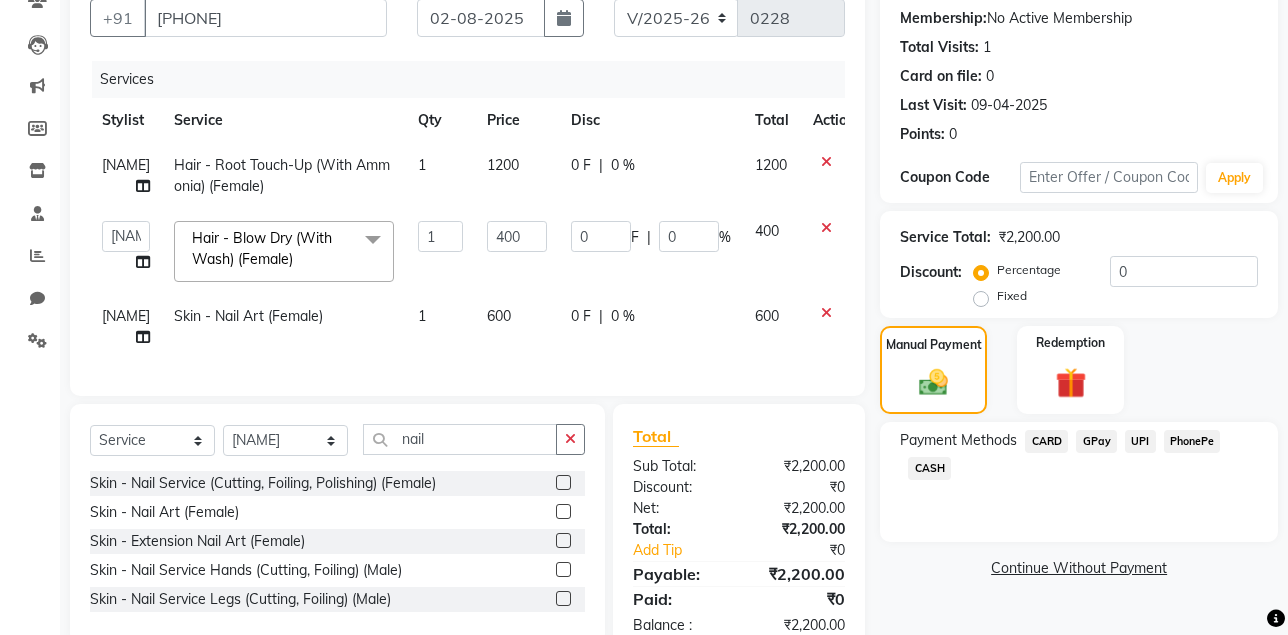 click on "CASH" 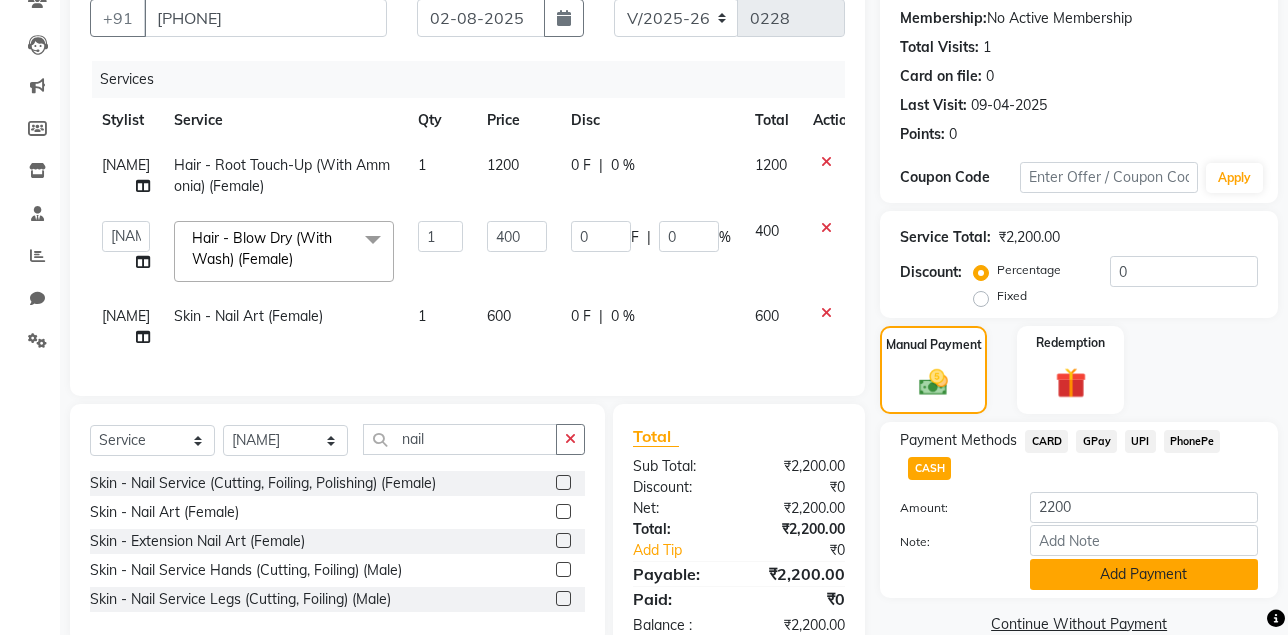 click on "Add Payment" 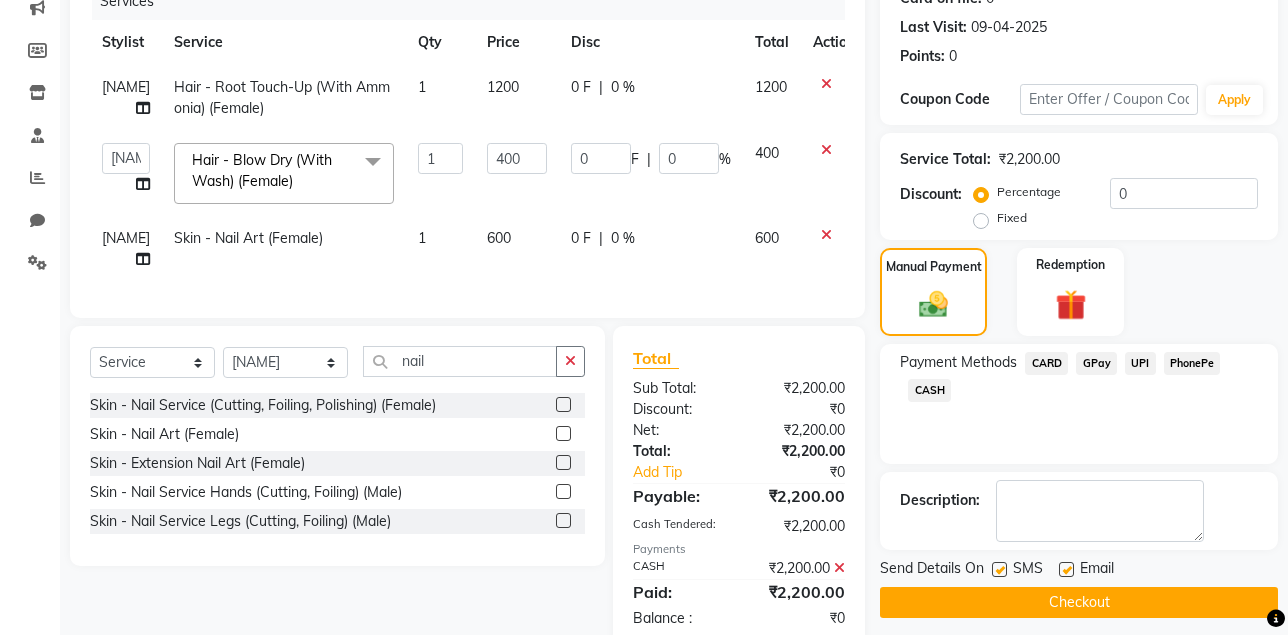 scroll, scrollTop: 324, scrollLeft: 0, axis: vertical 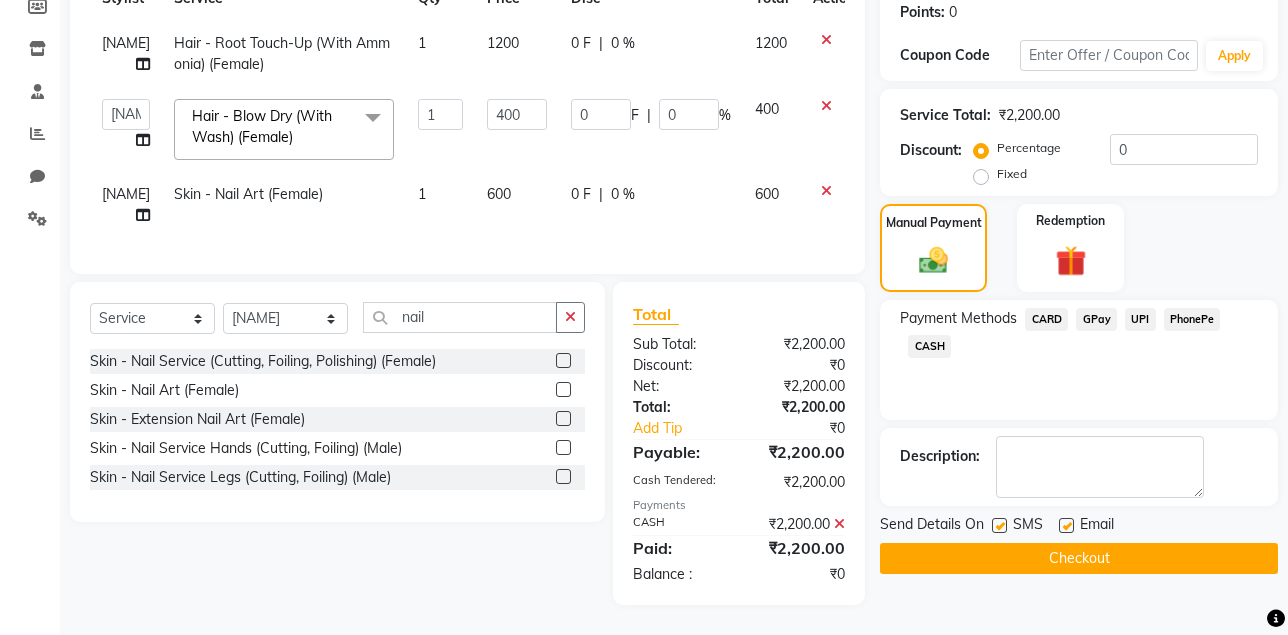 click on "Checkout" 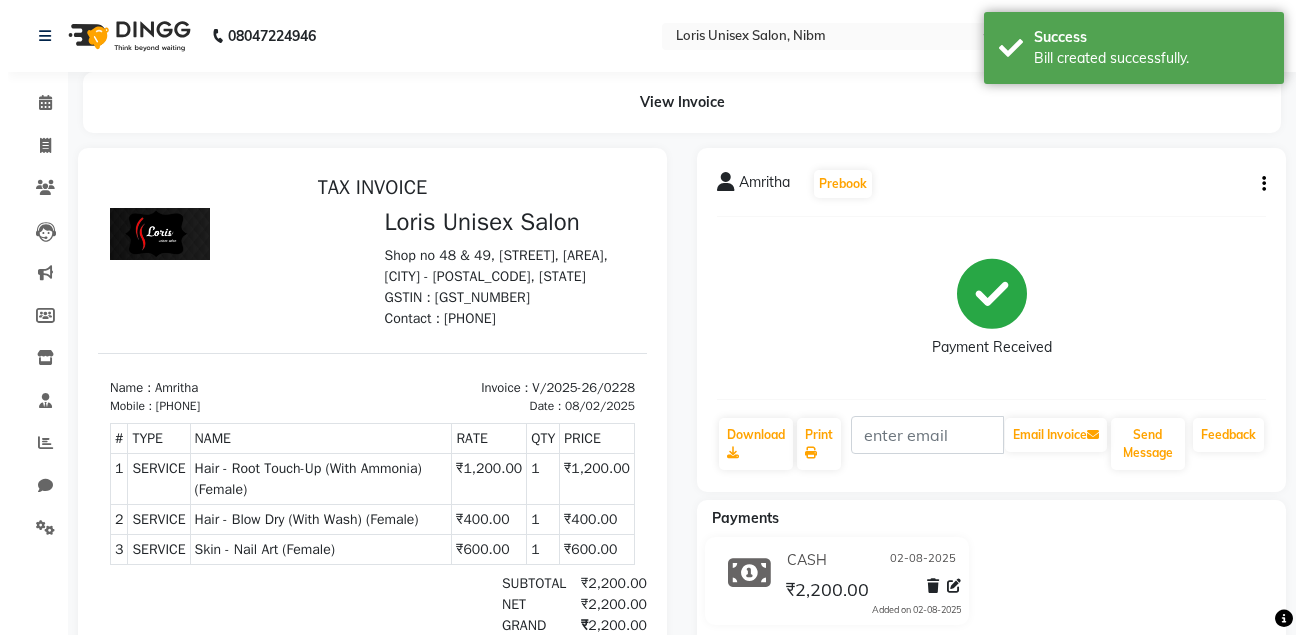 scroll, scrollTop: 0, scrollLeft: 0, axis: both 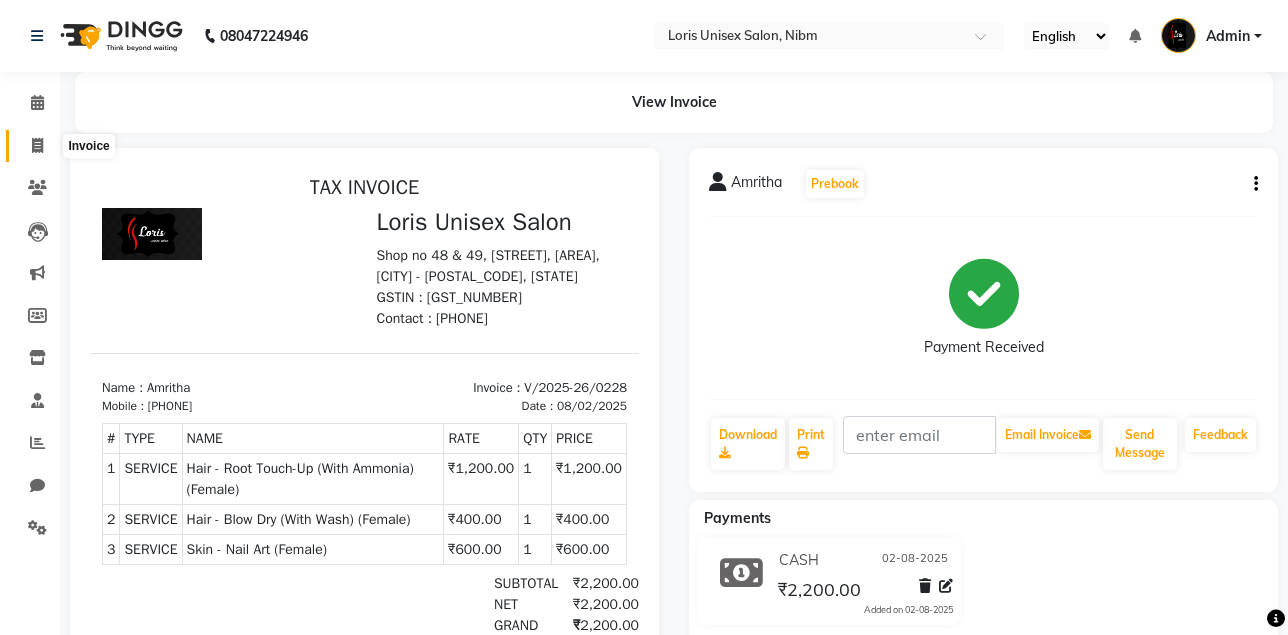 click 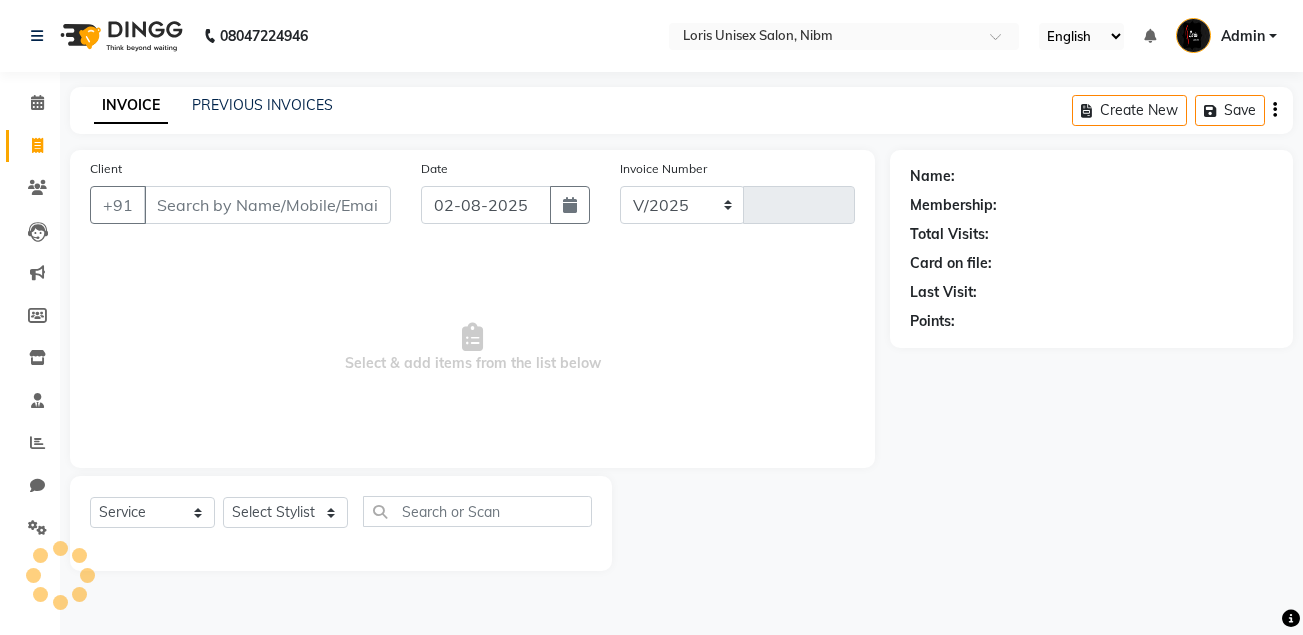 select on "2893" 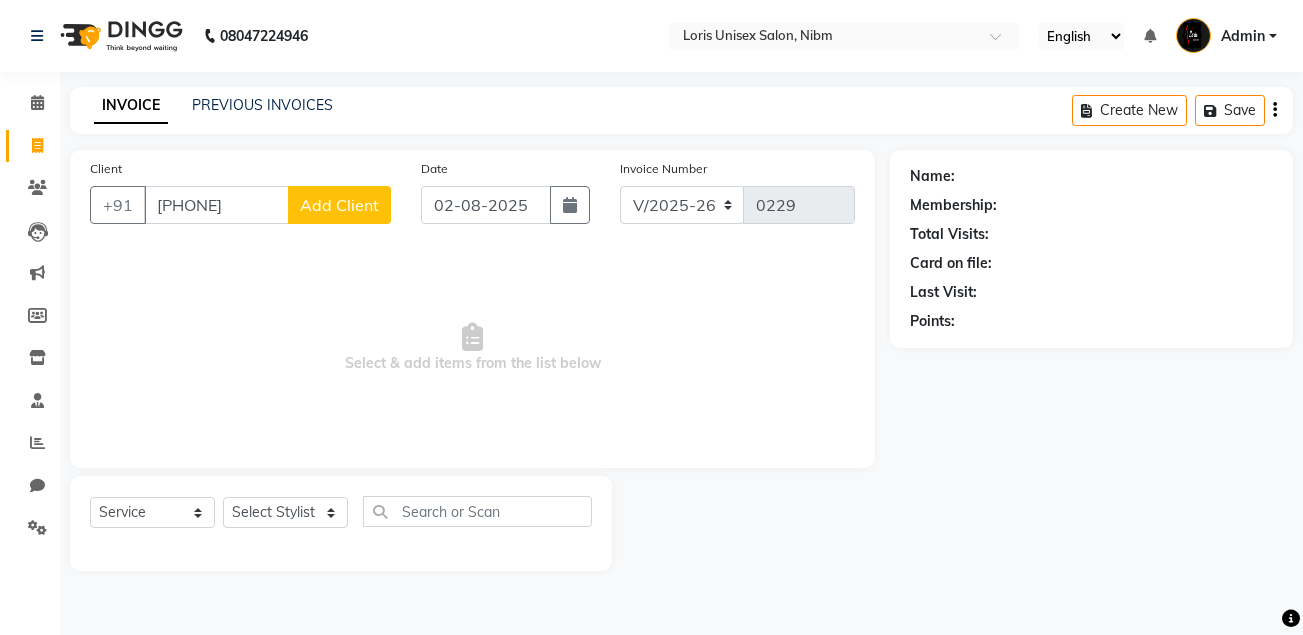 type on "[PHONE]" 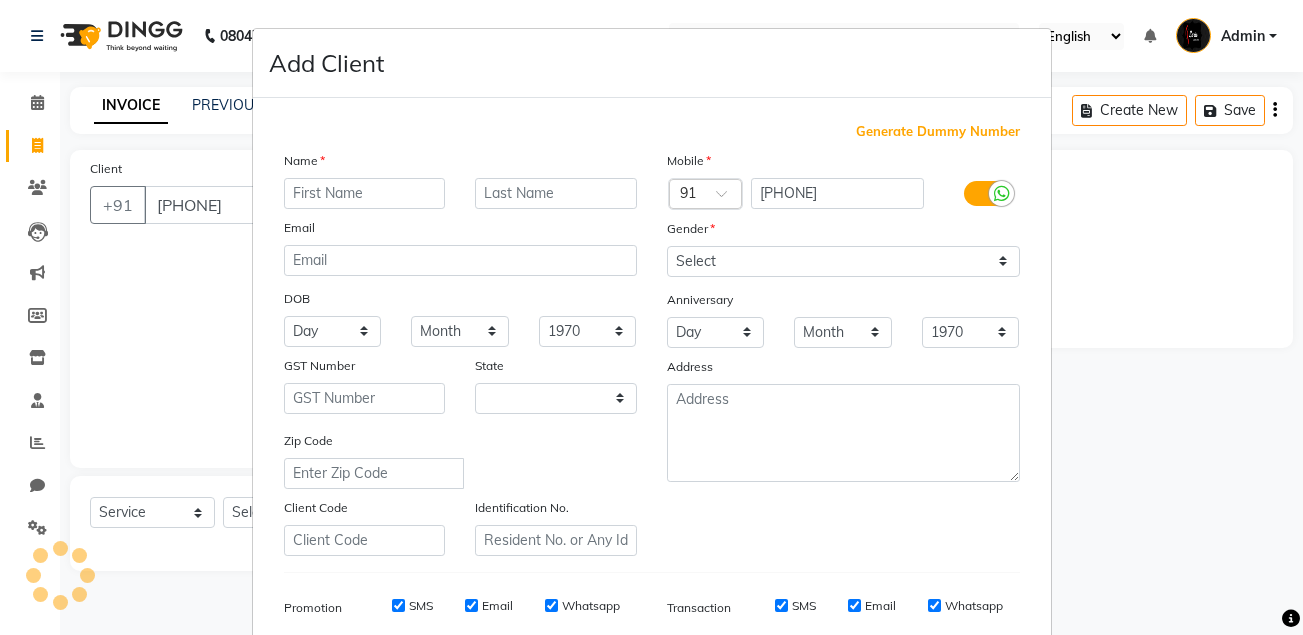 select on "22" 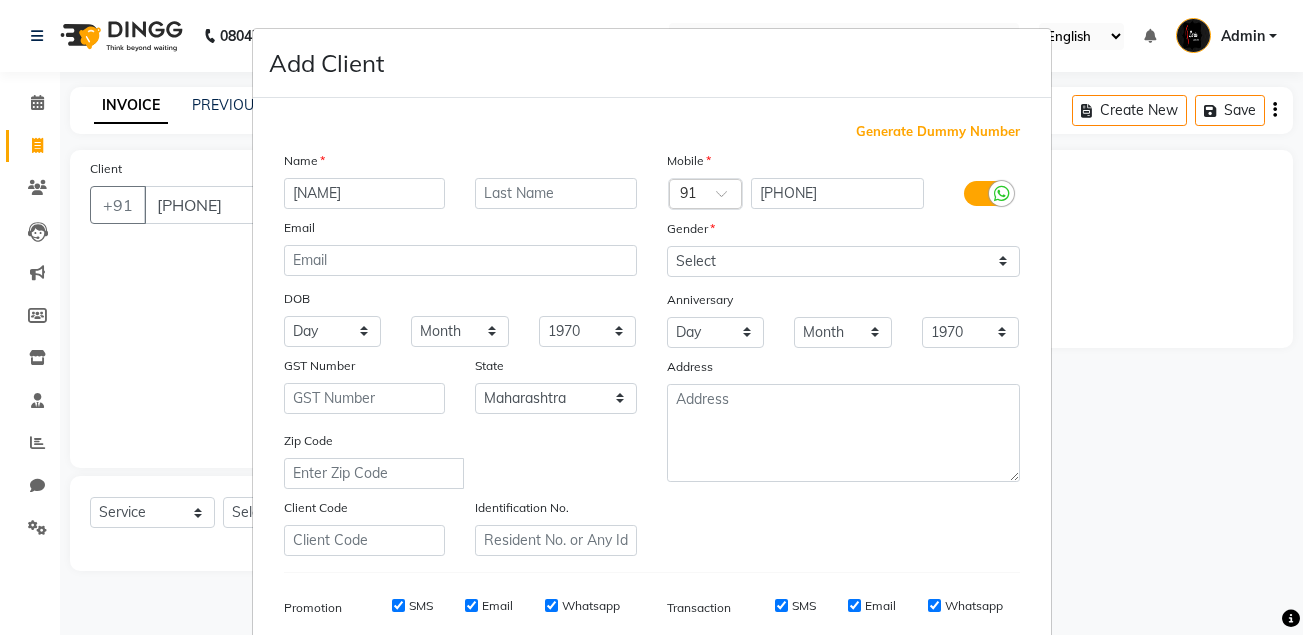 type on "[NAME]" 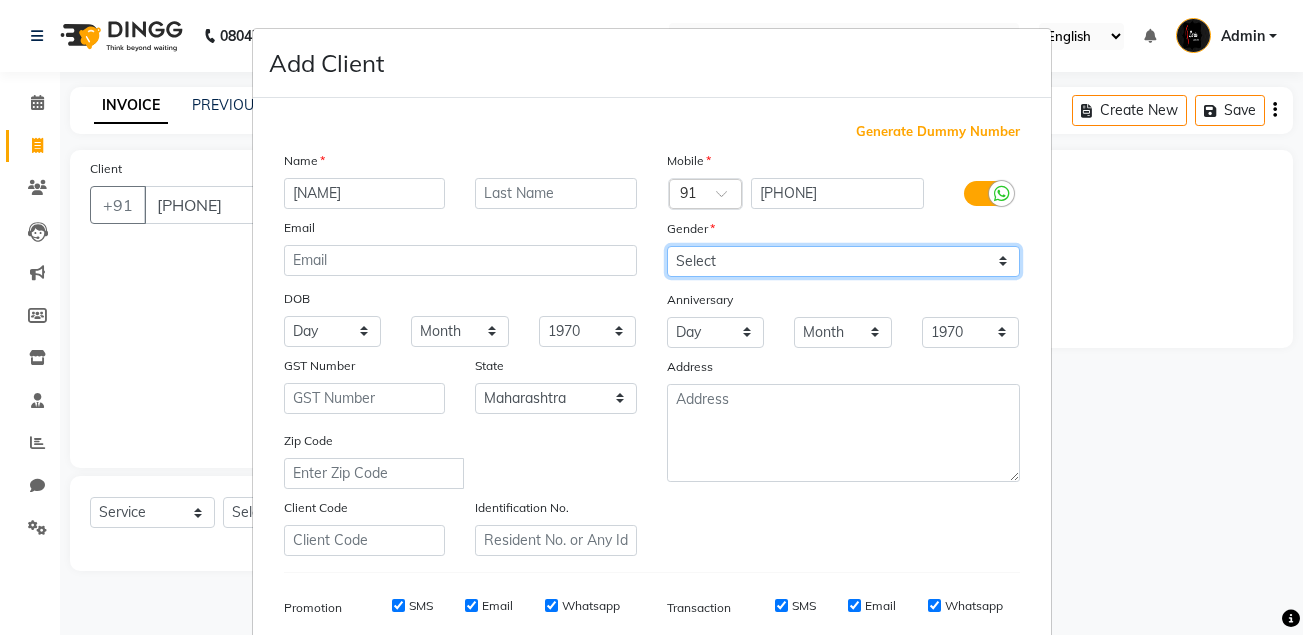 click on "Select Male Female Other Prefer Not To Say" at bounding box center [843, 261] 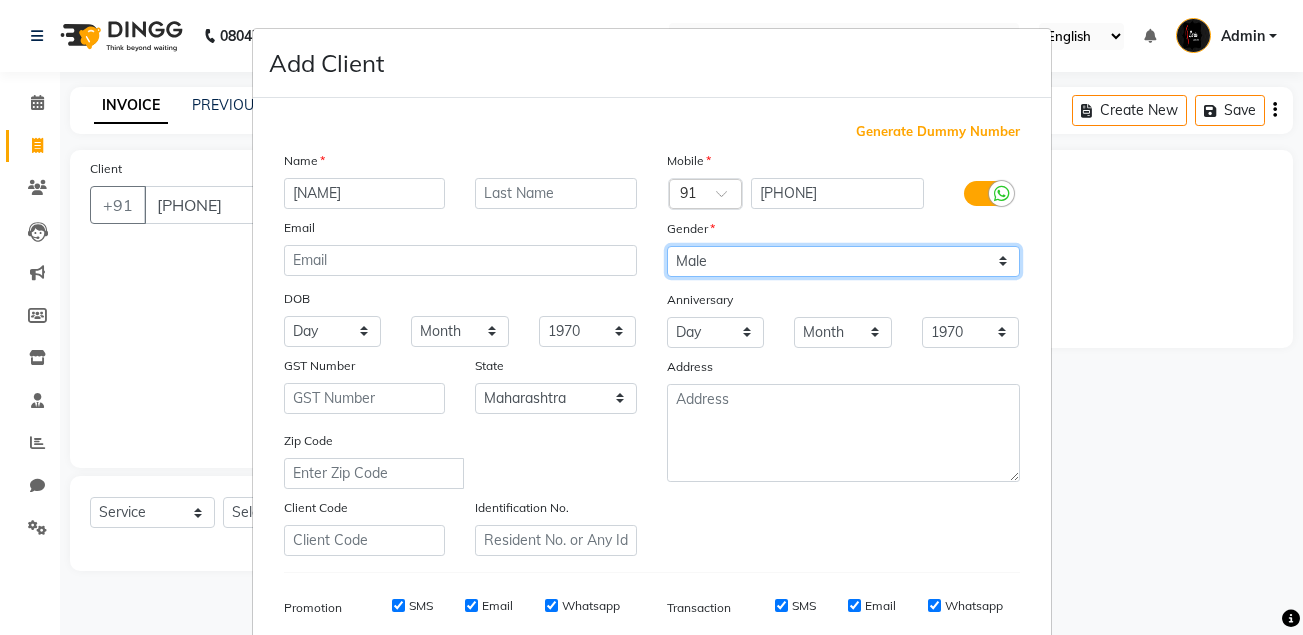click on "Select Male Female Other Prefer Not To Say" at bounding box center [843, 261] 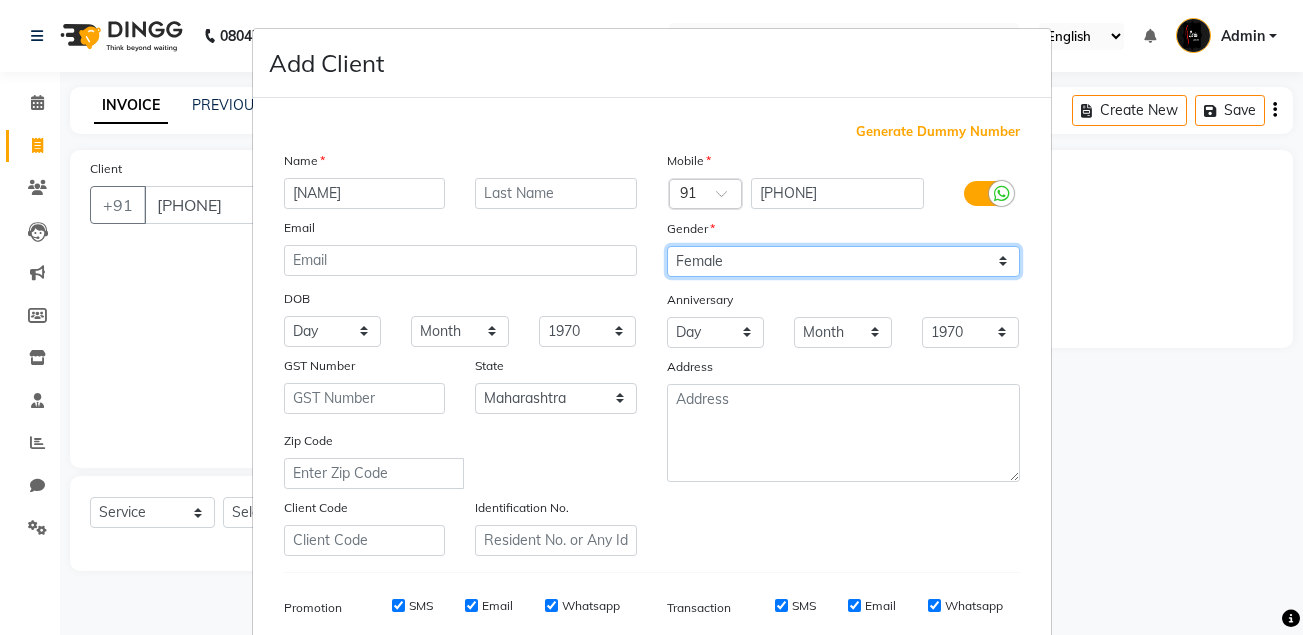 click on "Select Male Female Other Prefer Not To Say" at bounding box center [843, 261] 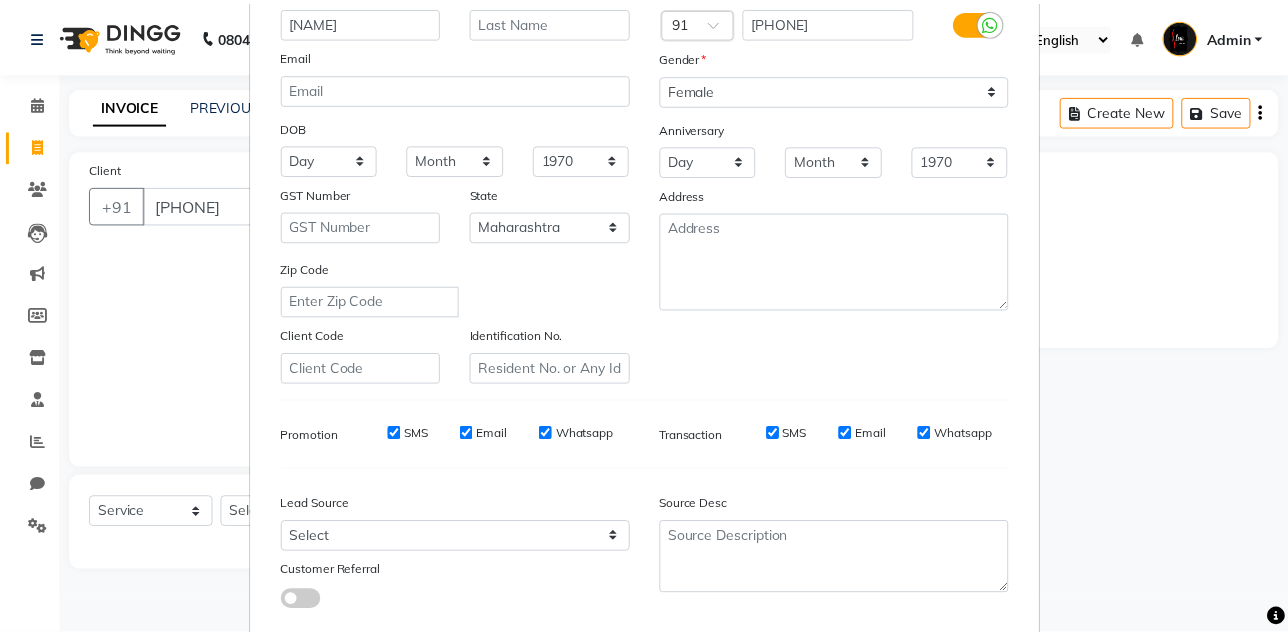 scroll, scrollTop: 288, scrollLeft: 0, axis: vertical 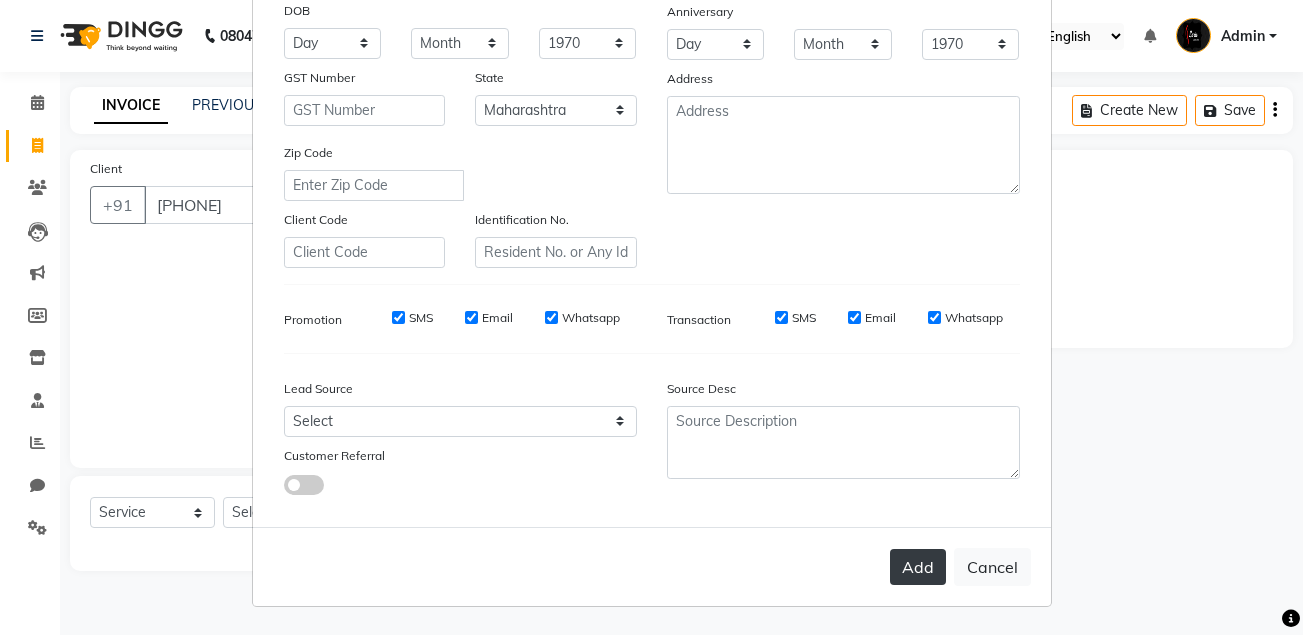 click on "Add" at bounding box center [918, 567] 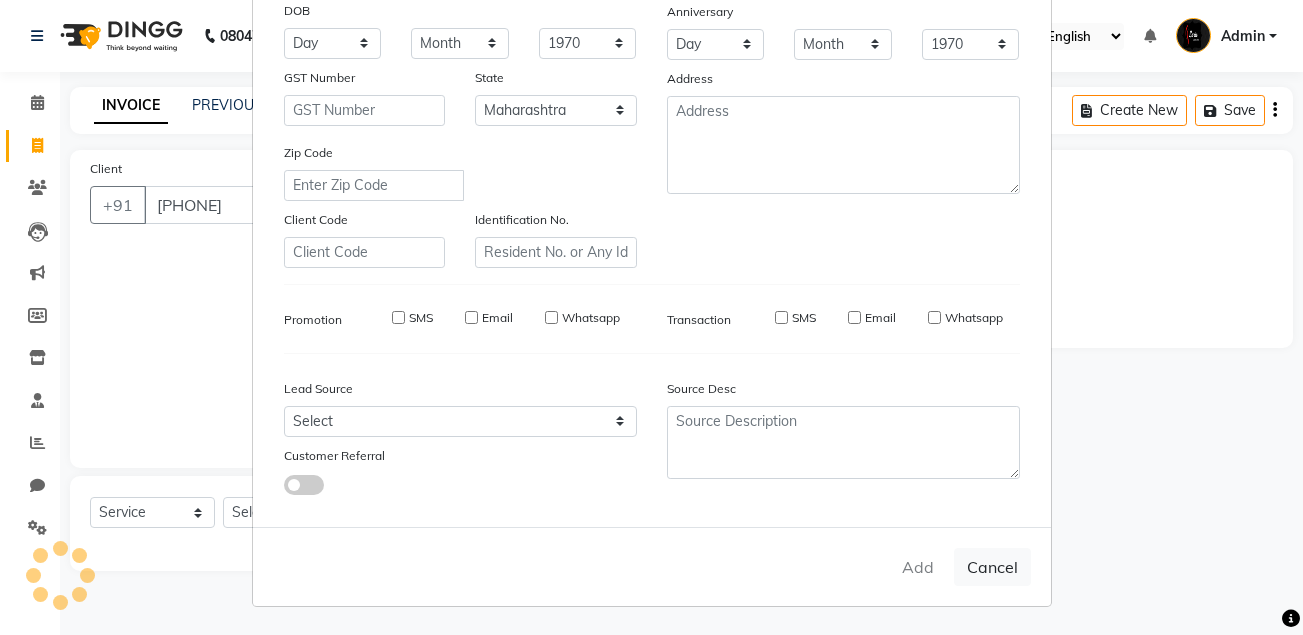 type 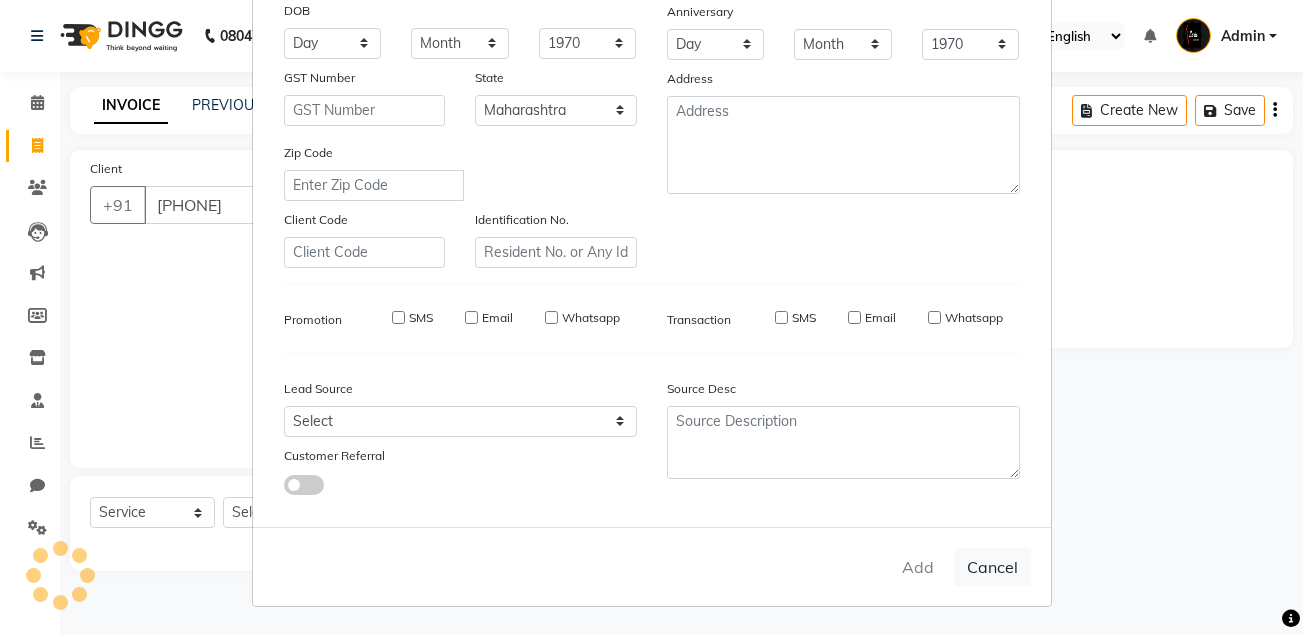 select 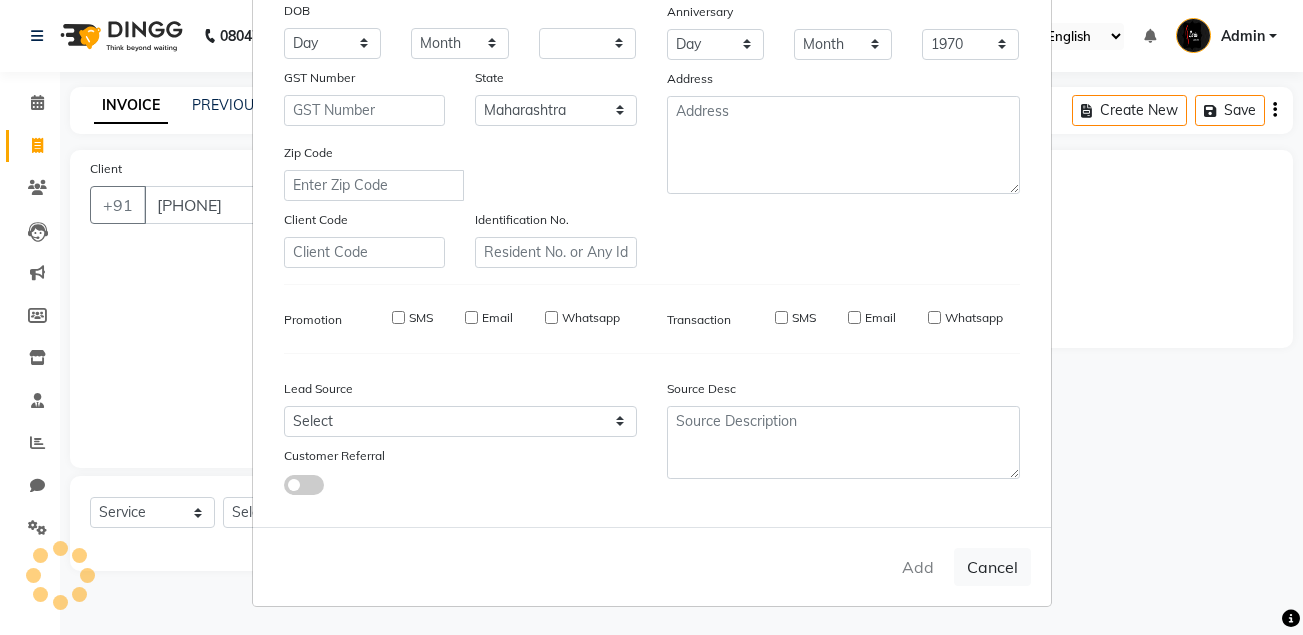 select on "null" 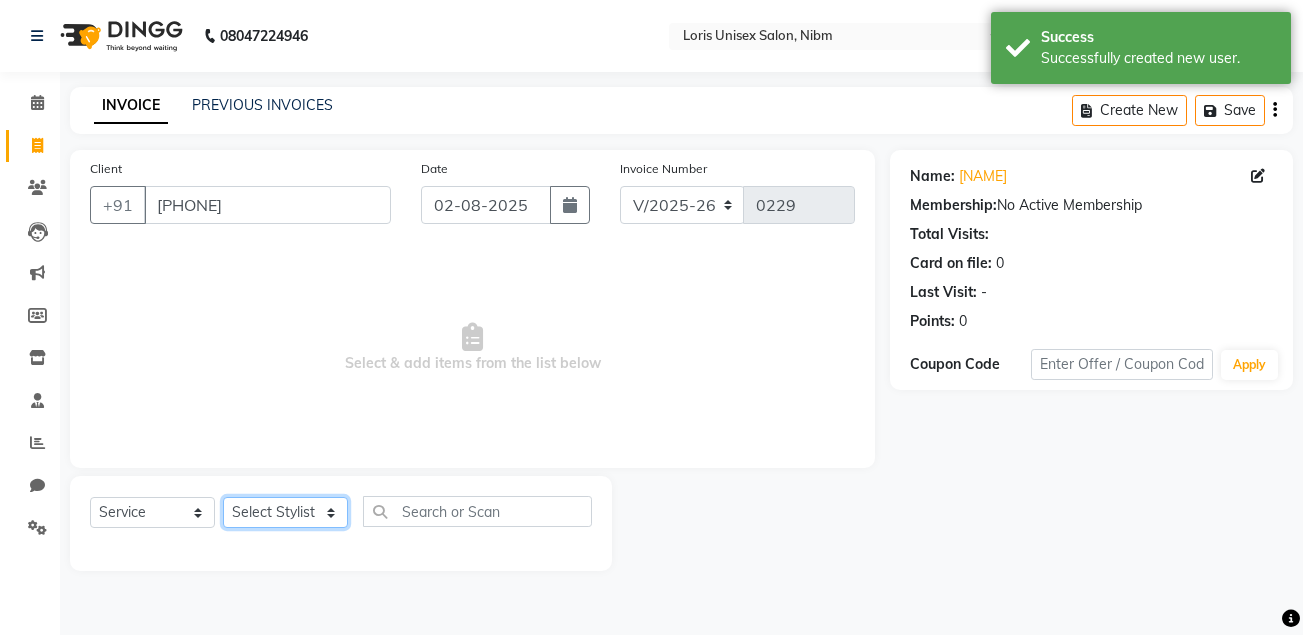 click on "Select Stylist AHMED Diksha Lucky MAJIT Manager Monu Naseem prajakta Salman sofiya  VAISHALIE MAM WASIM SIR" 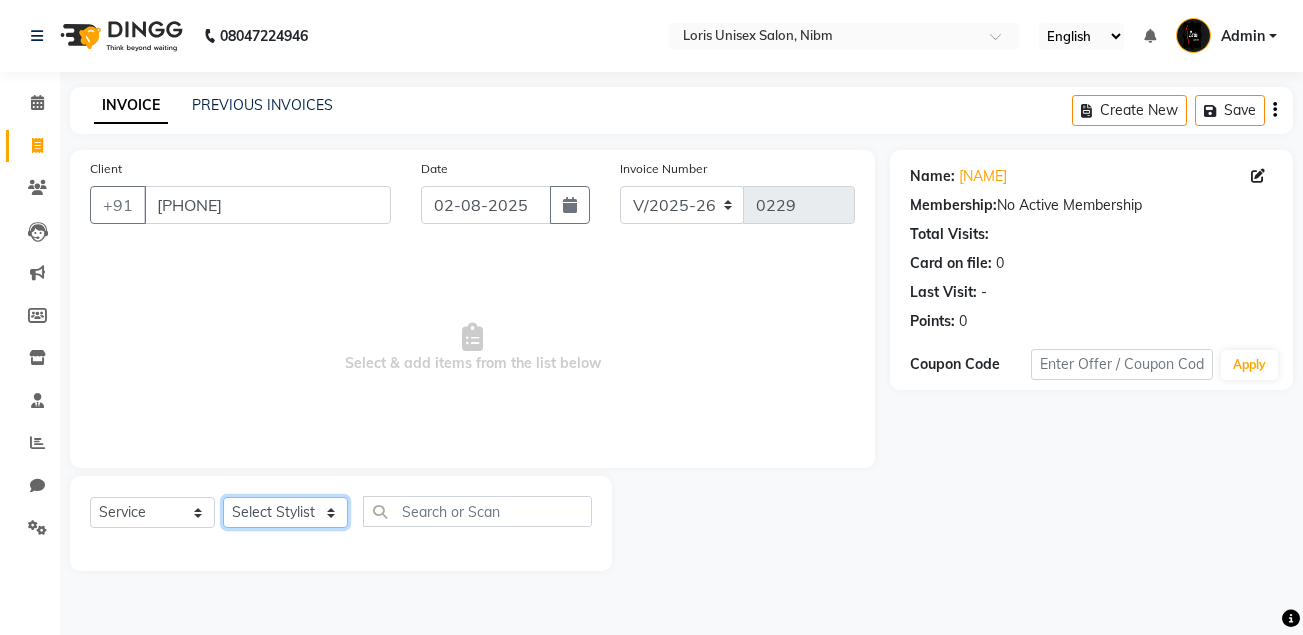 select on "71421" 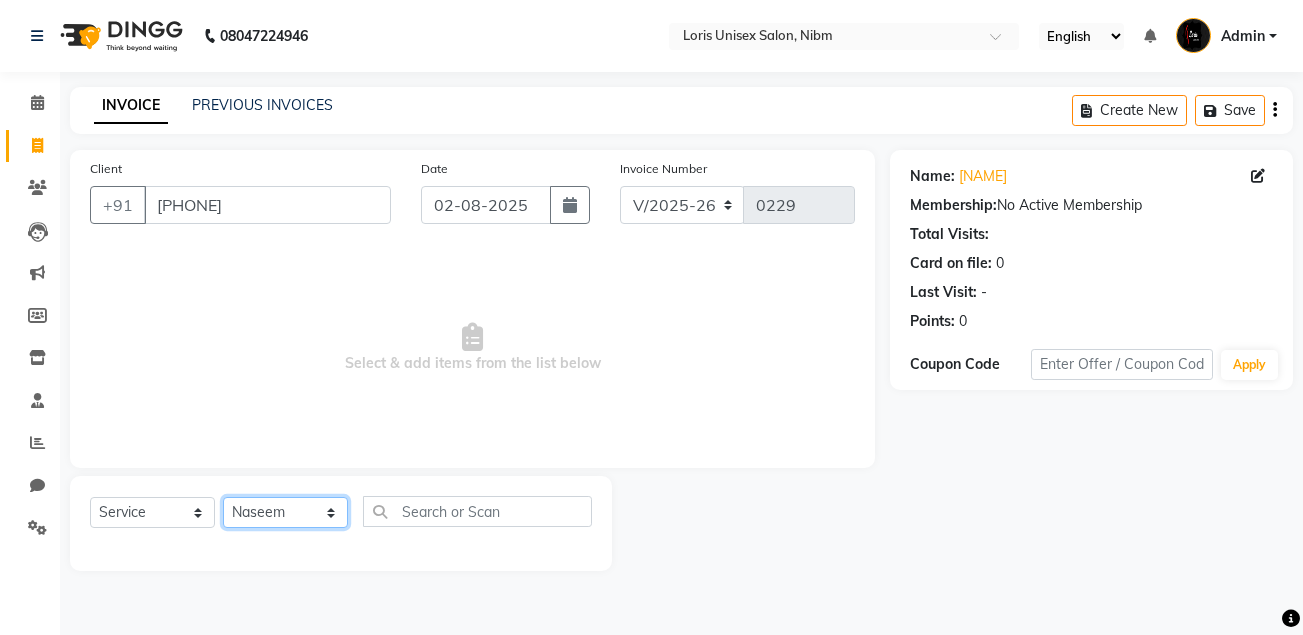 click on "Select Stylist AHMED Diksha Lucky MAJIT Manager Monu Naseem prajakta Salman sofiya  VAISHALIE MAM WASIM SIR" 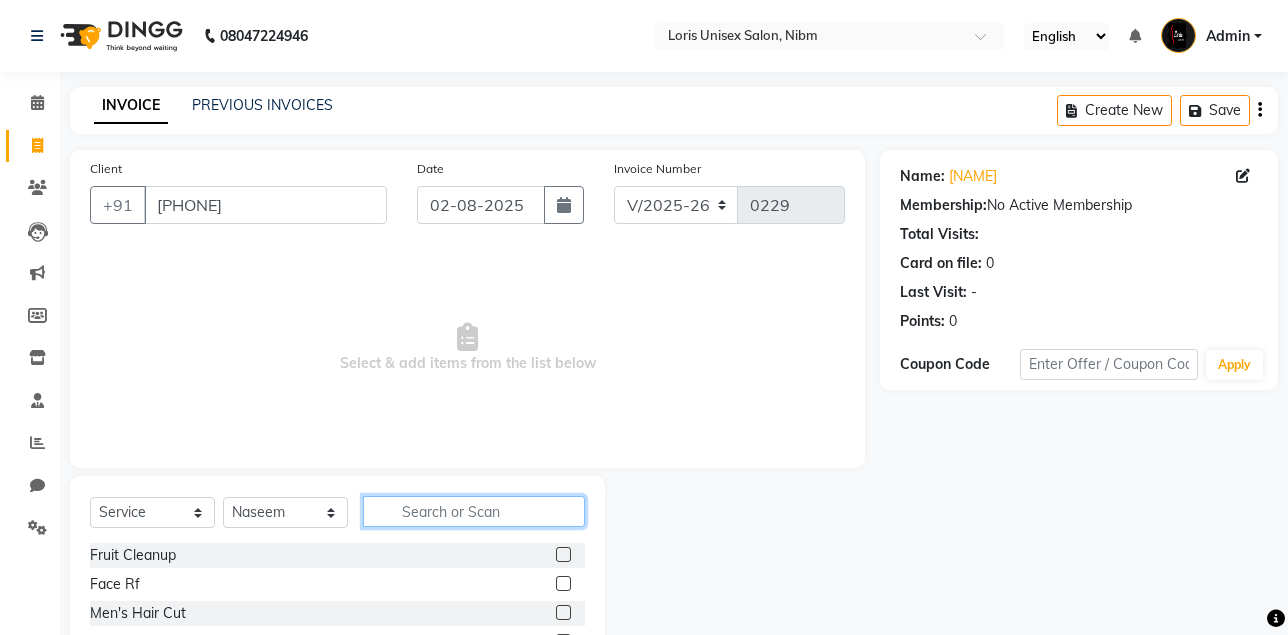click 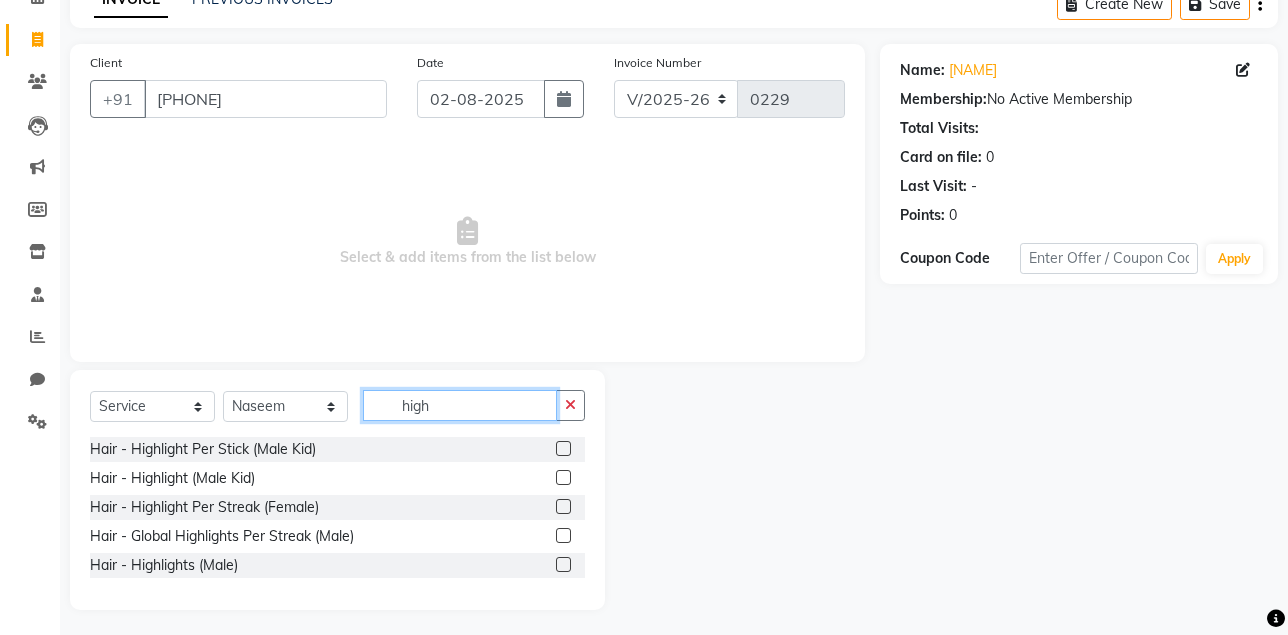 scroll, scrollTop: 108, scrollLeft: 0, axis: vertical 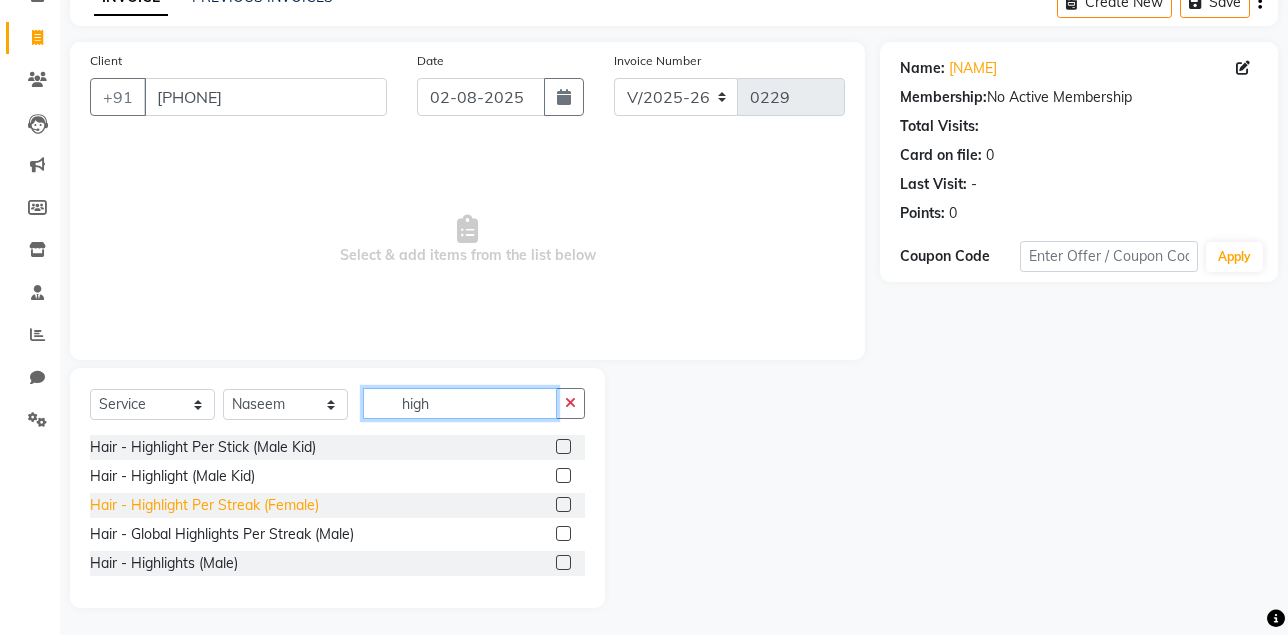 type on "high" 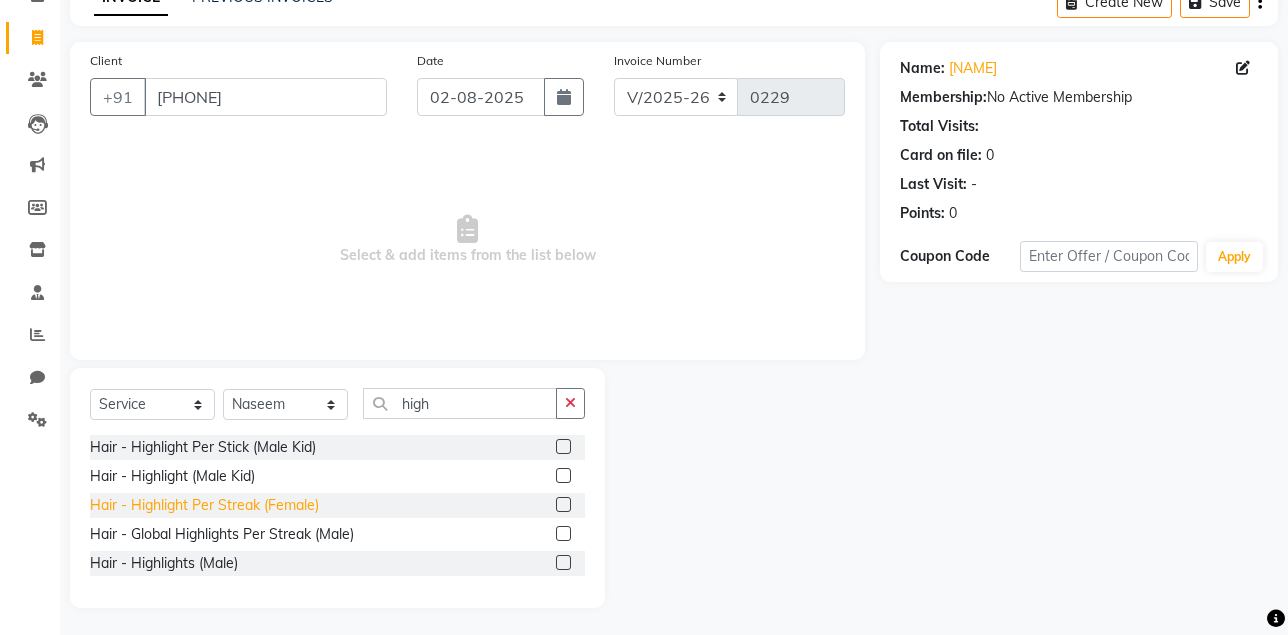 click on "Hair - Highlight Per Streak (Female)" 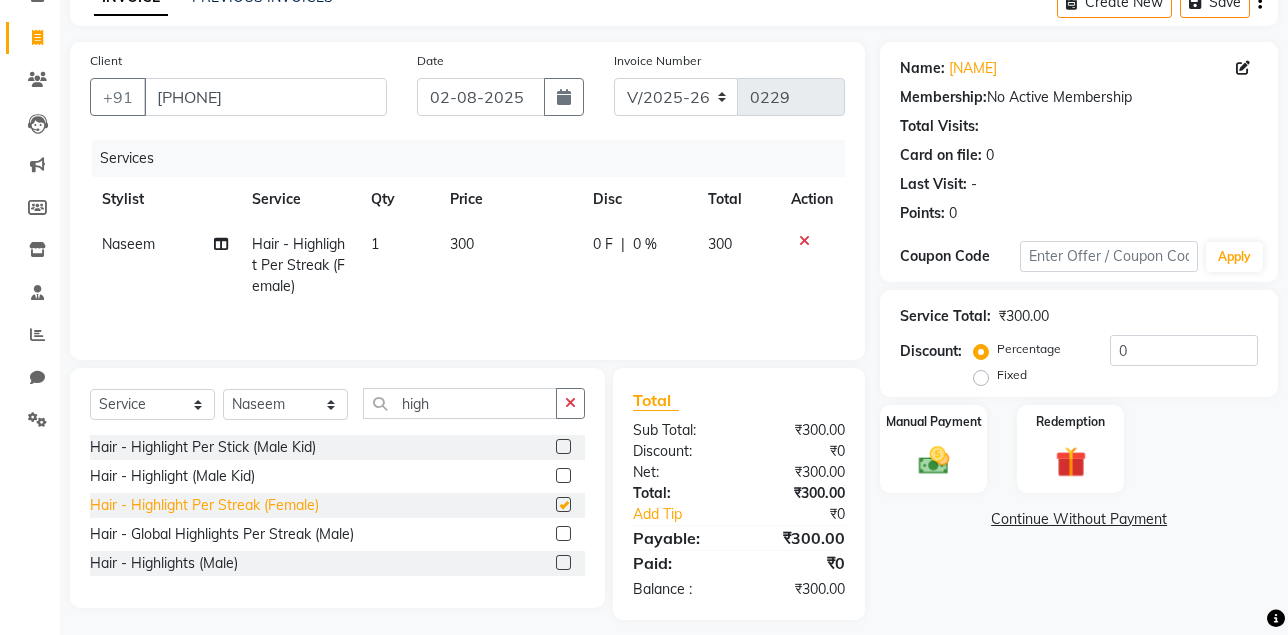 checkbox on "false" 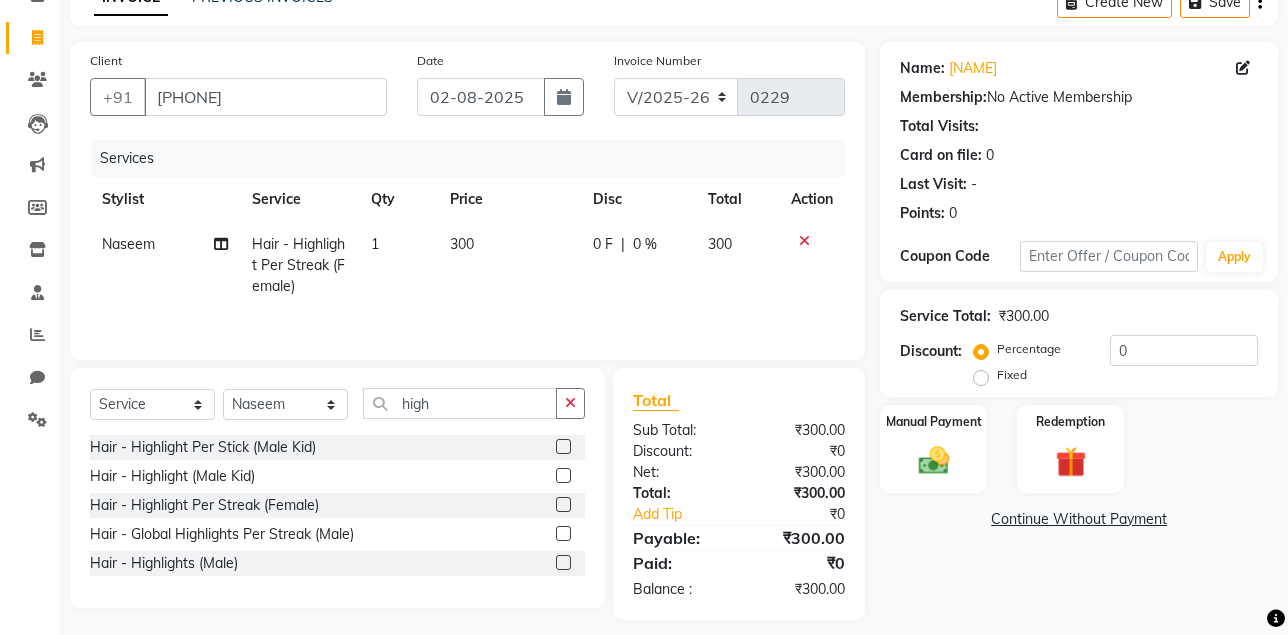 drag, startPoint x: 582, startPoint y: 263, endPoint x: 486, endPoint y: 244, distance: 97.862144 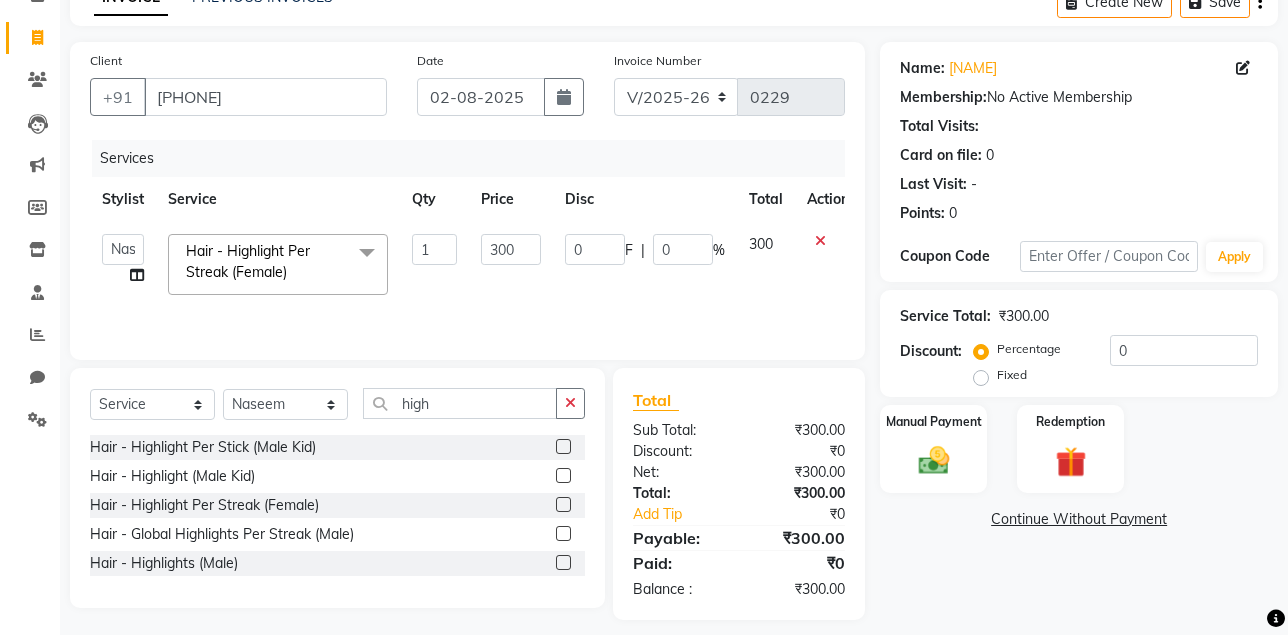 click on "300" 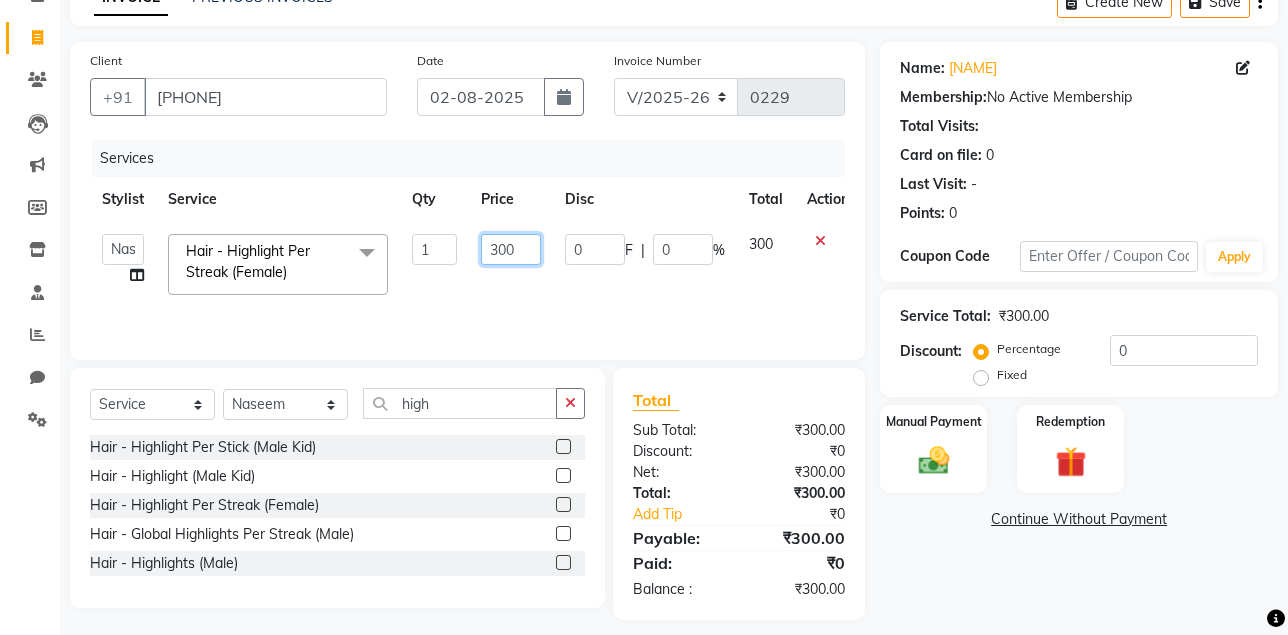 click on "300" 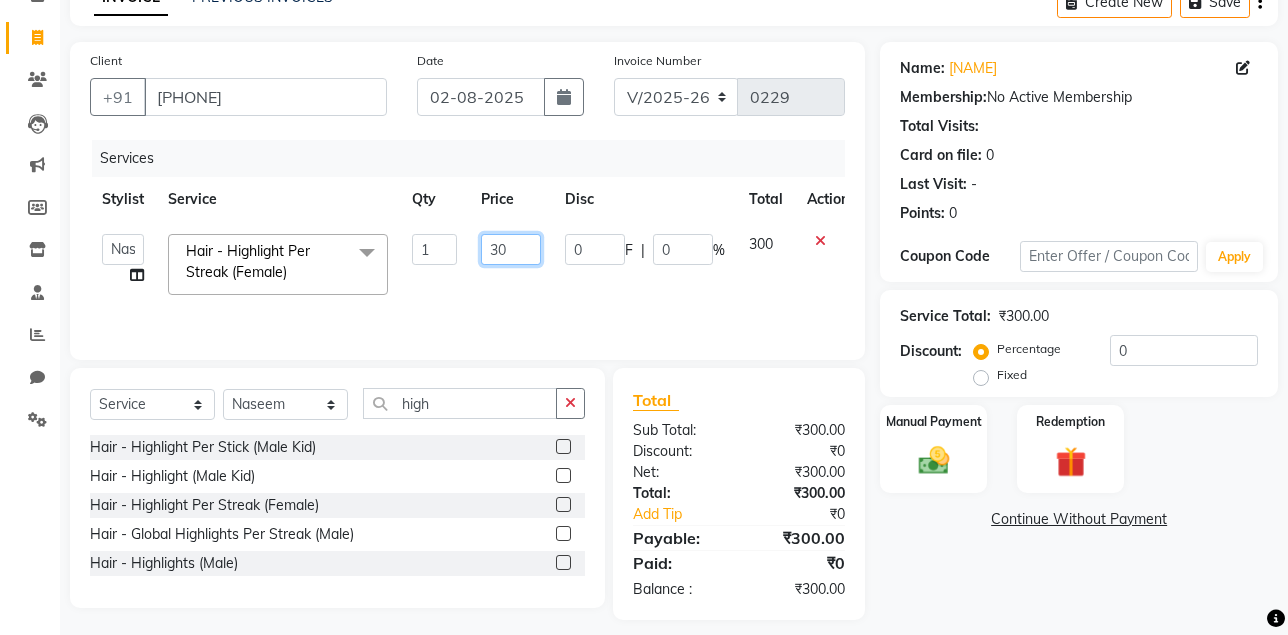 type on "3" 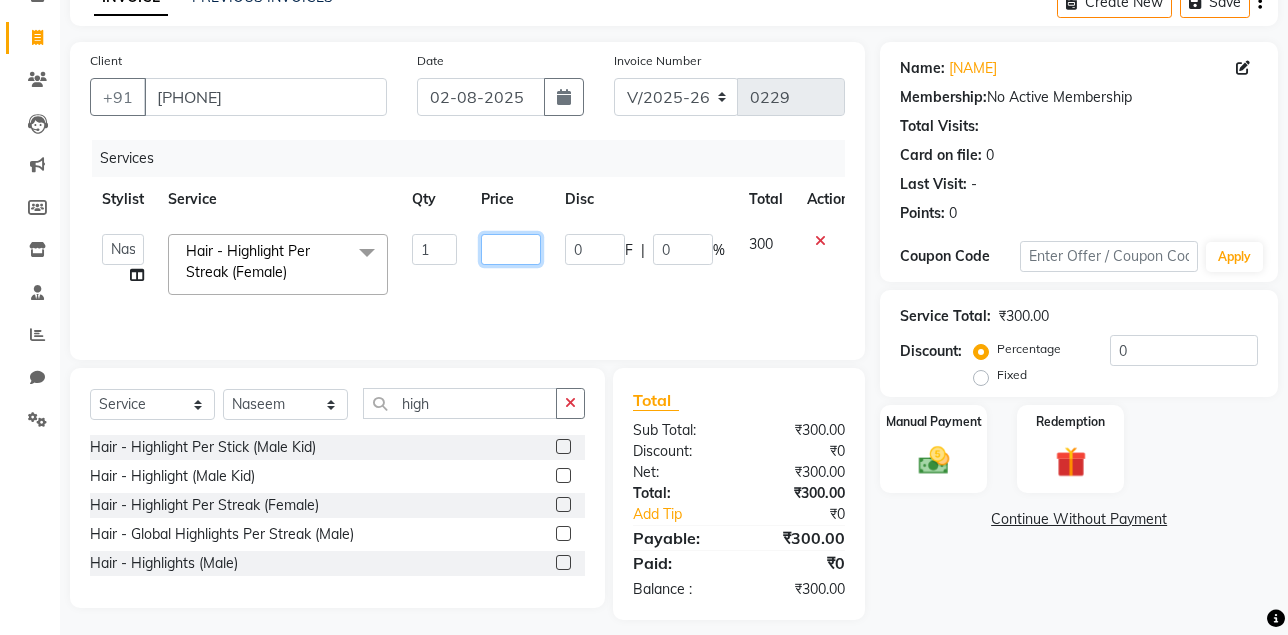 type on "5" 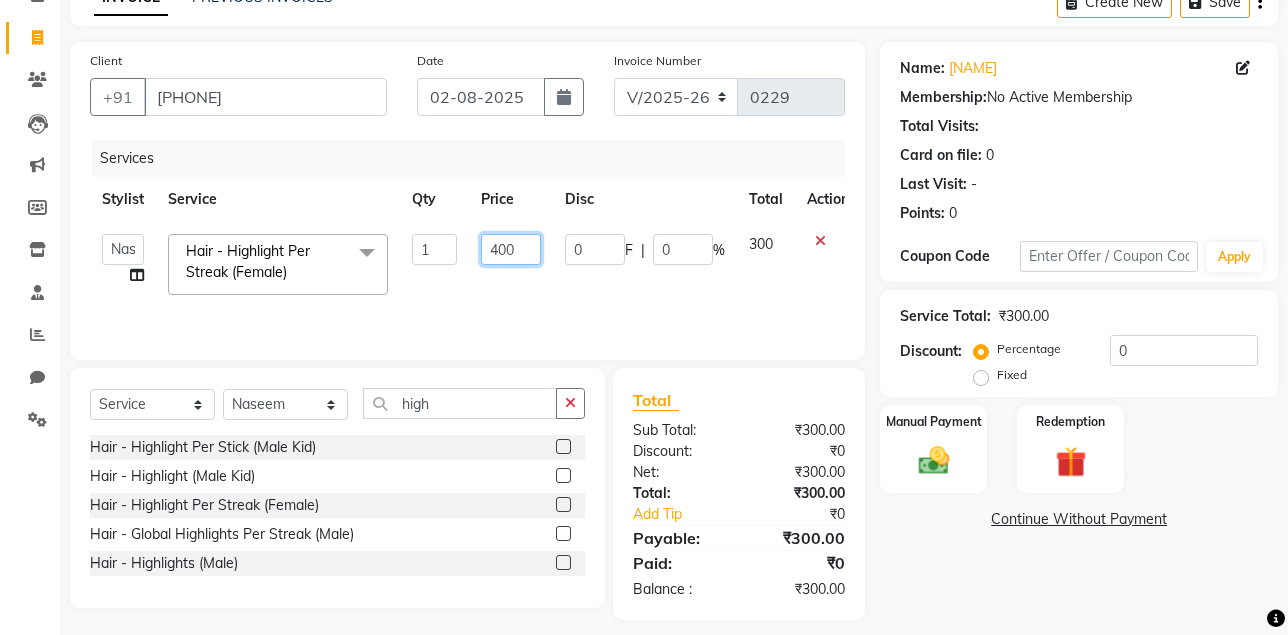 type on "4000" 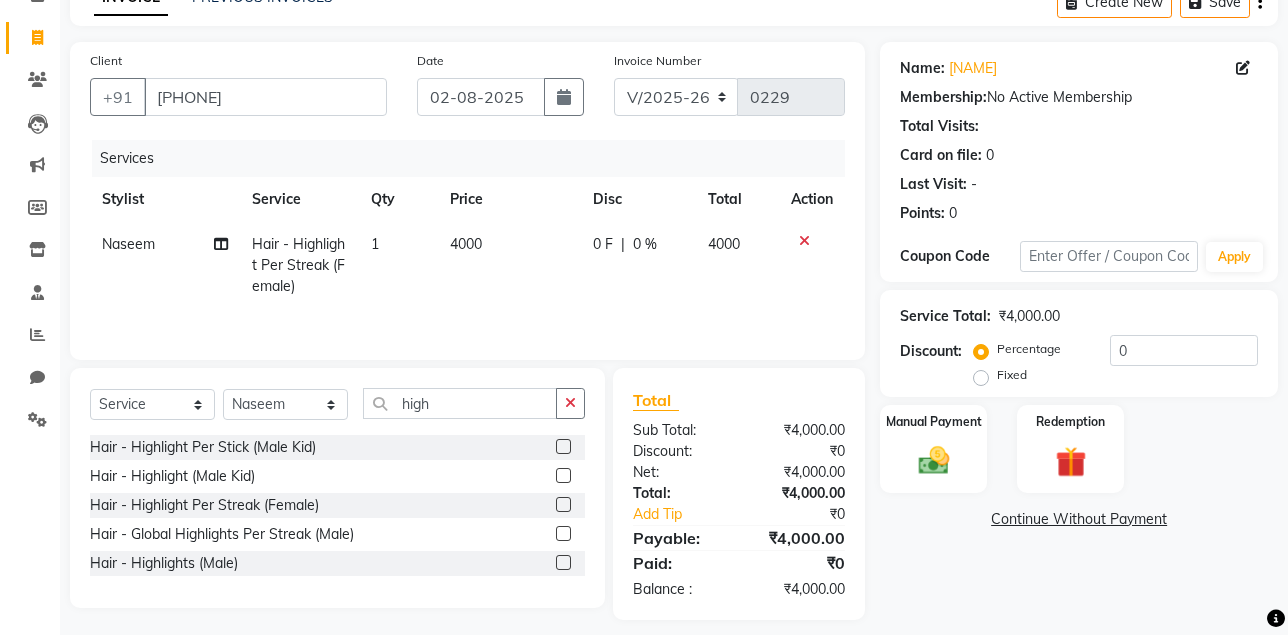 click on "[NAME] Hair - Highlight Per Streak (Female) 1 4000 0 F | 0 % 4000" 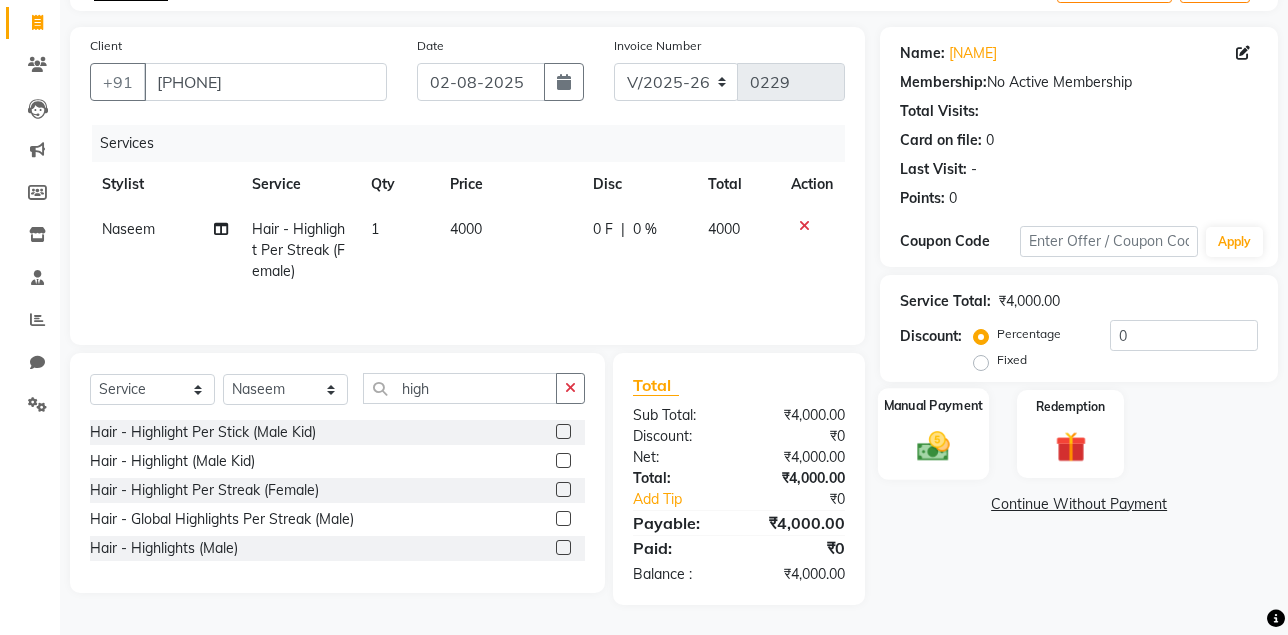 click 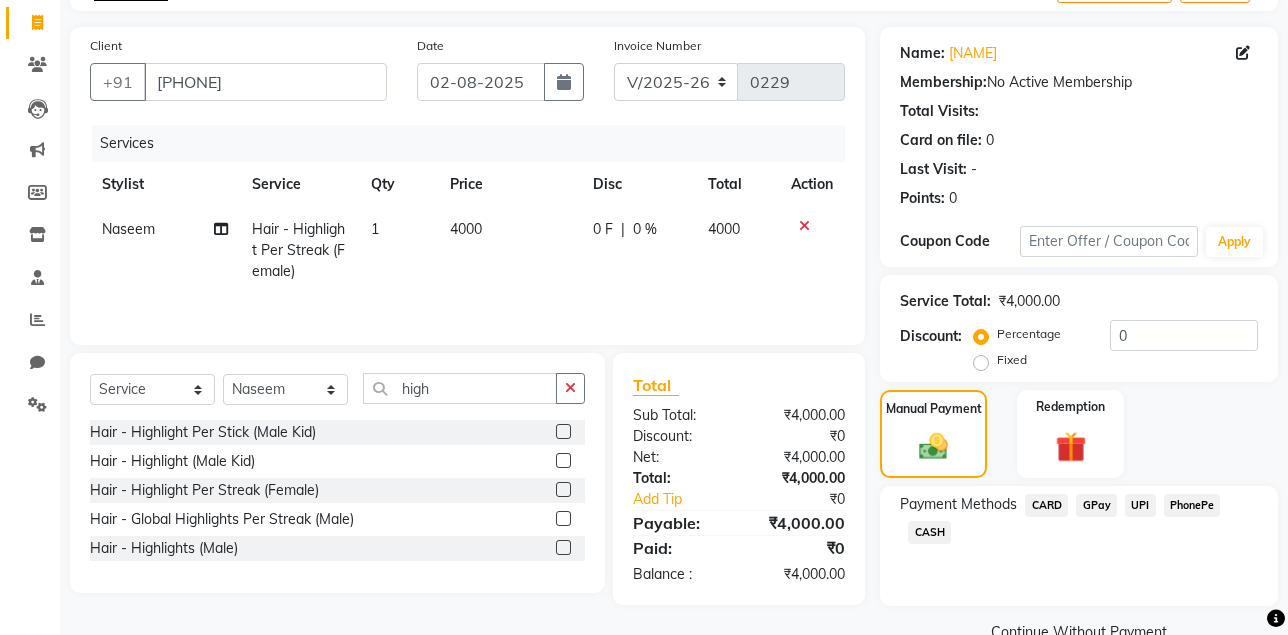 click on "CASH" 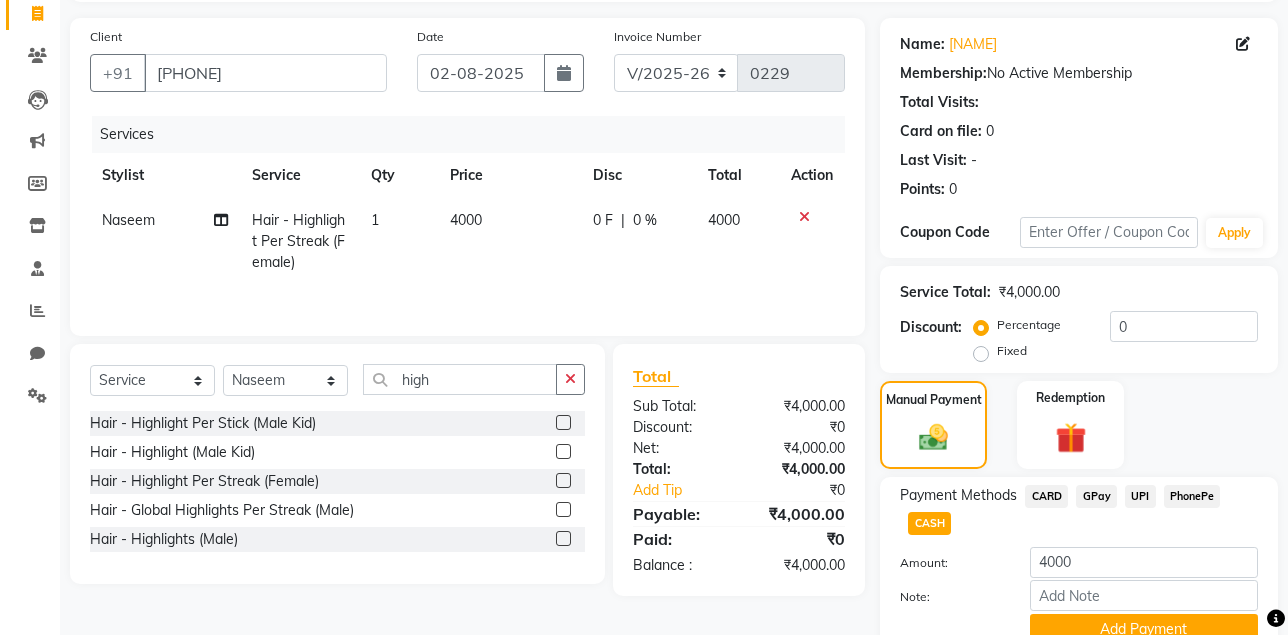 scroll, scrollTop: 221, scrollLeft: 0, axis: vertical 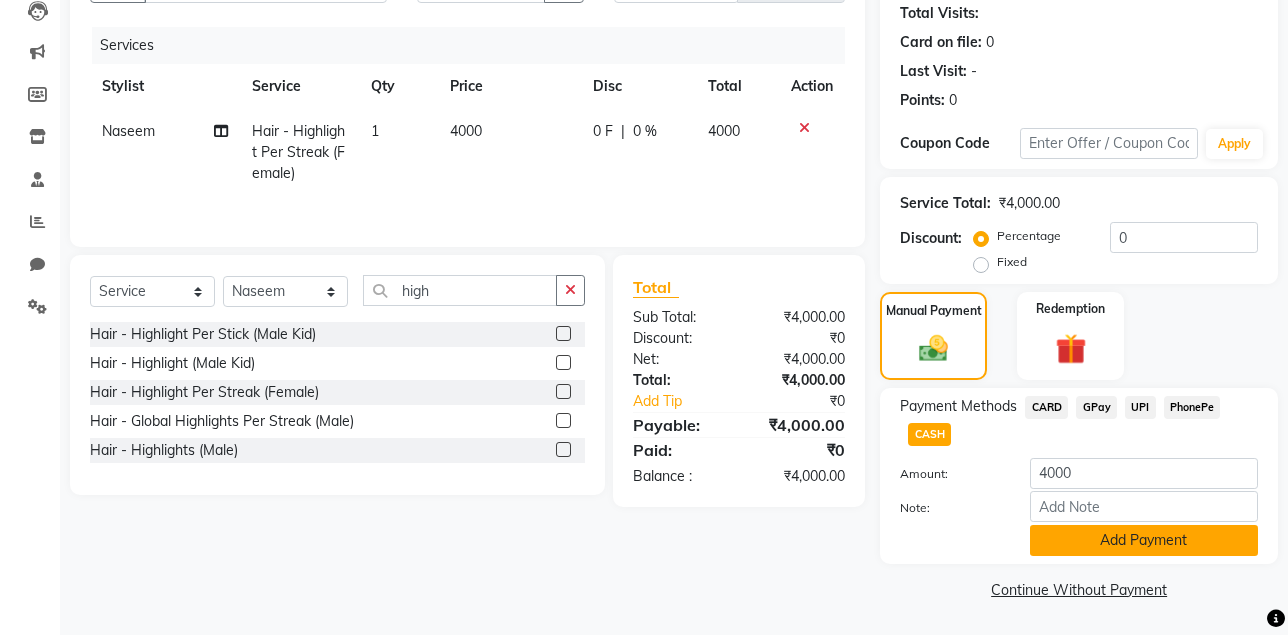 click on "Add Payment" 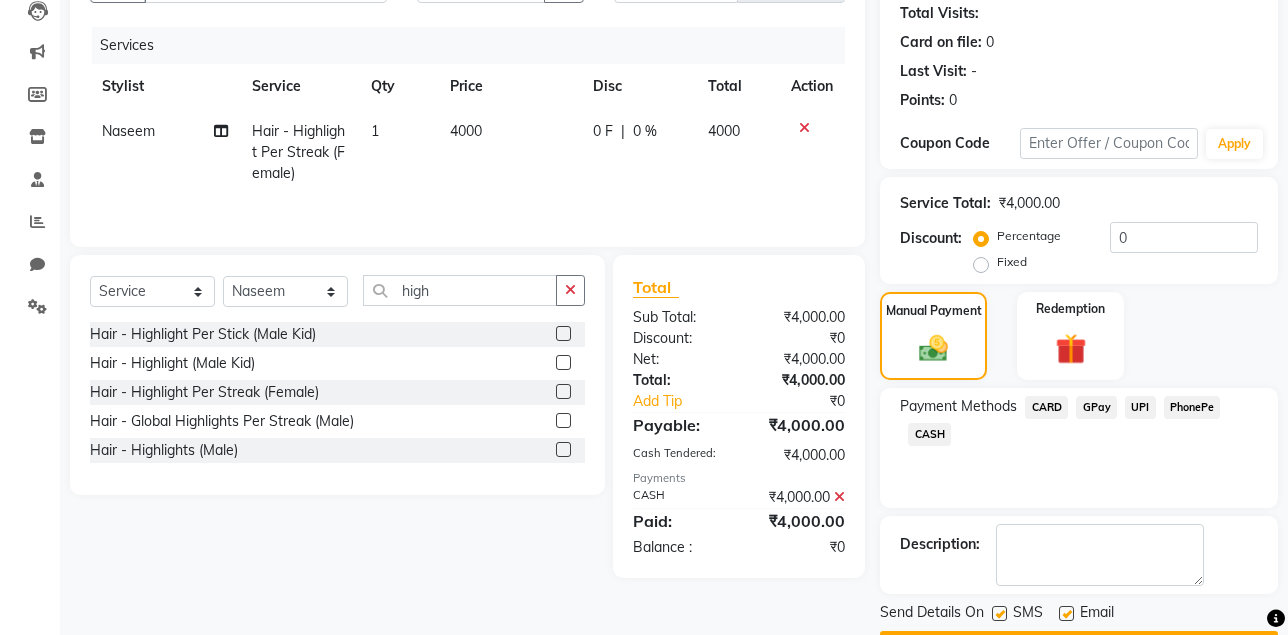 scroll, scrollTop: 278, scrollLeft: 0, axis: vertical 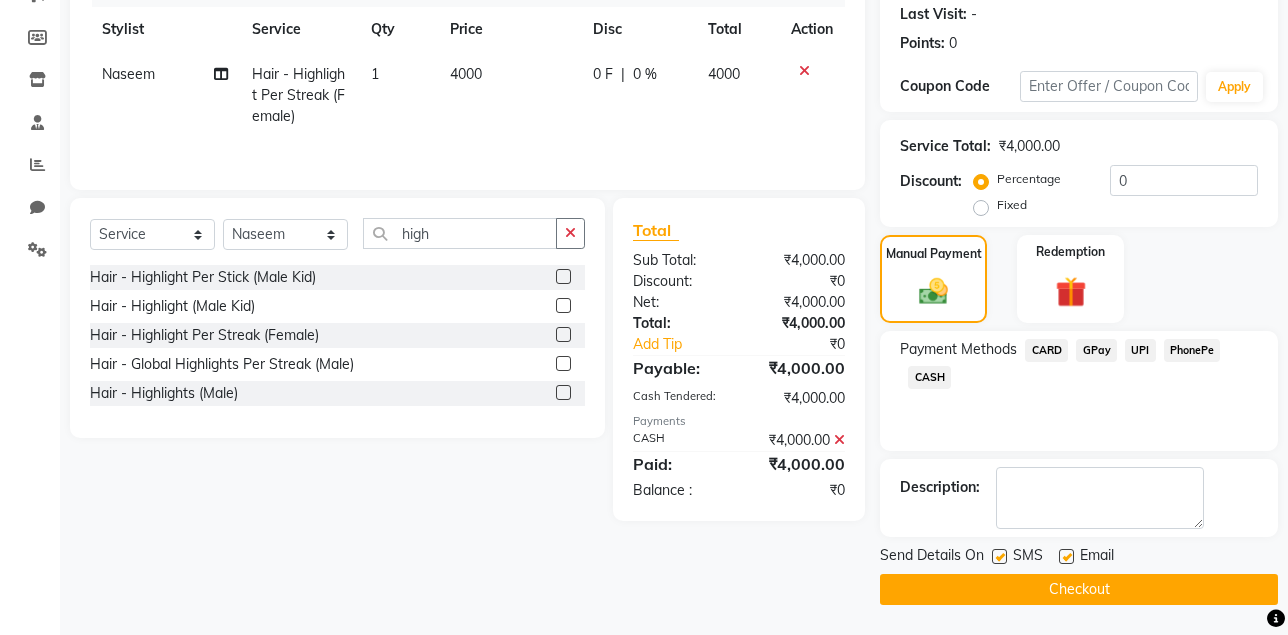 click on "Checkout" 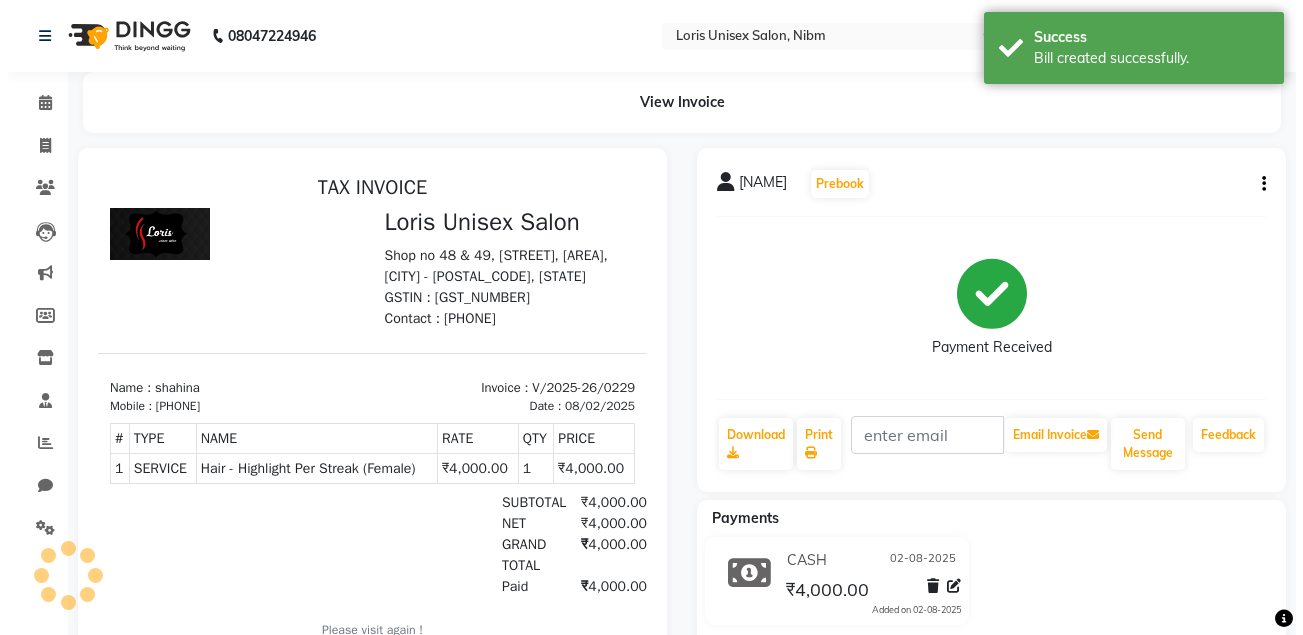 scroll, scrollTop: 0, scrollLeft: 0, axis: both 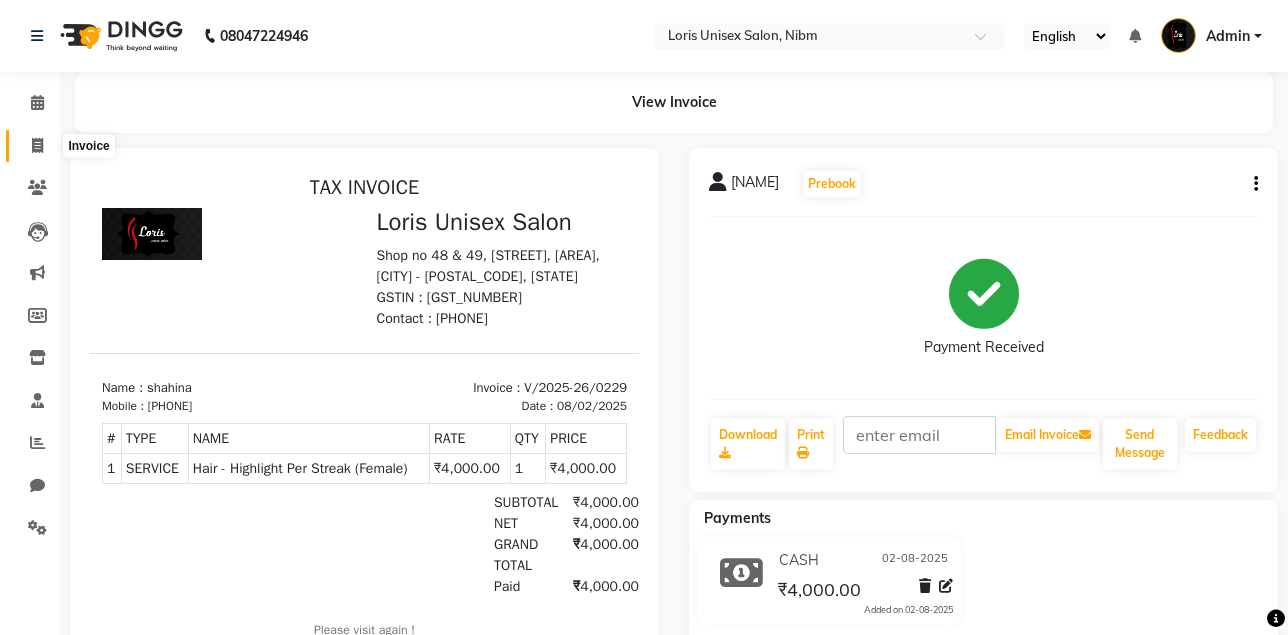 click 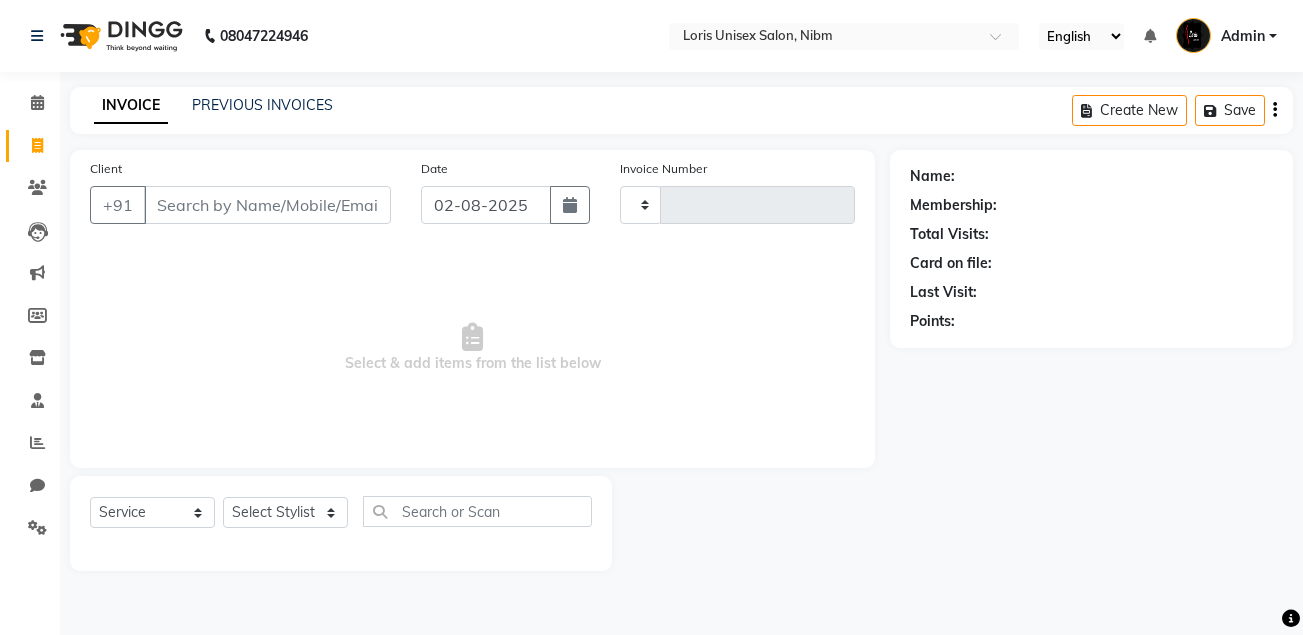 type on "0230" 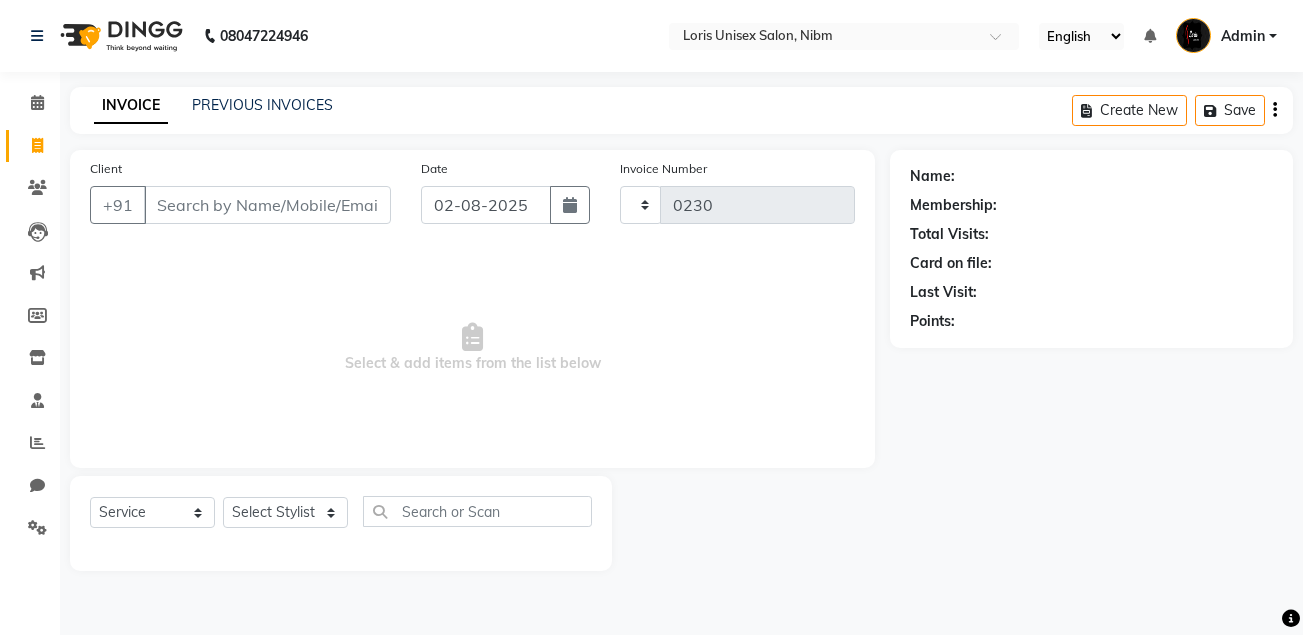 select on "2893" 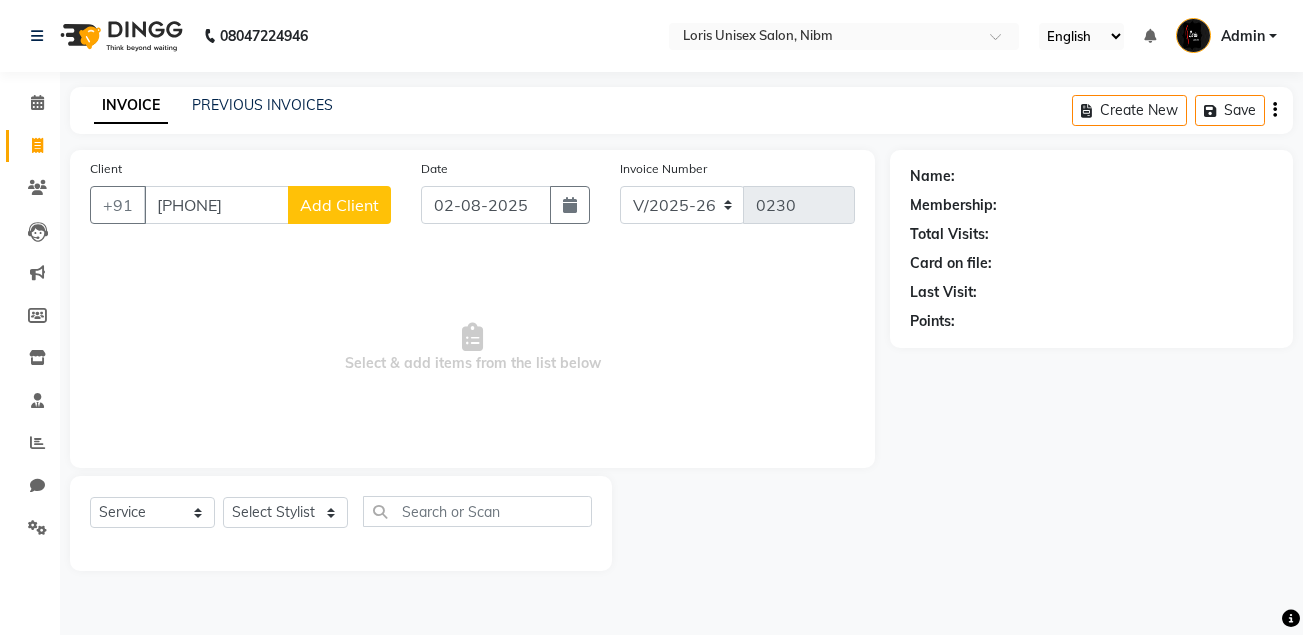 type on "[PHONE]" 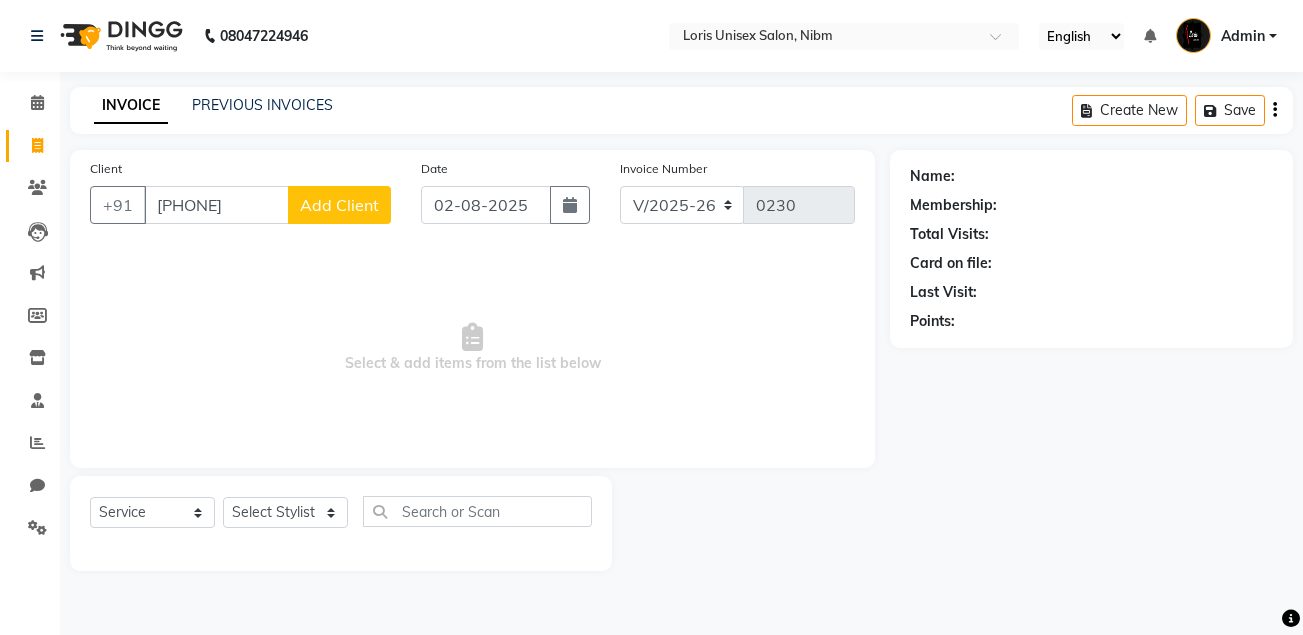select on "22" 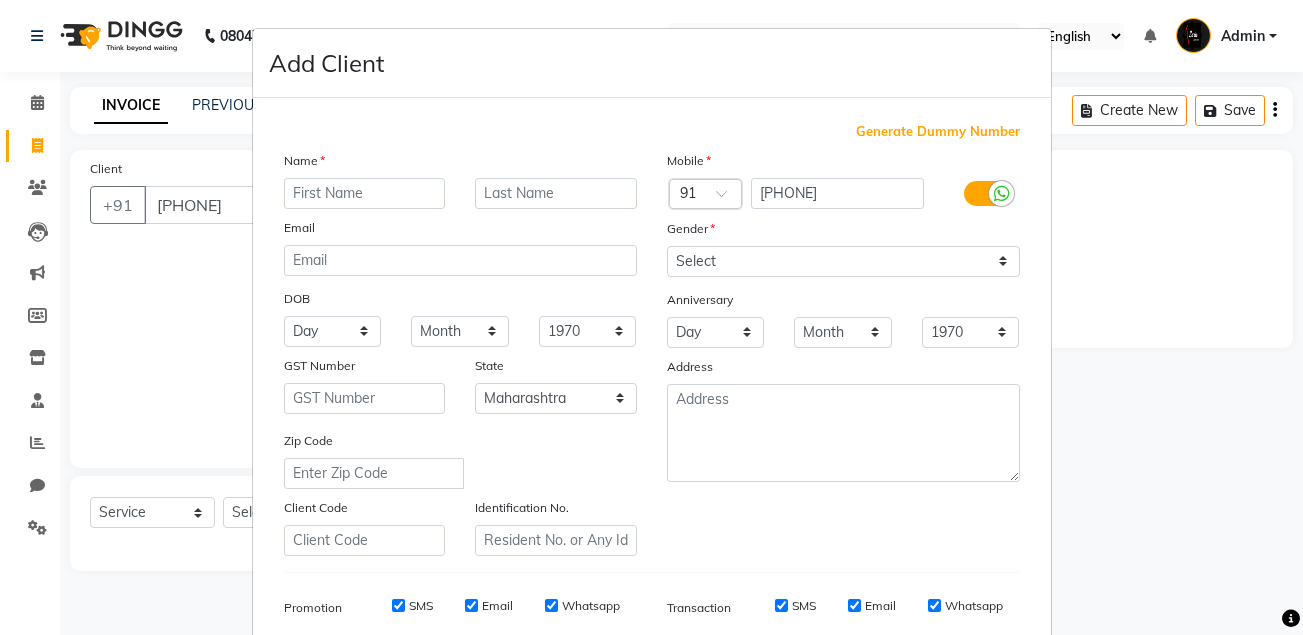 type on "a" 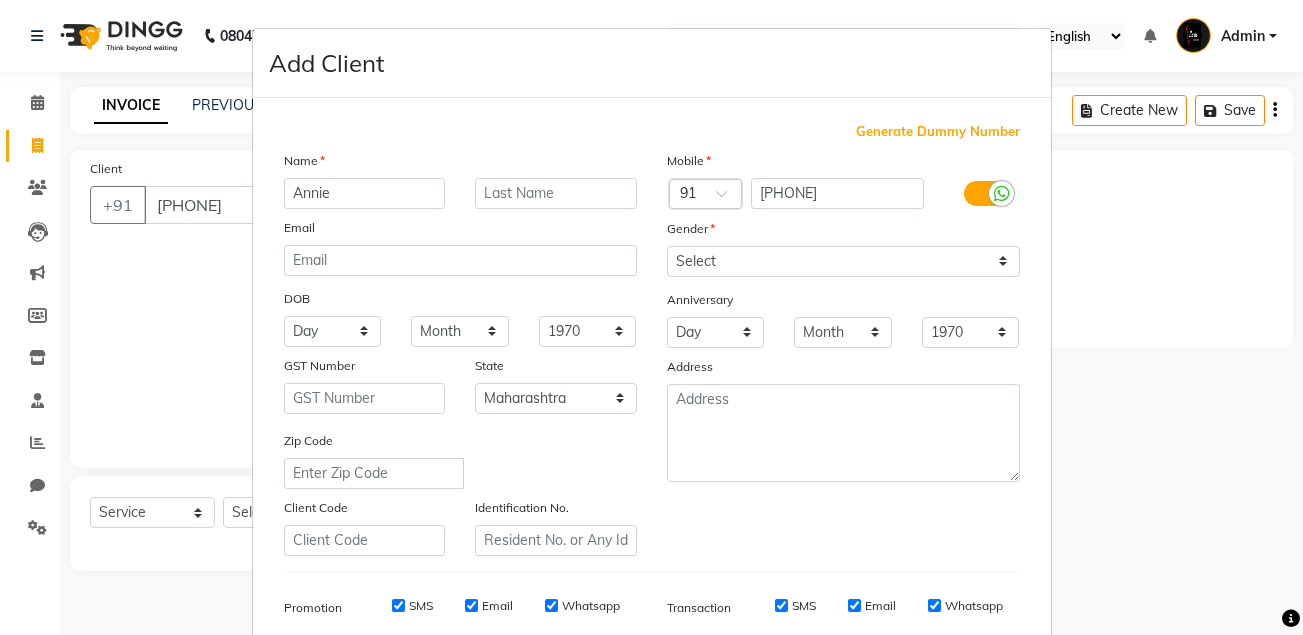 type on "Annie" 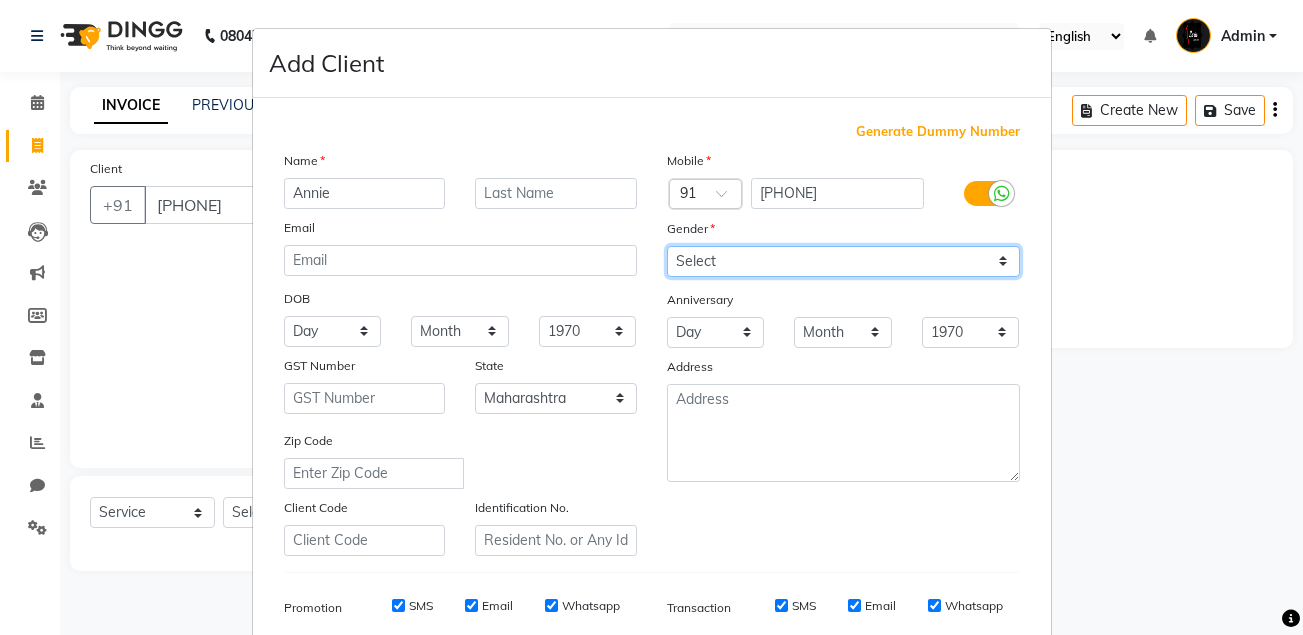 click on "Select Male Female Other Prefer Not To Say" at bounding box center (843, 261) 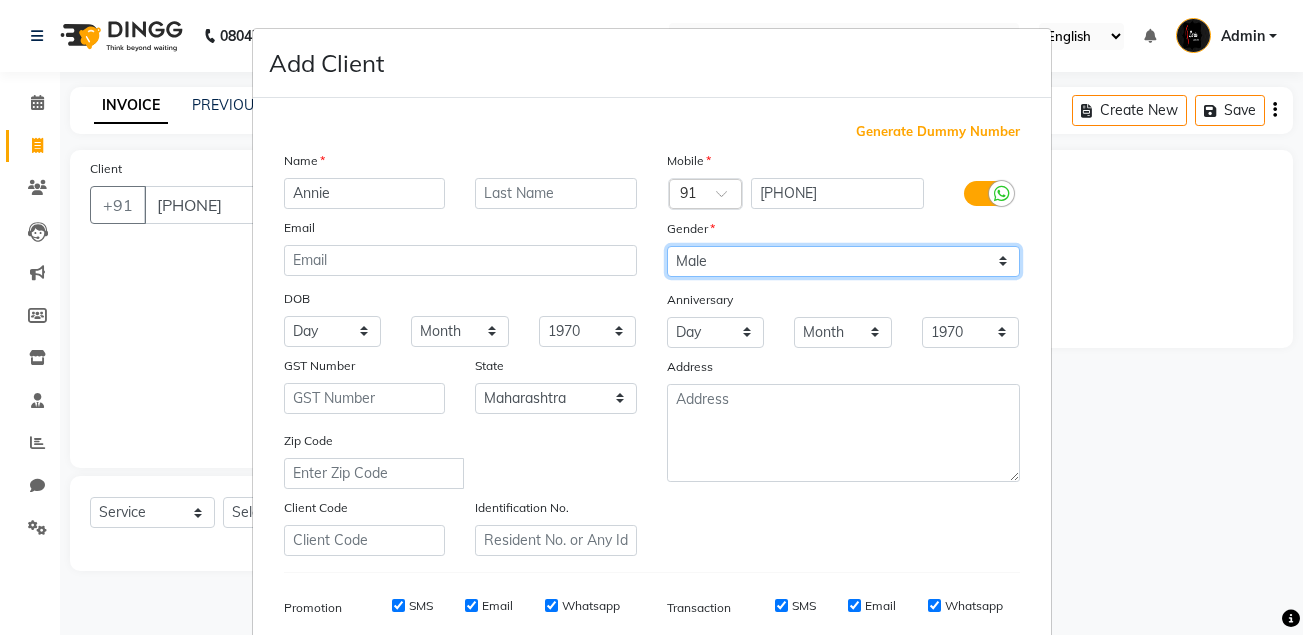 click on "Select Male Female Other Prefer Not To Say" at bounding box center [843, 261] 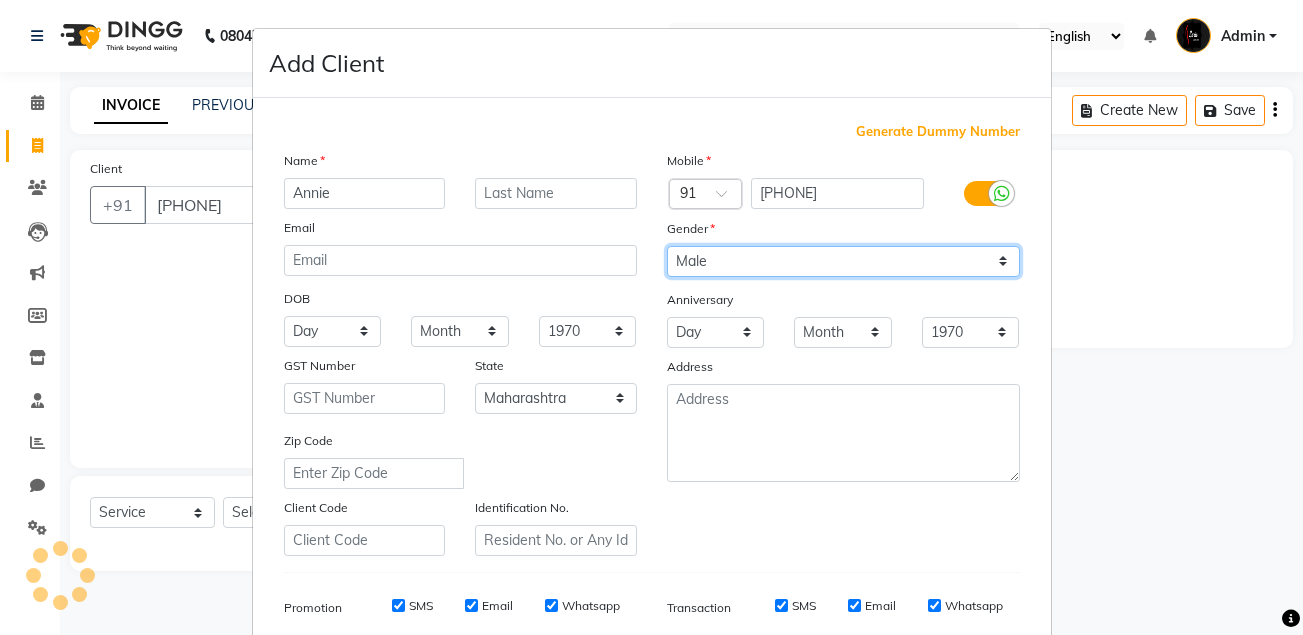 click on "Select Male Female Other Prefer Not To Say" at bounding box center (843, 261) 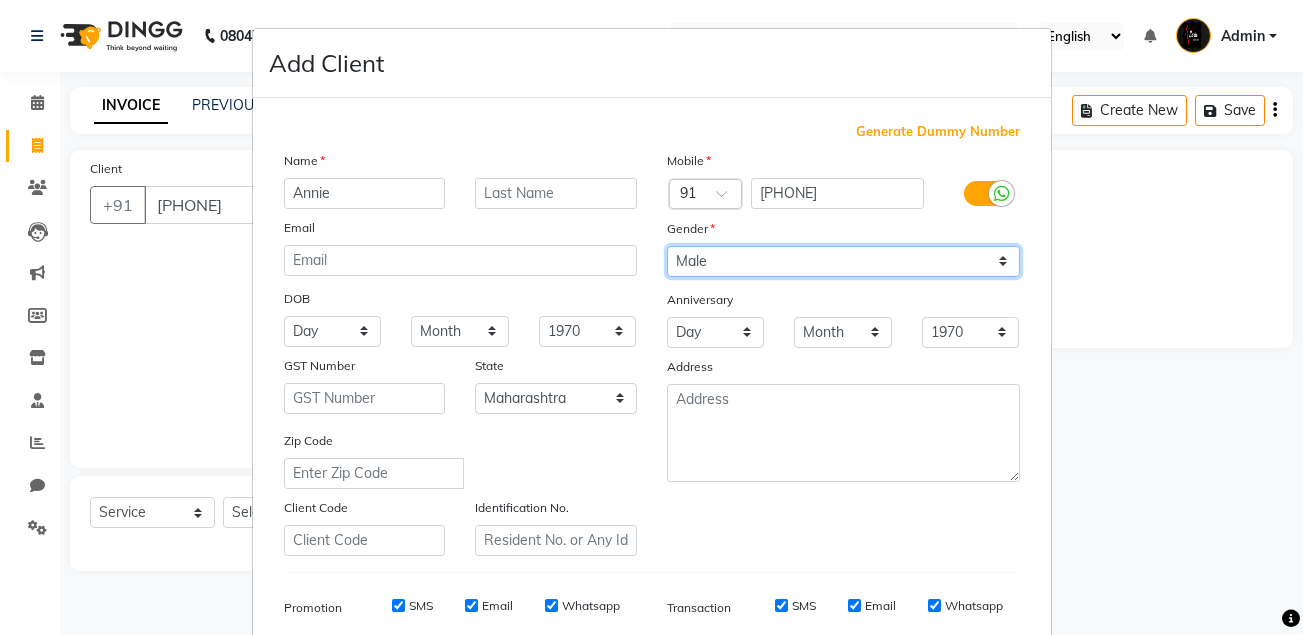 select on "female" 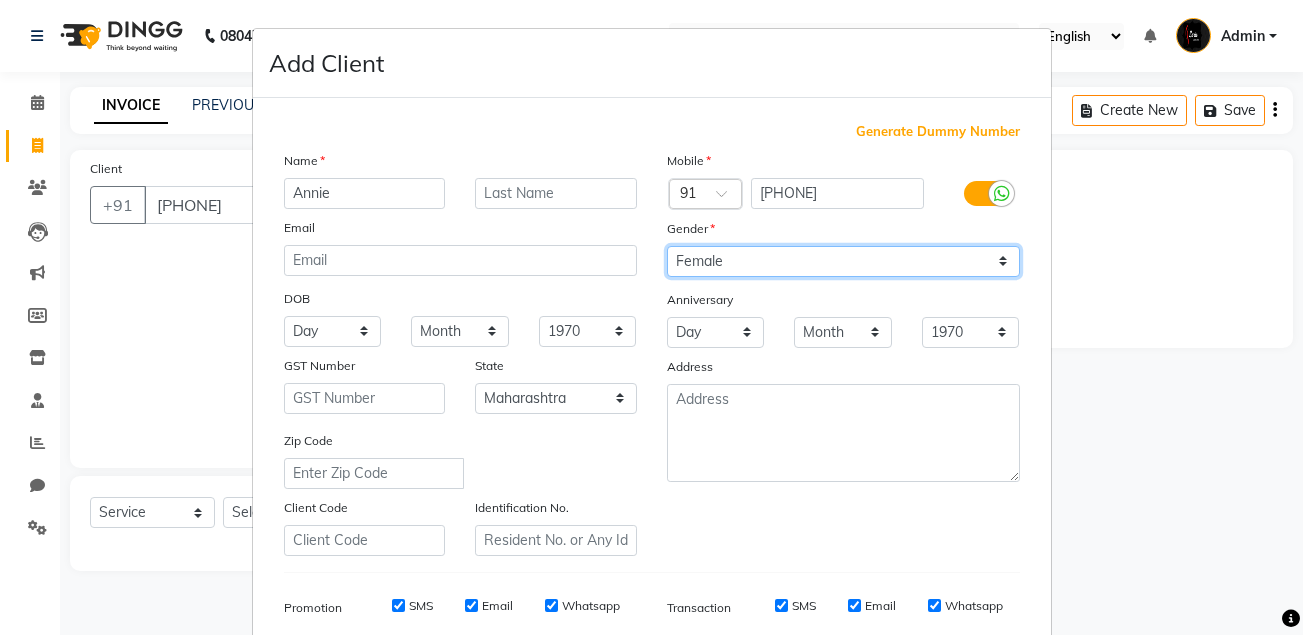 click on "Select Male Female Other Prefer Not To Say" at bounding box center (843, 261) 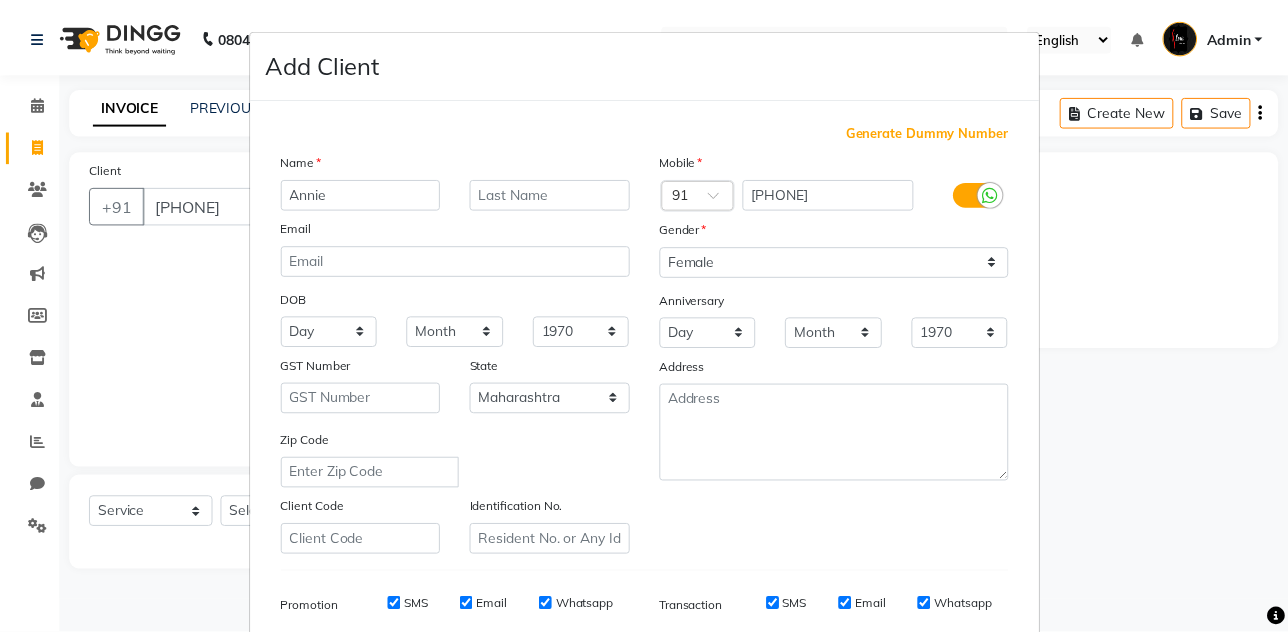 scroll, scrollTop: 288, scrollLeft: 0, axis: vertical 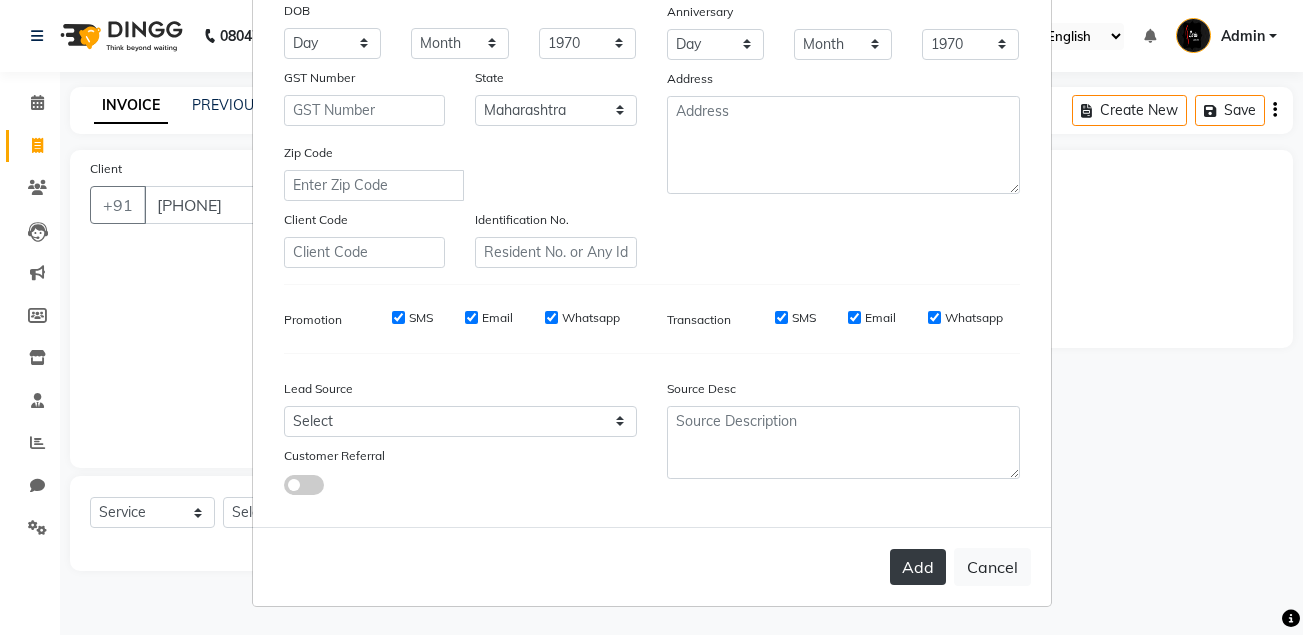 click on "Add" at bounding box center [918, 567] 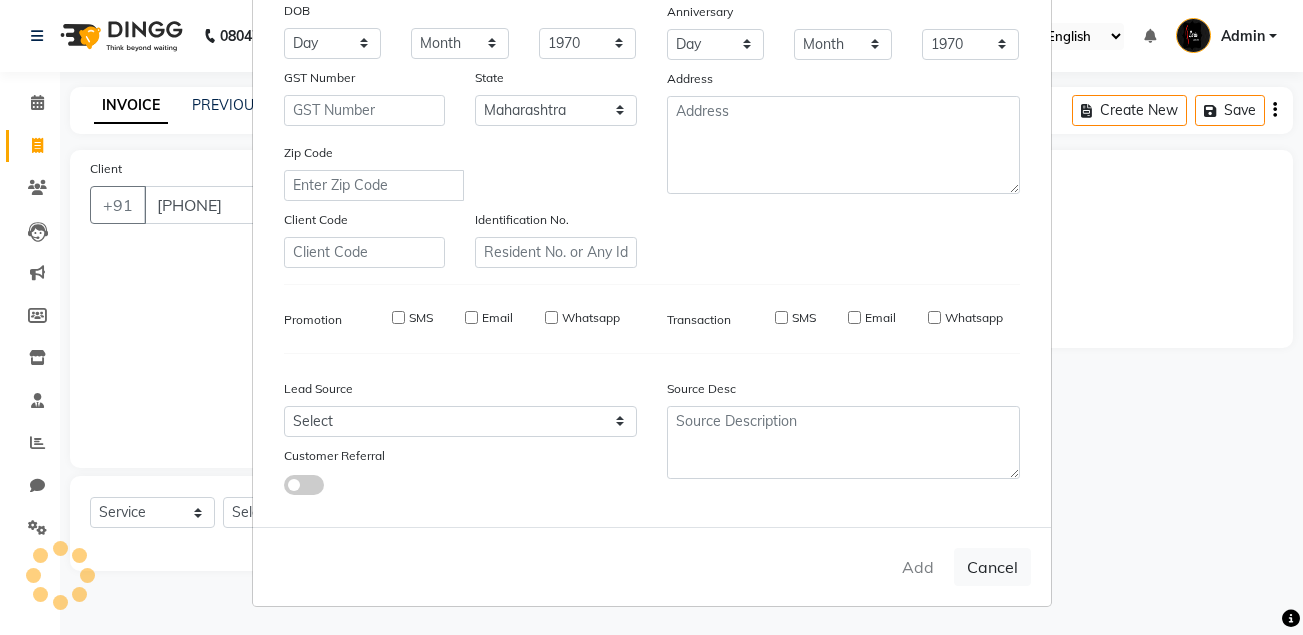 type 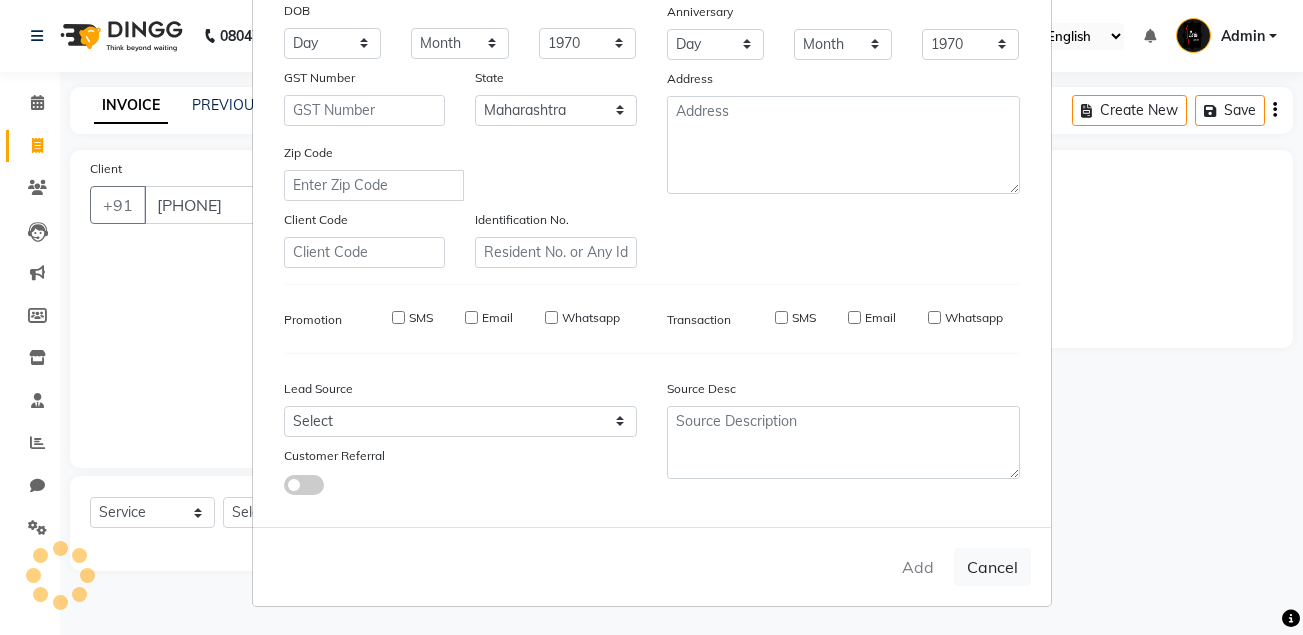 select 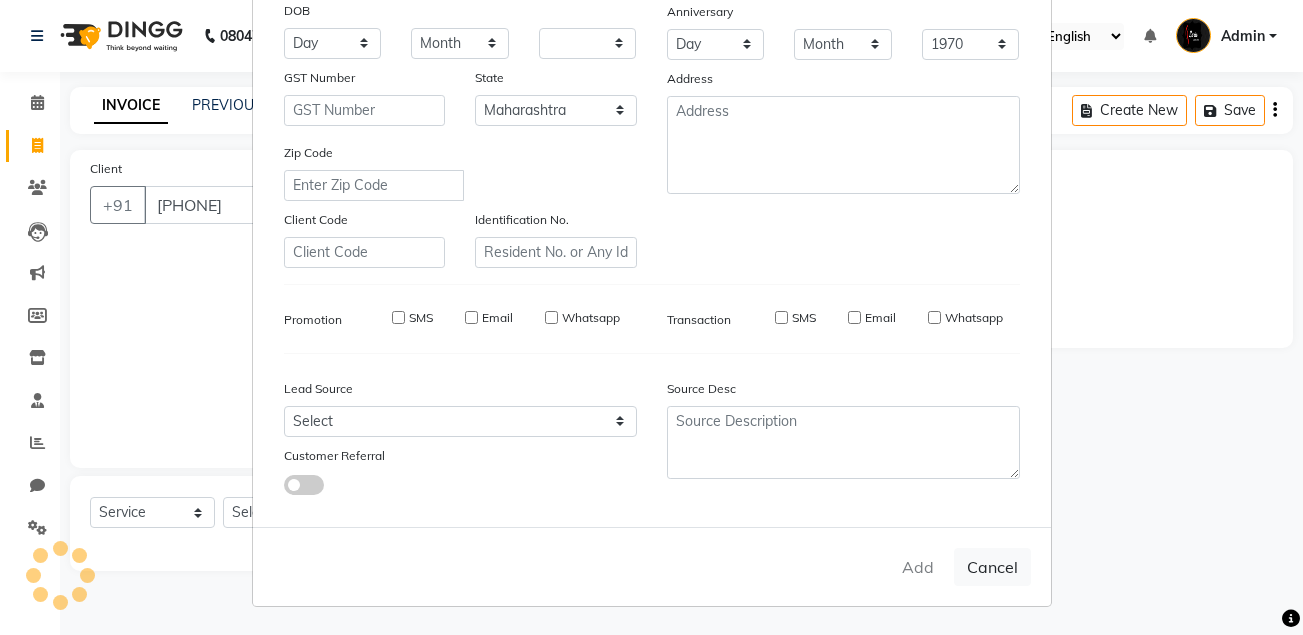 select on "null" 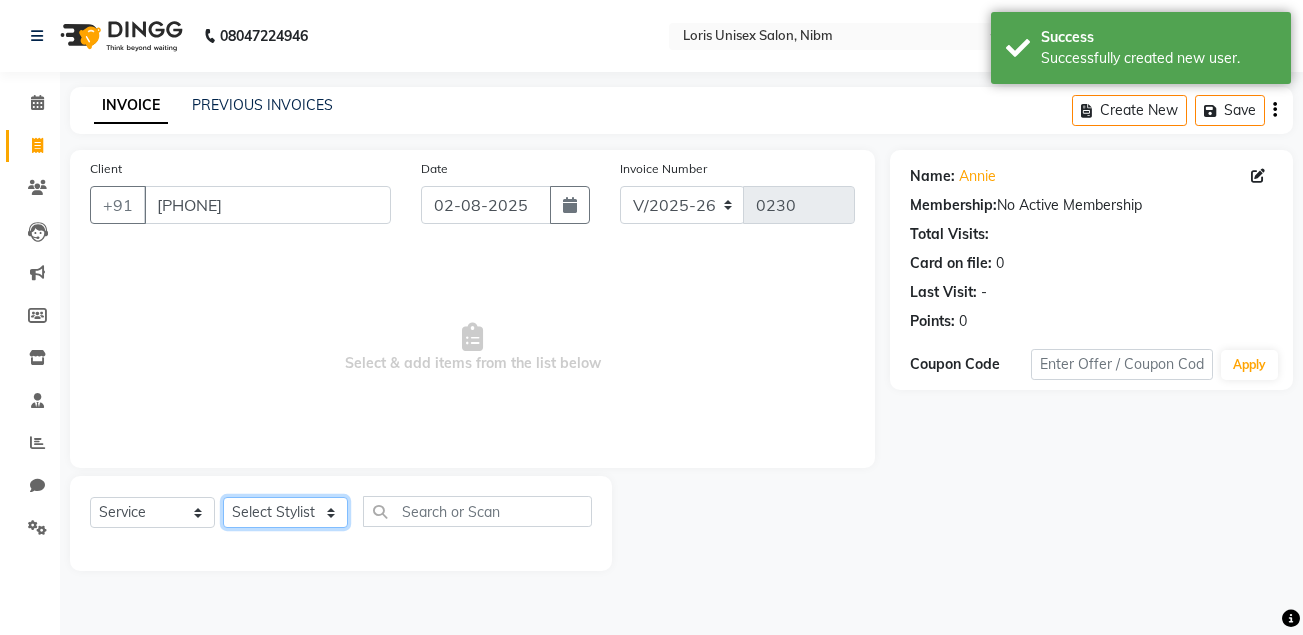 click on "Select Stylist AHMED Diksha Lucky MAJIT Manager Monu Naseem prajakta Salman sofiya  VAISHALIE MAM WASIM SIR" 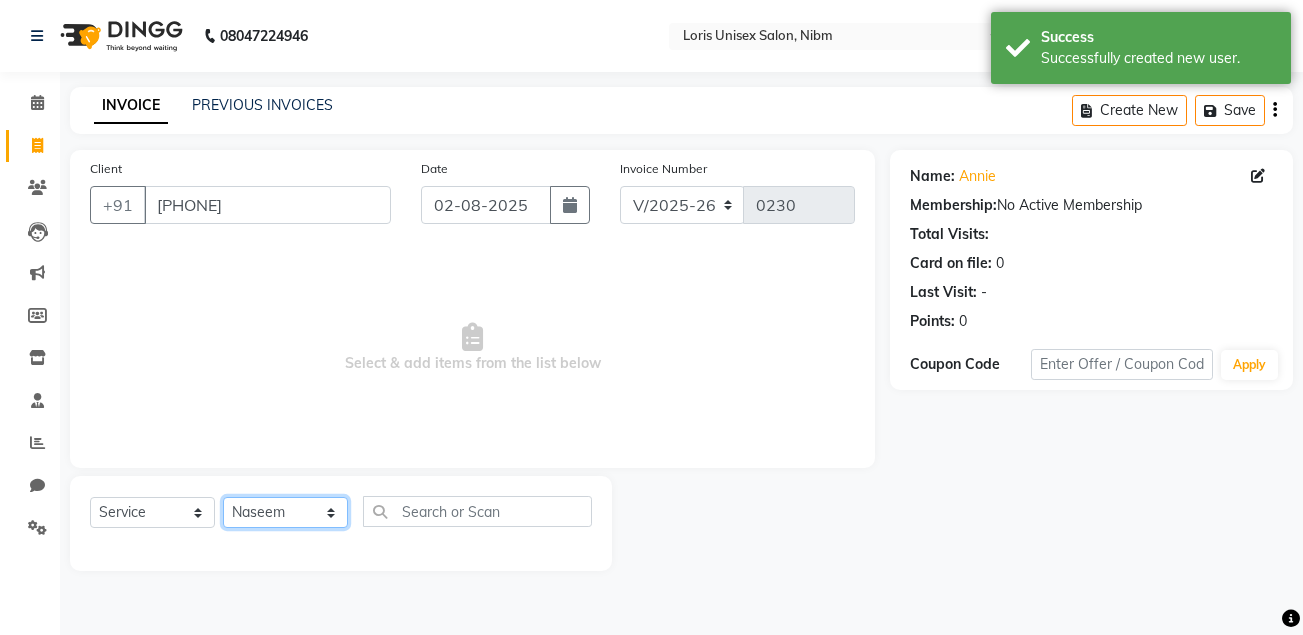 click on "Select Stylist AHMED Diksha Lucky MAJIT Manager Monu Naseem prajakta Salman sofiya  VAISHALIE MAM WASIM SIR" 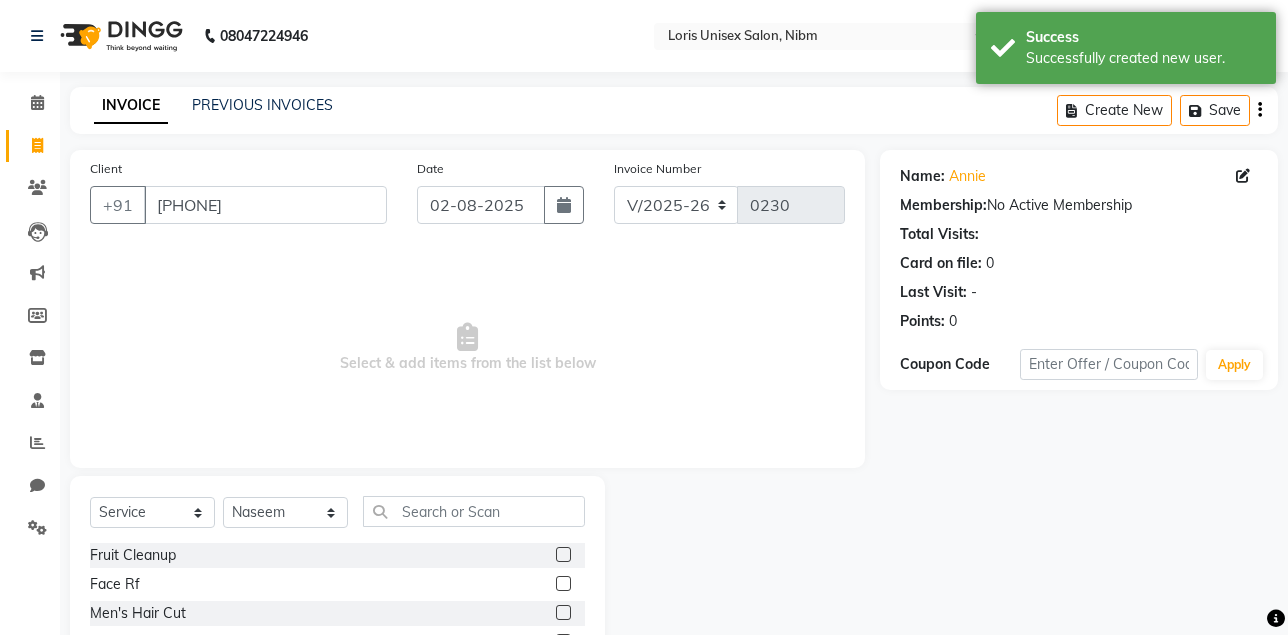 click on "Select  Service  Product  Membership  Package Voucher Prepaid Gift Card  Select Stylist AHMED Diksha Lucky MAJIT Manager Monu Naseem prajakta Salman sofiya  VAISHALIE MAM WASIM SIR" 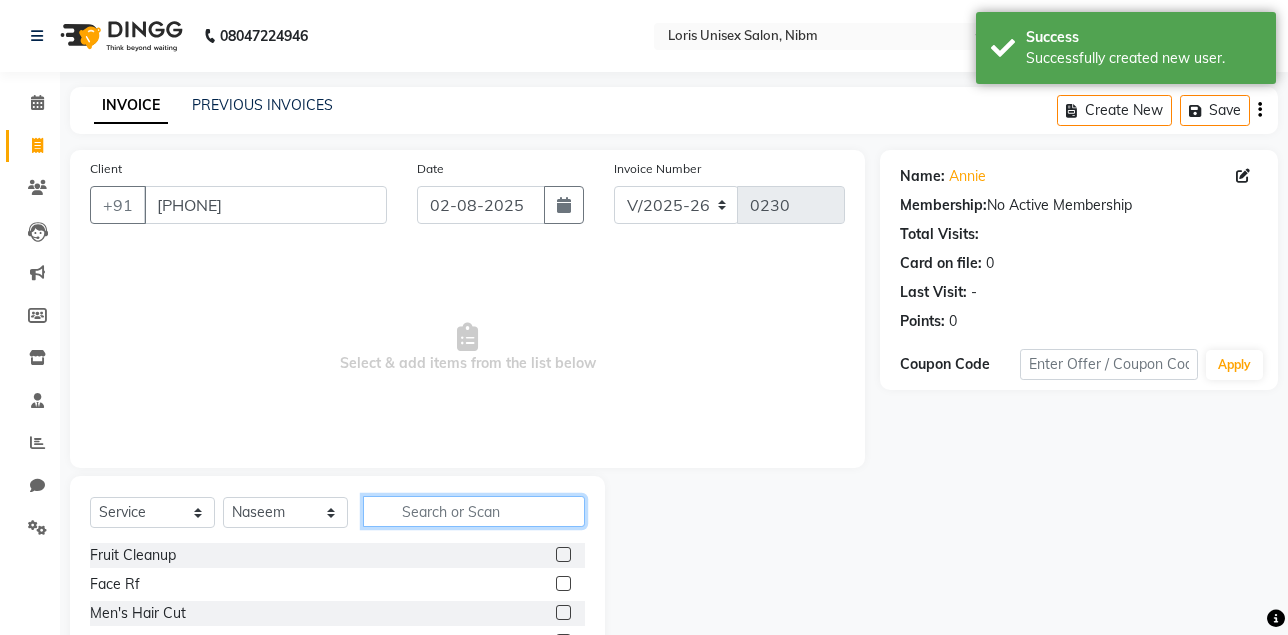 click 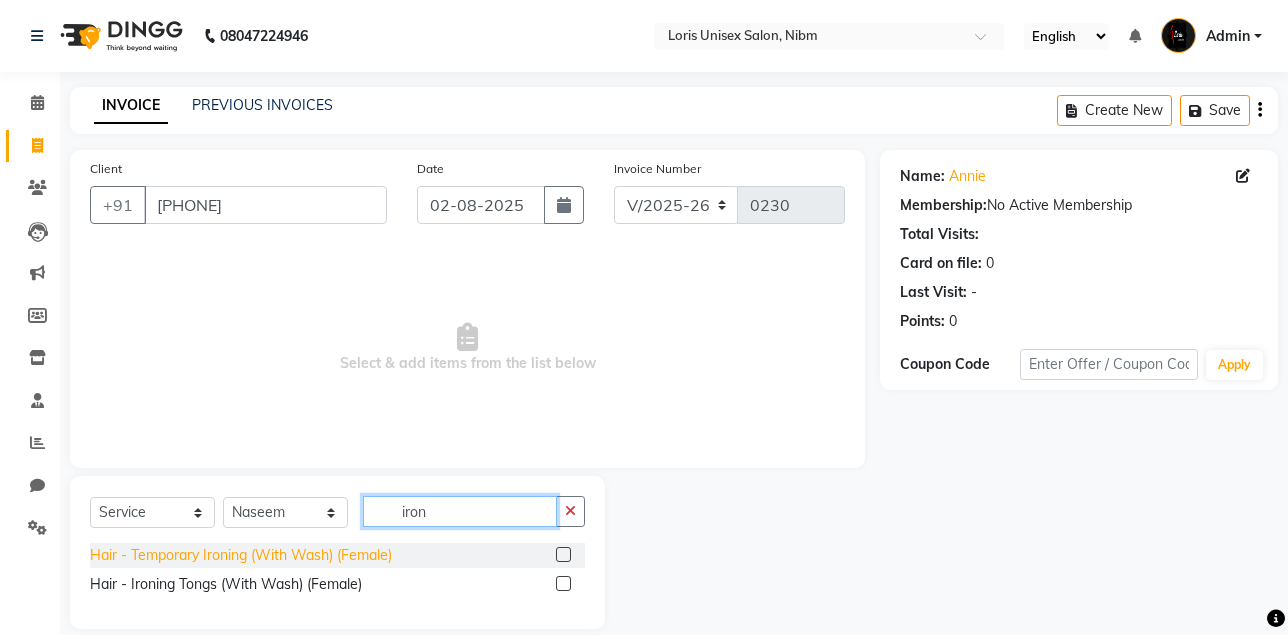 type on "iron" 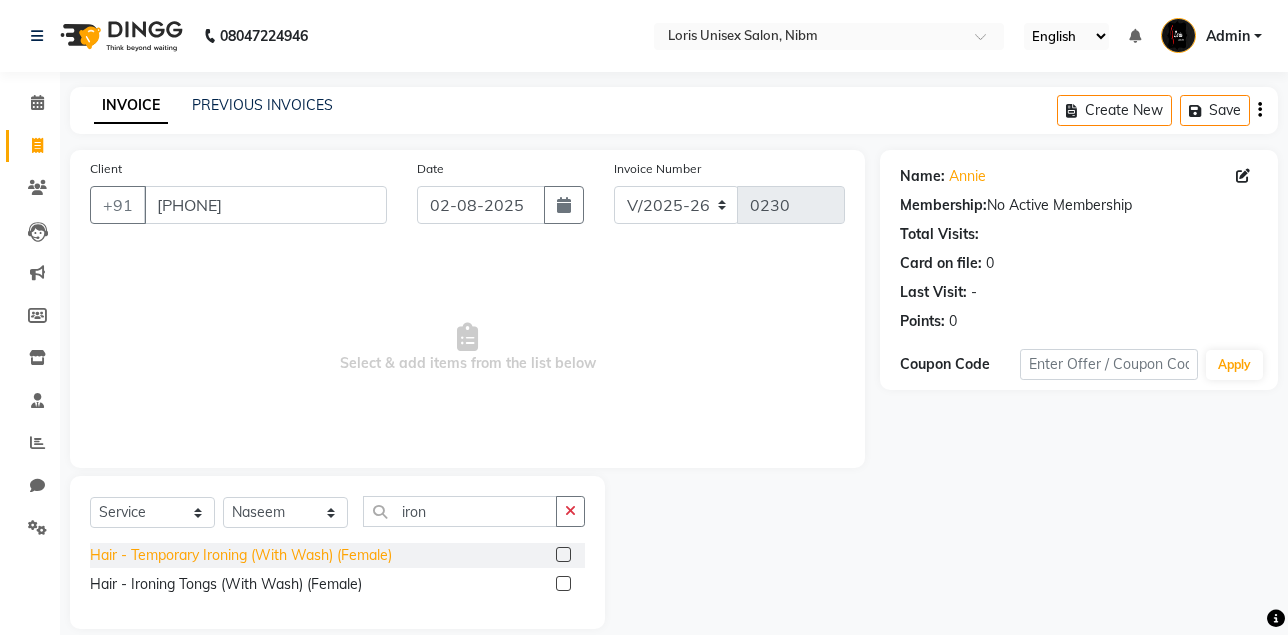 click on "Hair - Temporary Ironing (With Wash) (Female)" 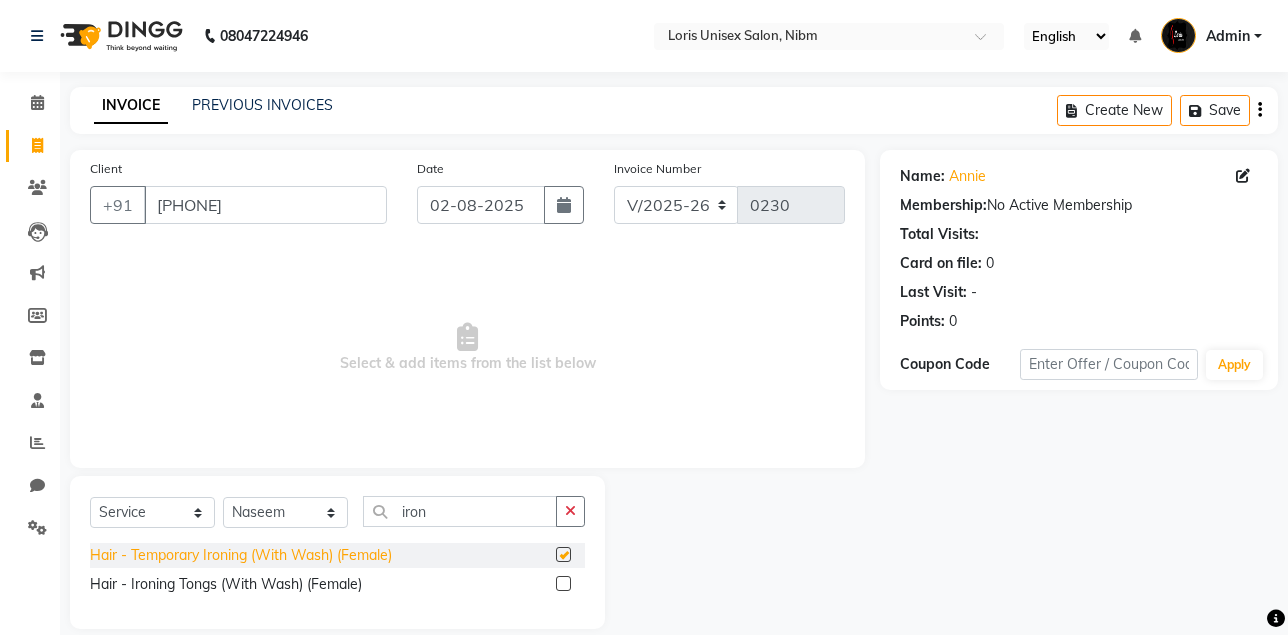 checkbox on "false" 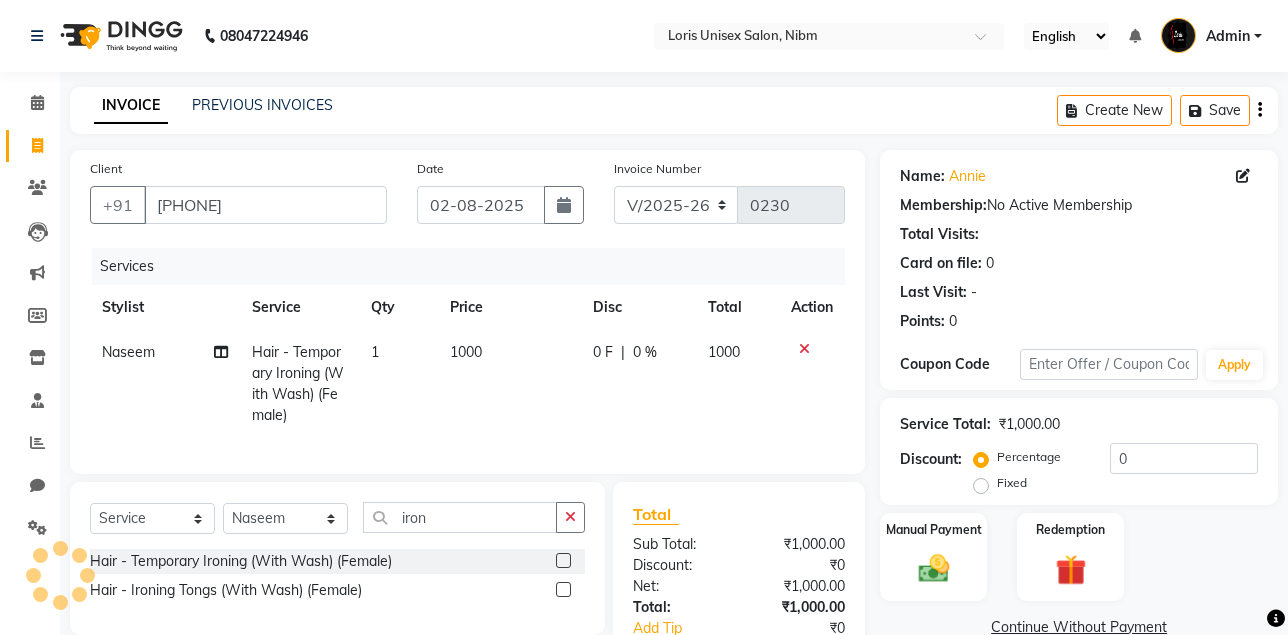 click on "1000" 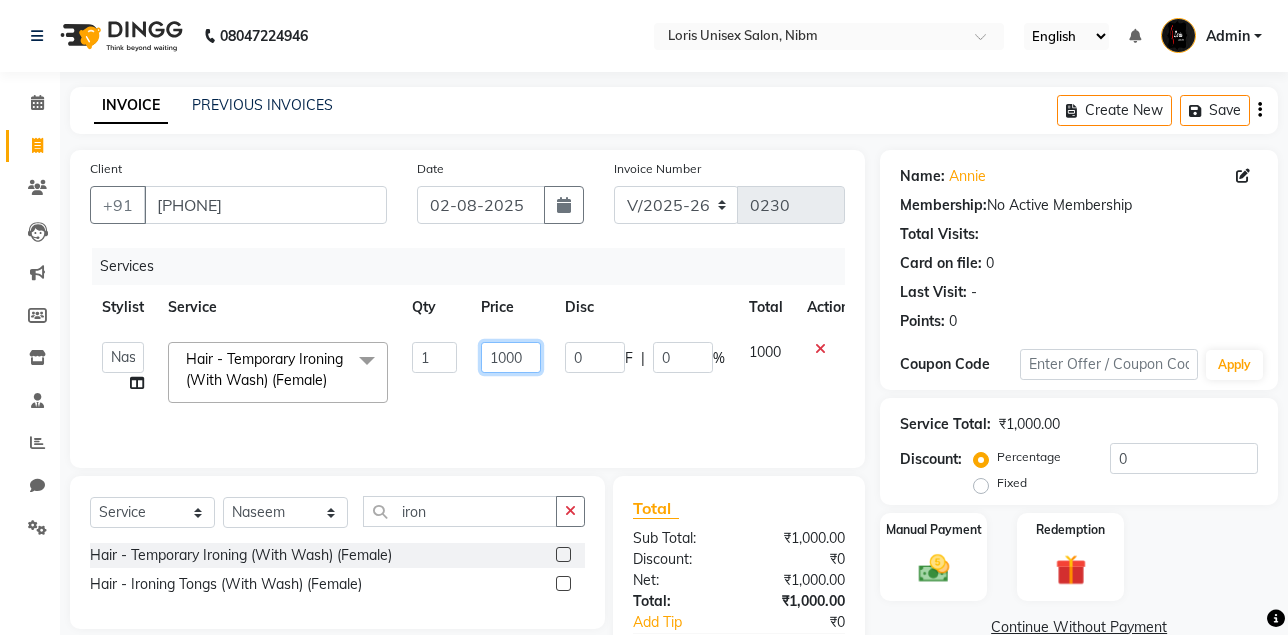 click on "1000" 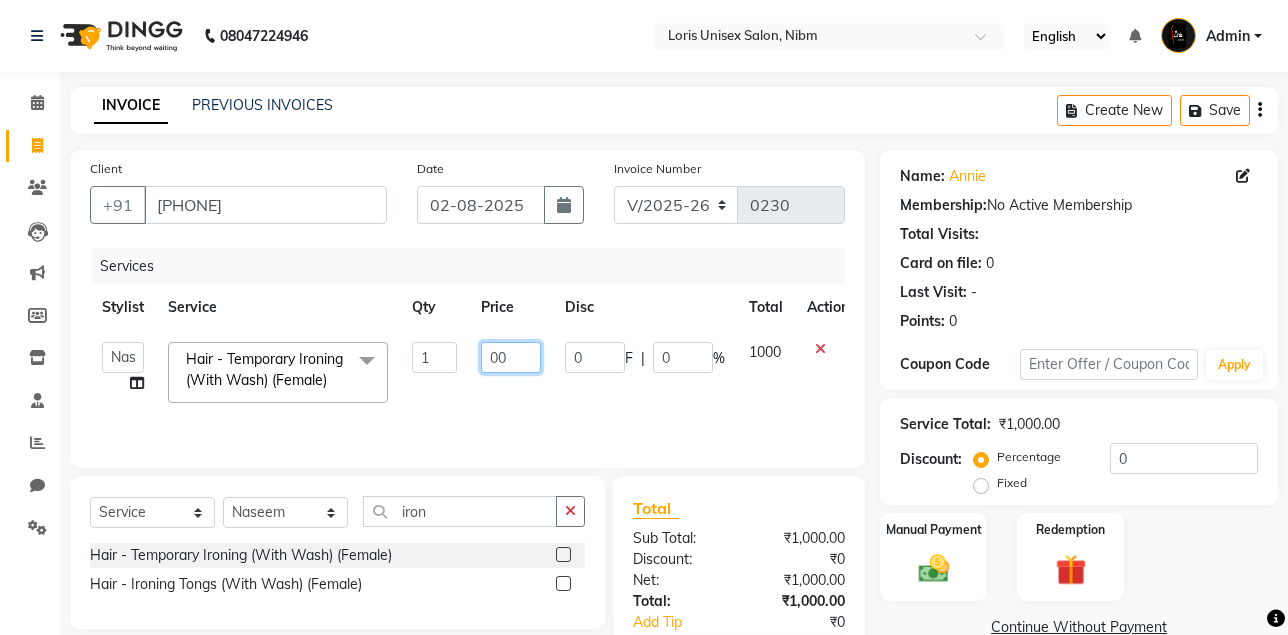 type on "700" 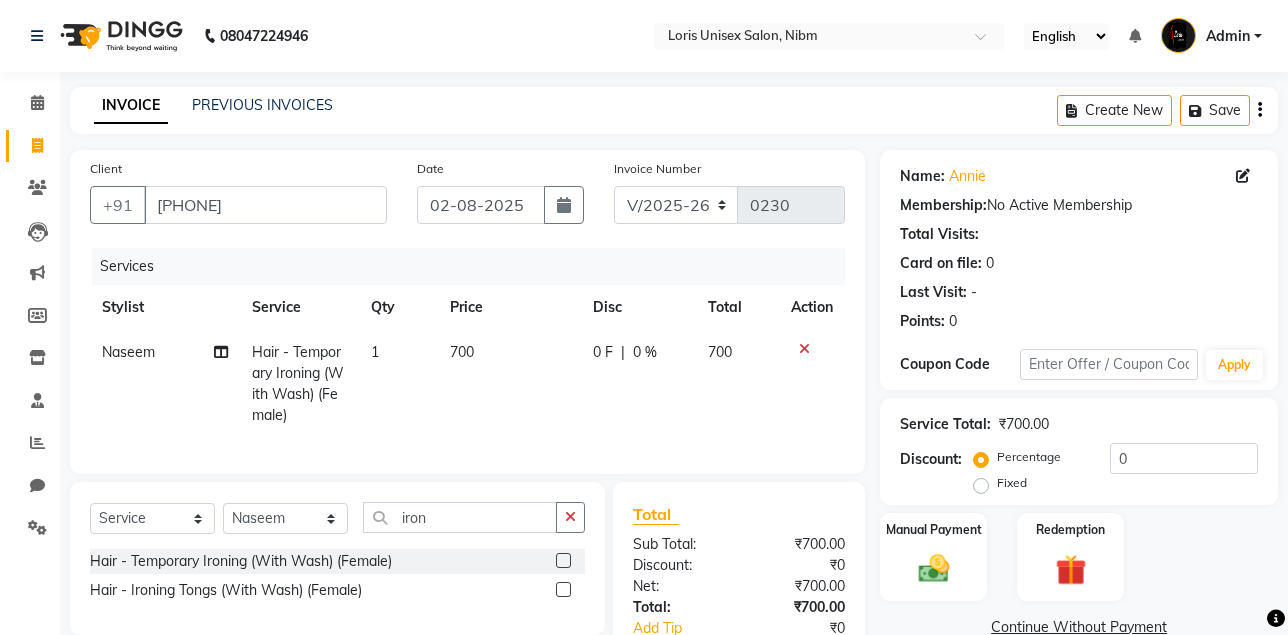 click on "0 F | 0 %" 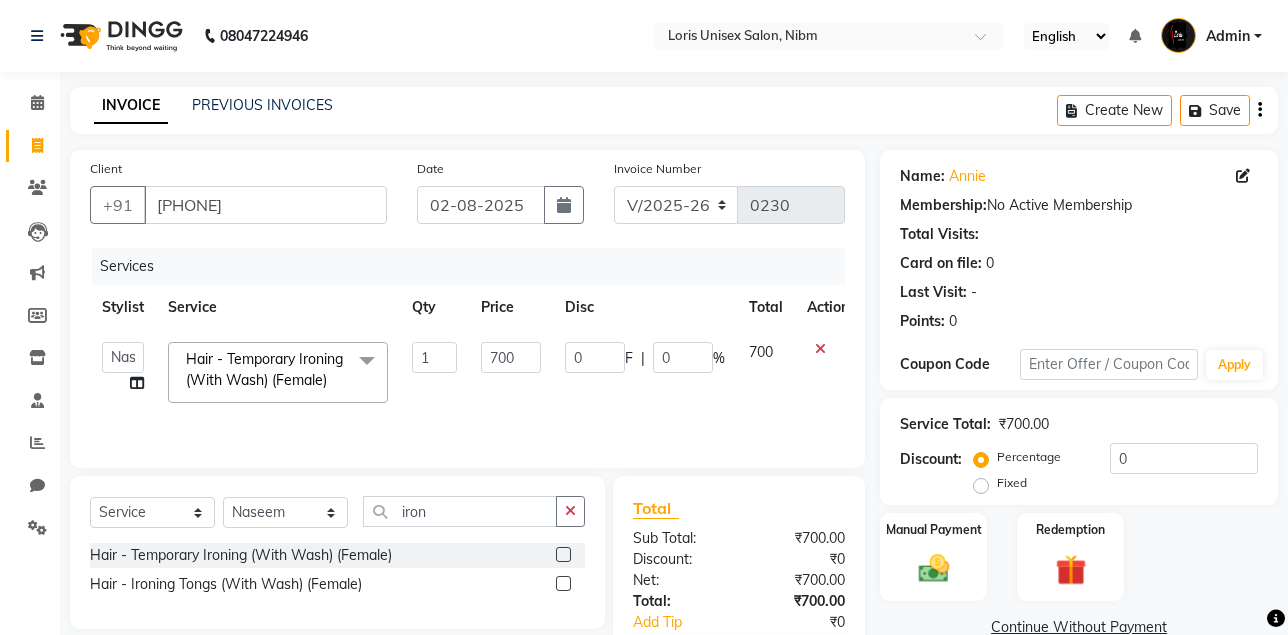 scroll, scrollTop: 114, scrollLeft: 0, axis: vertical 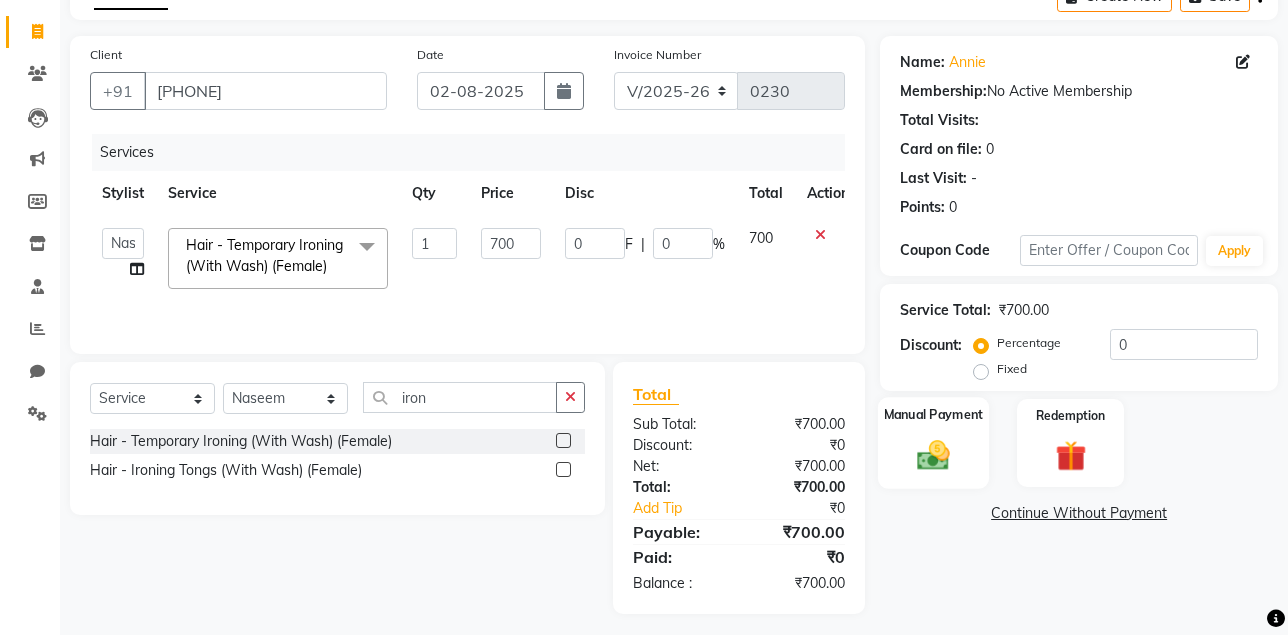 click 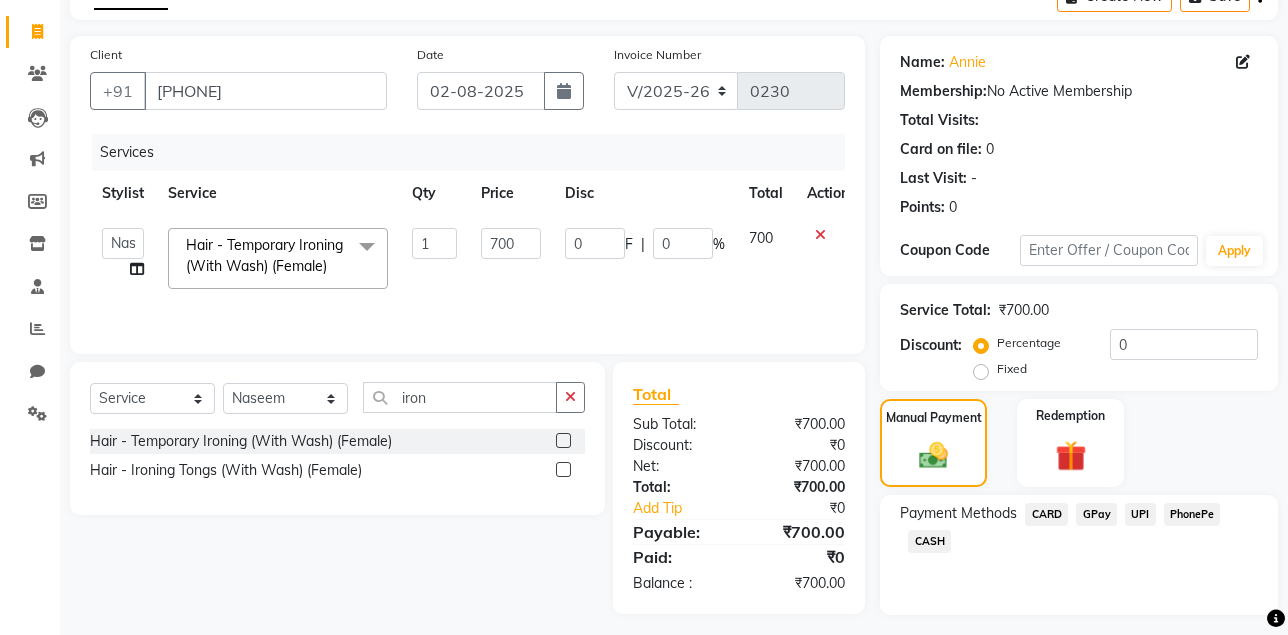 click on "GPay" 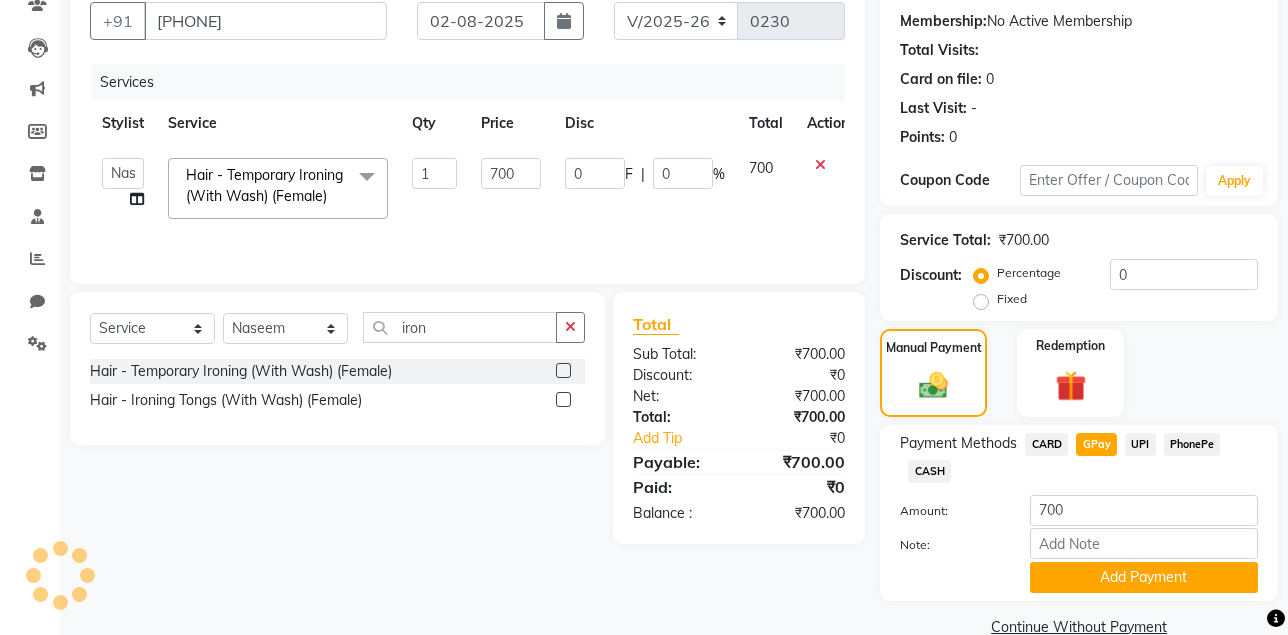 scroll, scrollTop: 221, scrollLeft: 0, axis: vertical 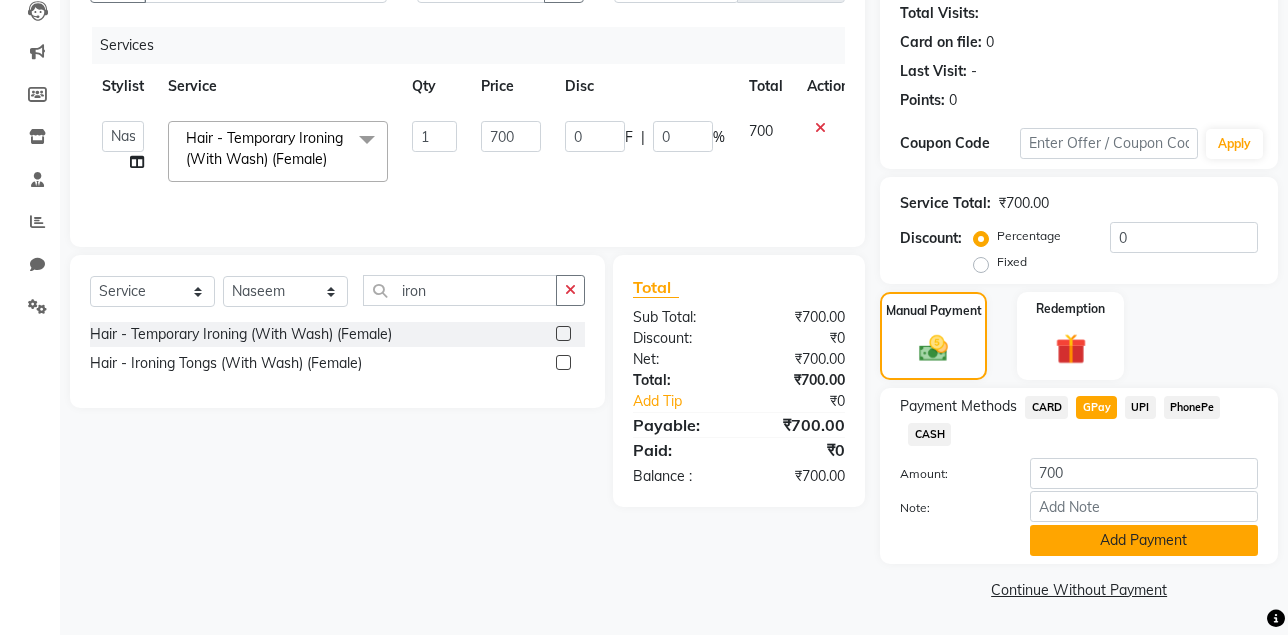 click on "Add Payment" 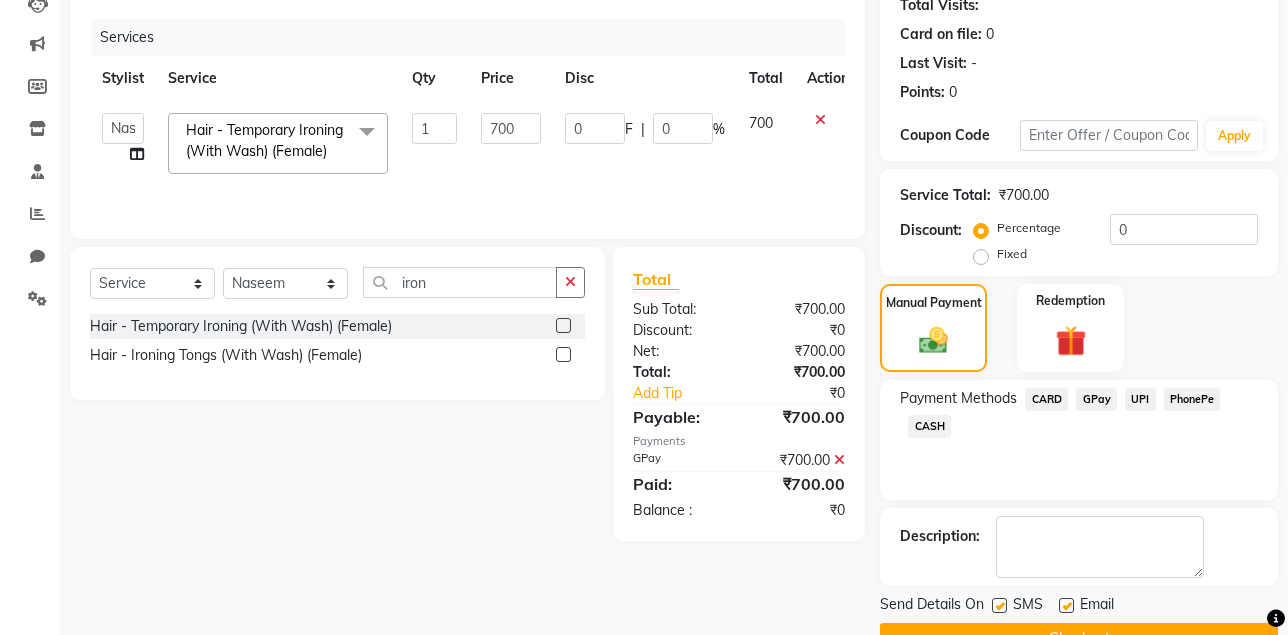 scroll, scrollTop: 278, scrollLeft: 0, axis: vertical 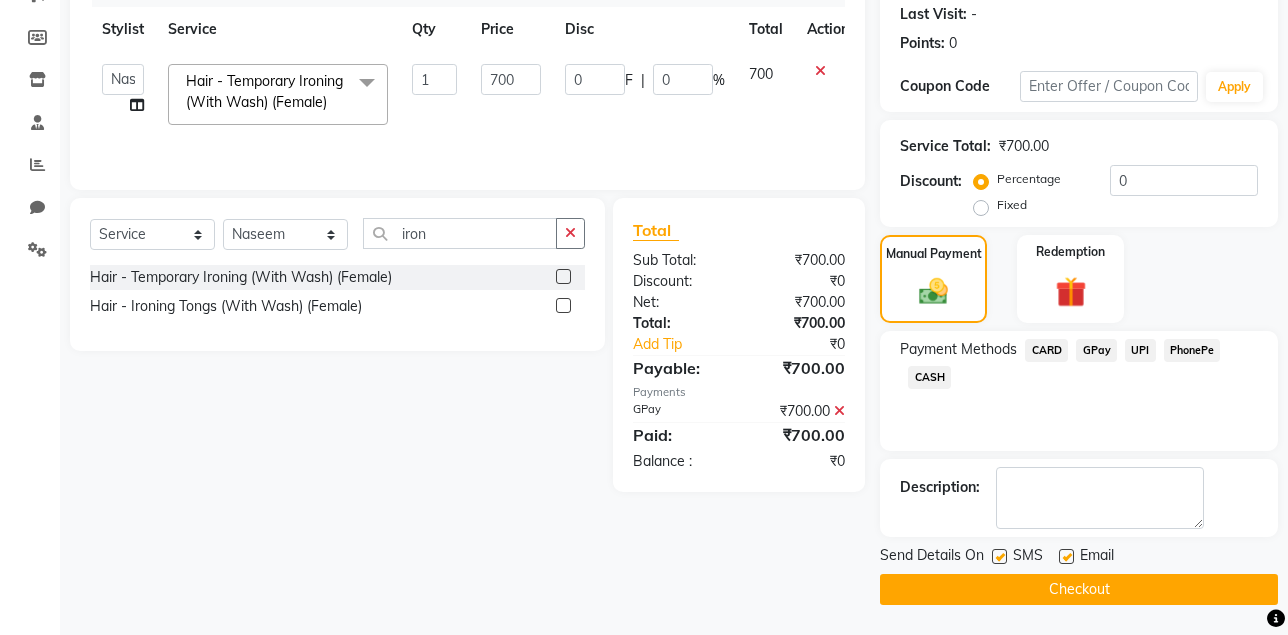 click on "Checkout" 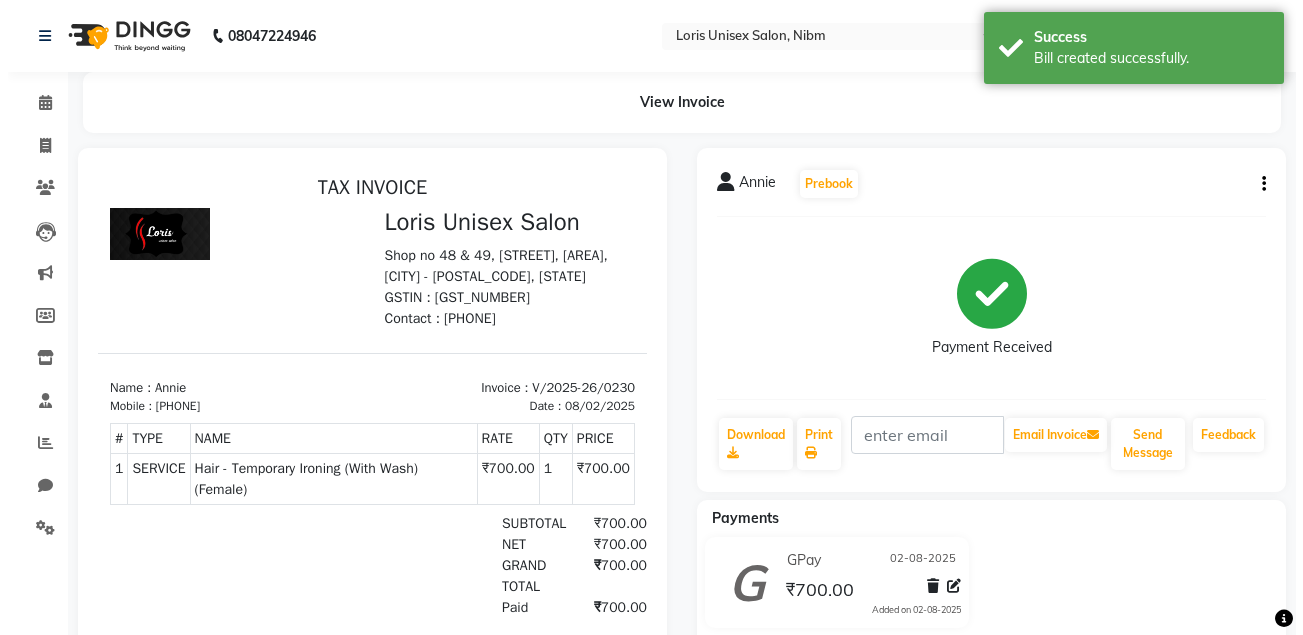 scroll, scrollTop: 0, scrollLeft: 0, axis: both 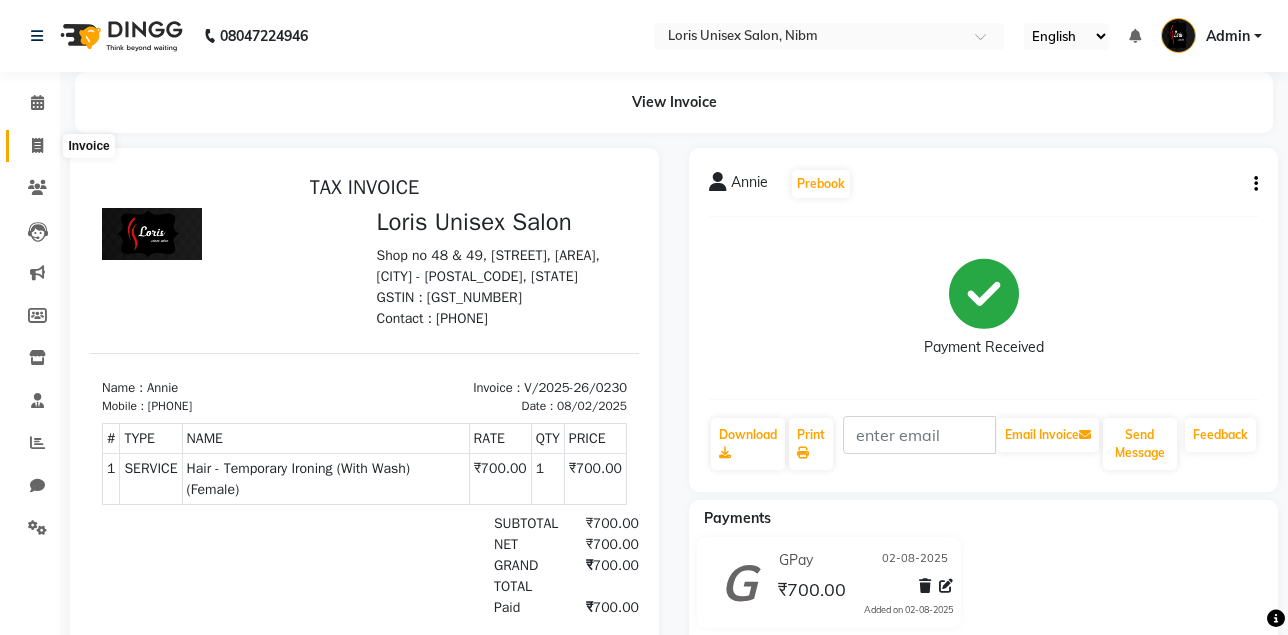 click 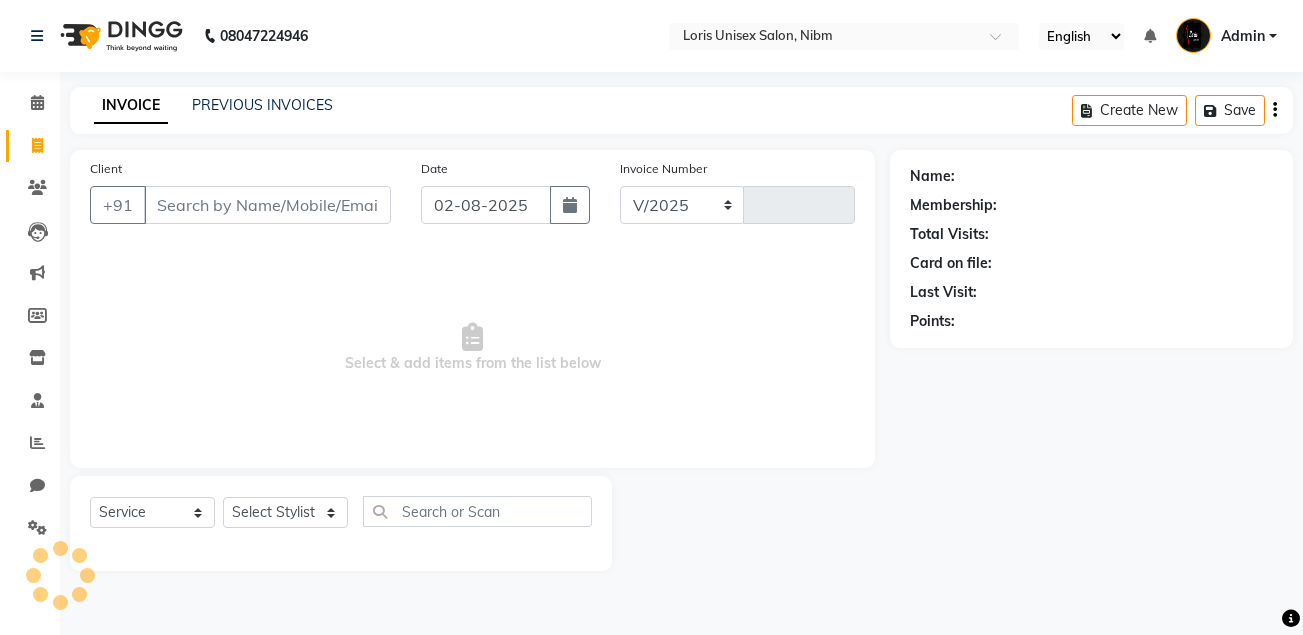 select on "2893" 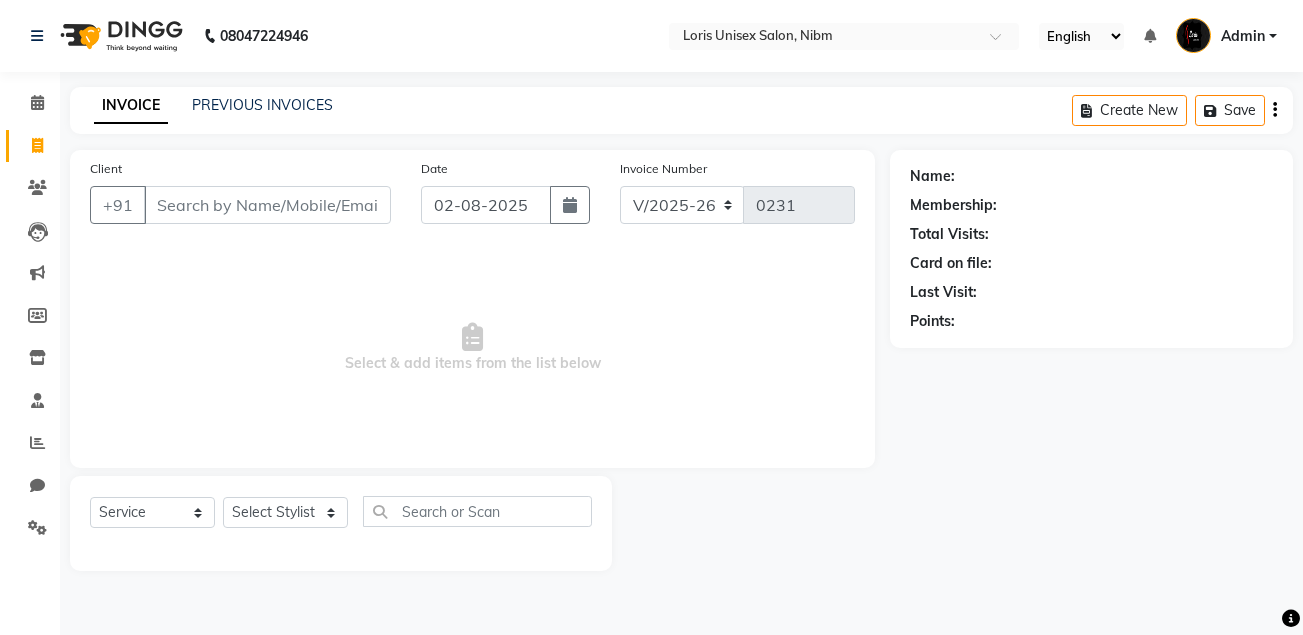 click 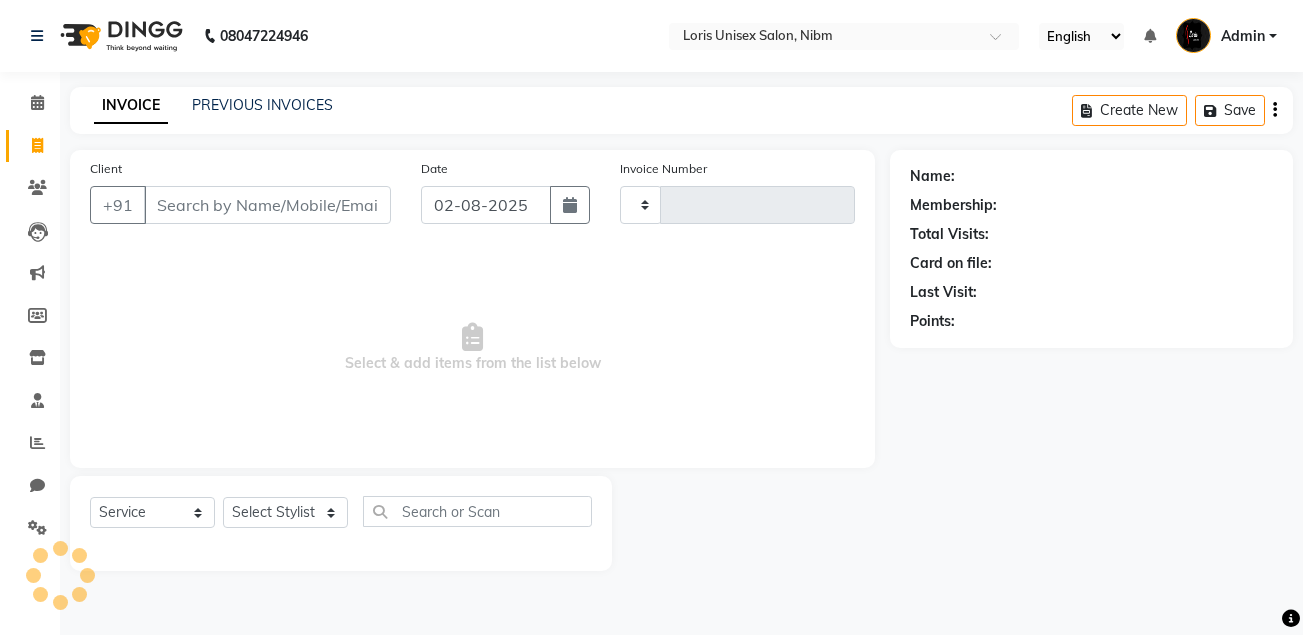 type on "0231" 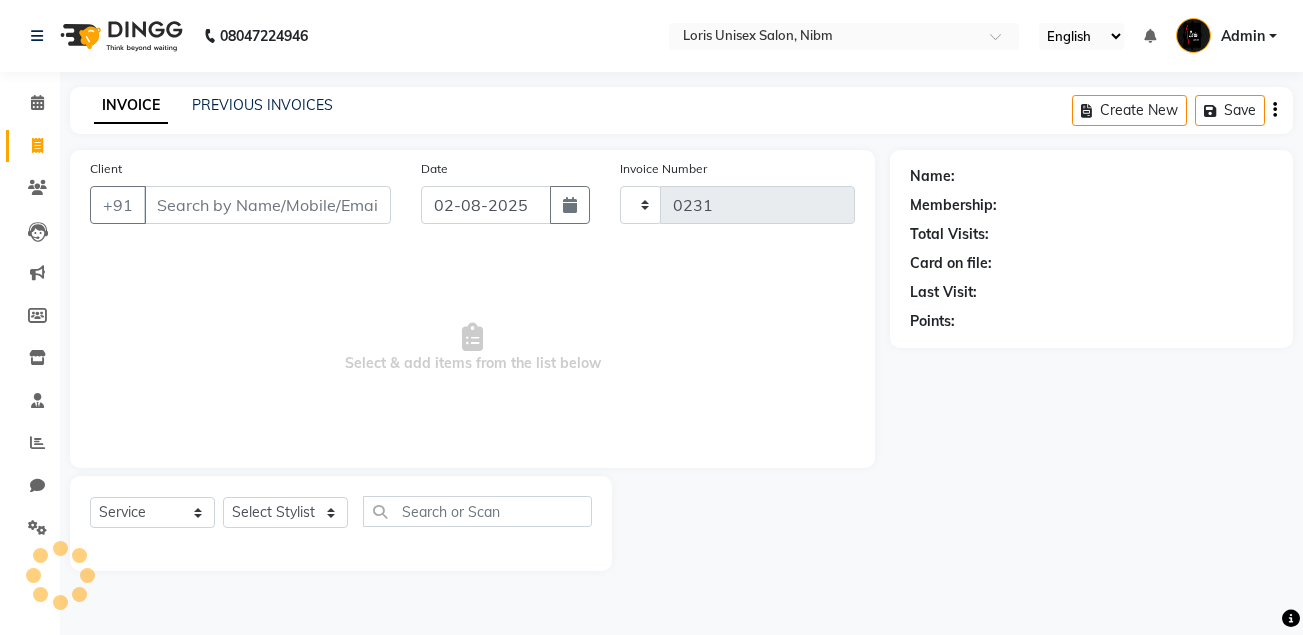 select on "2893" 